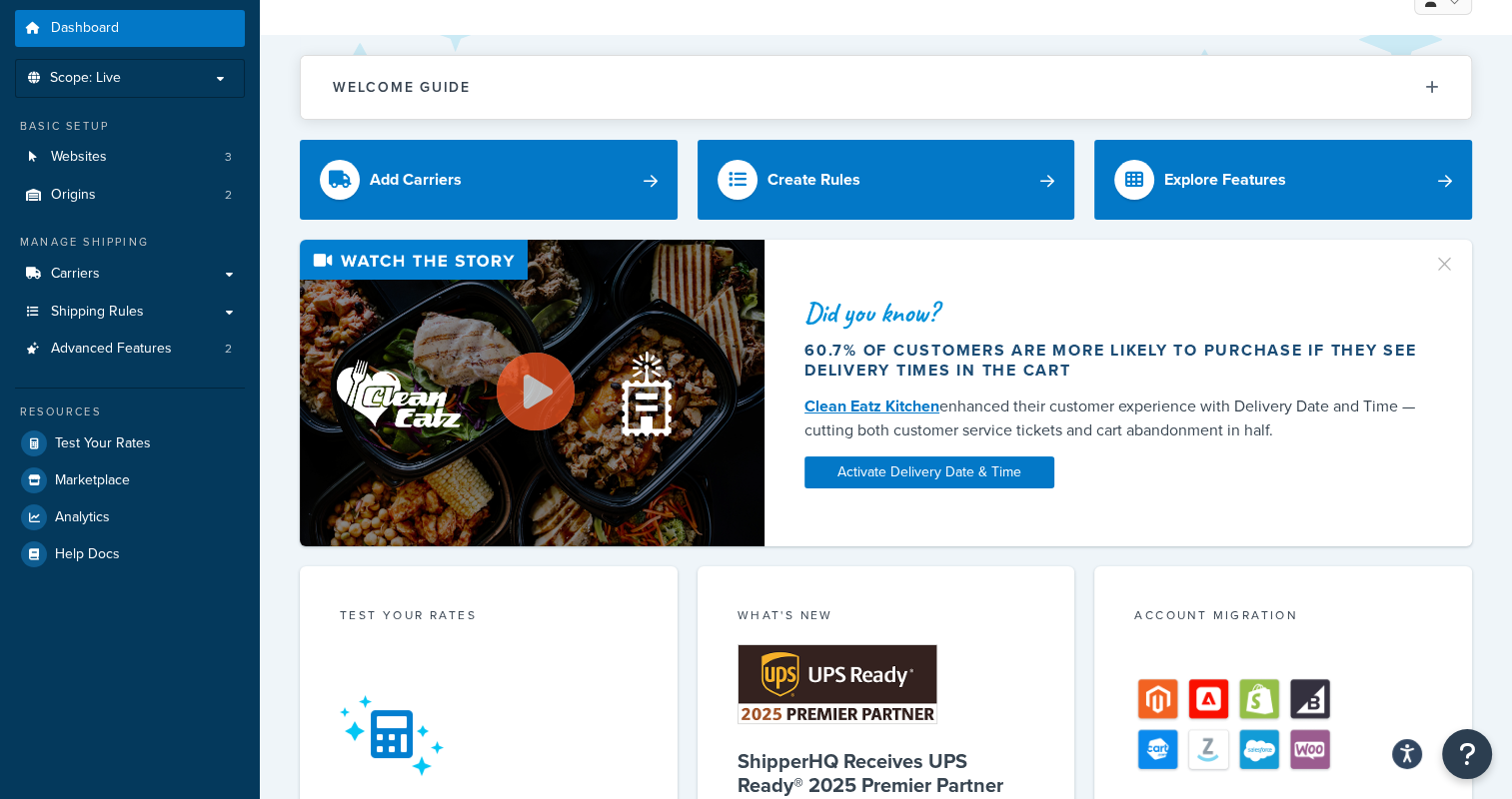 scroll, scrollTop: 0, scrollLeft: 0, axis: both 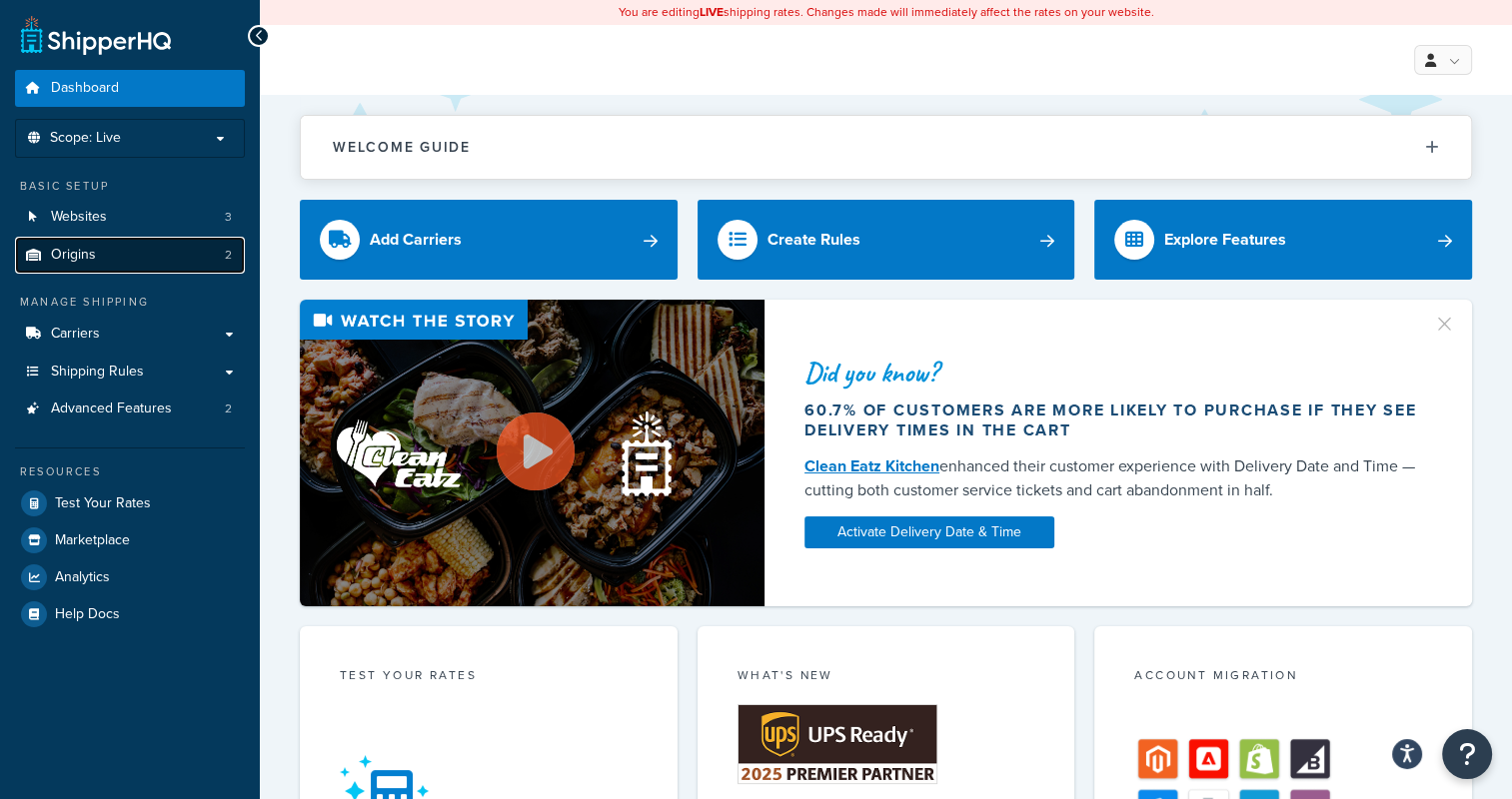 click on "Origins 2" at bounding box center [130, 255] 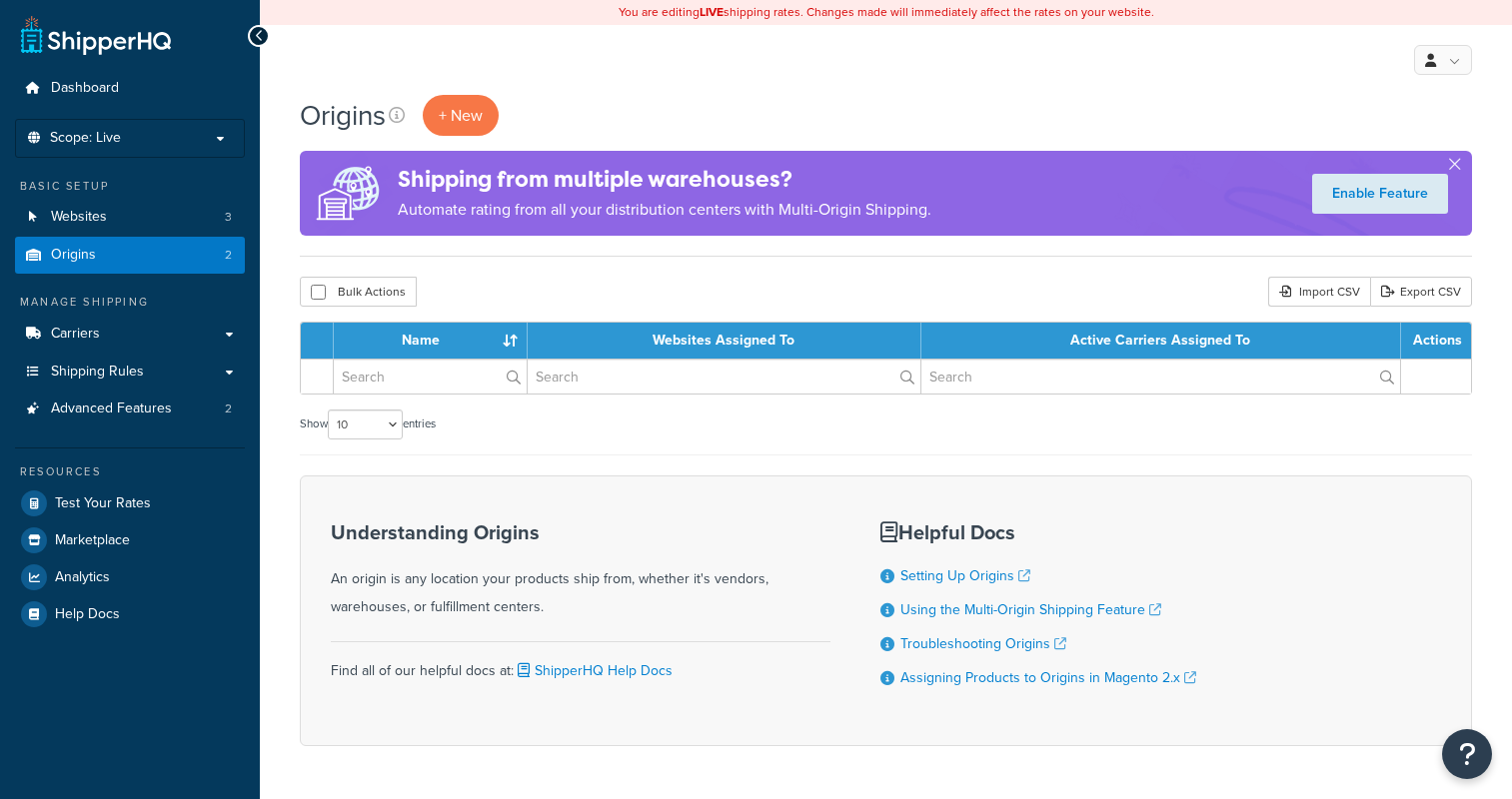 scroll, scrollTop: 0, scrollLeft: 0, axis: both 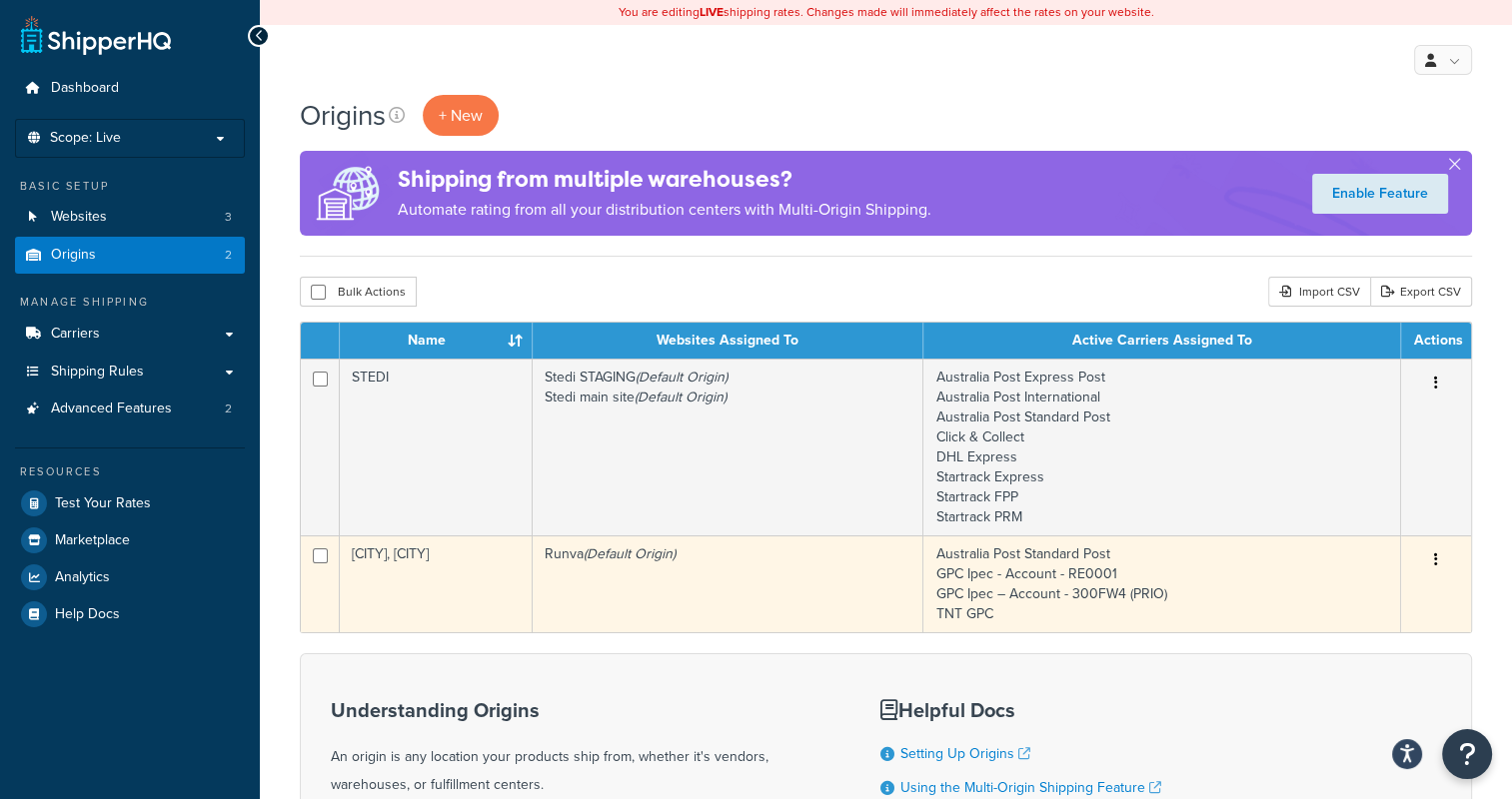 click at bounding box center (1436, 559) 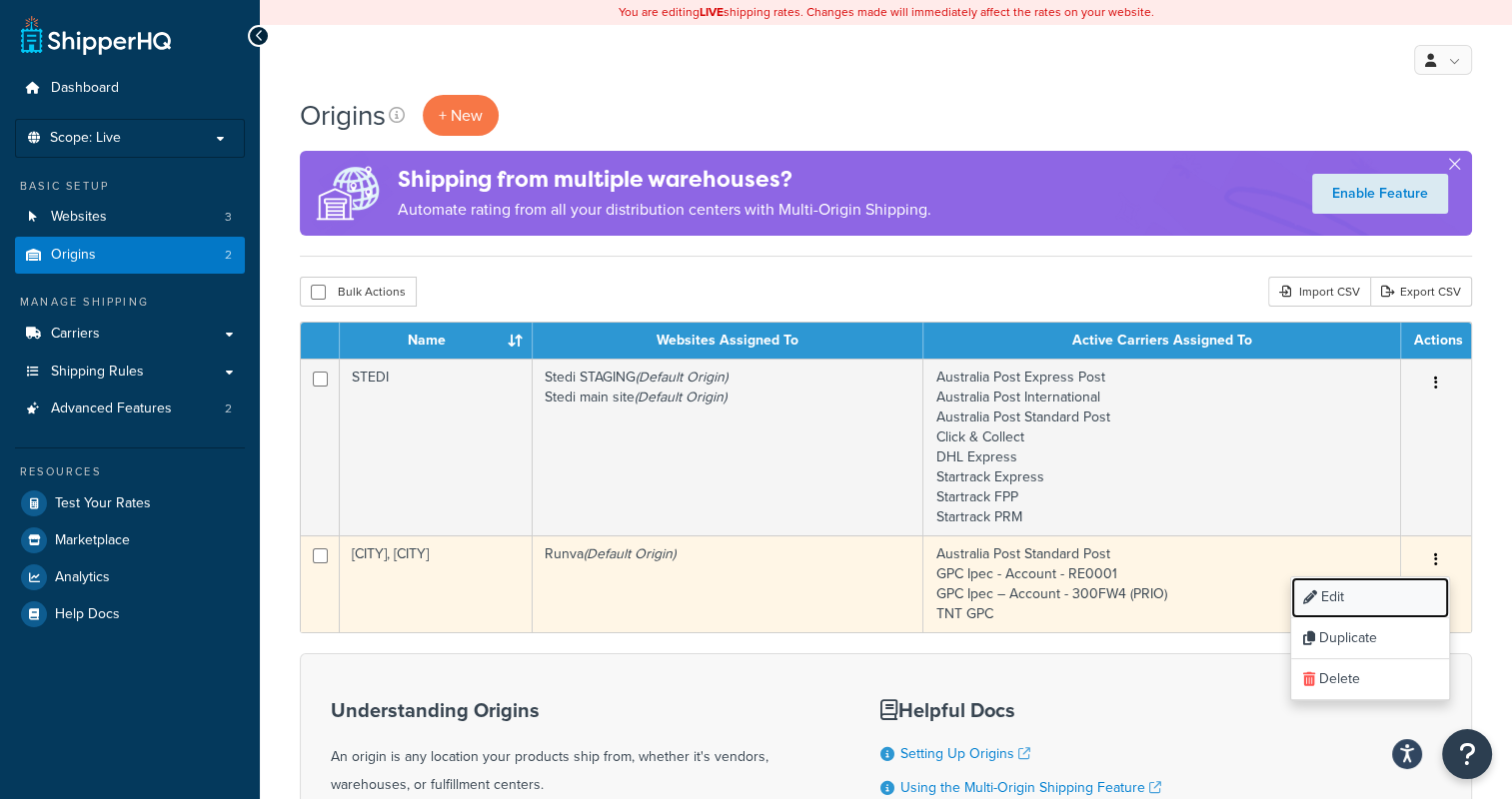 click on "Edit" at bounding box center [1370, 597] 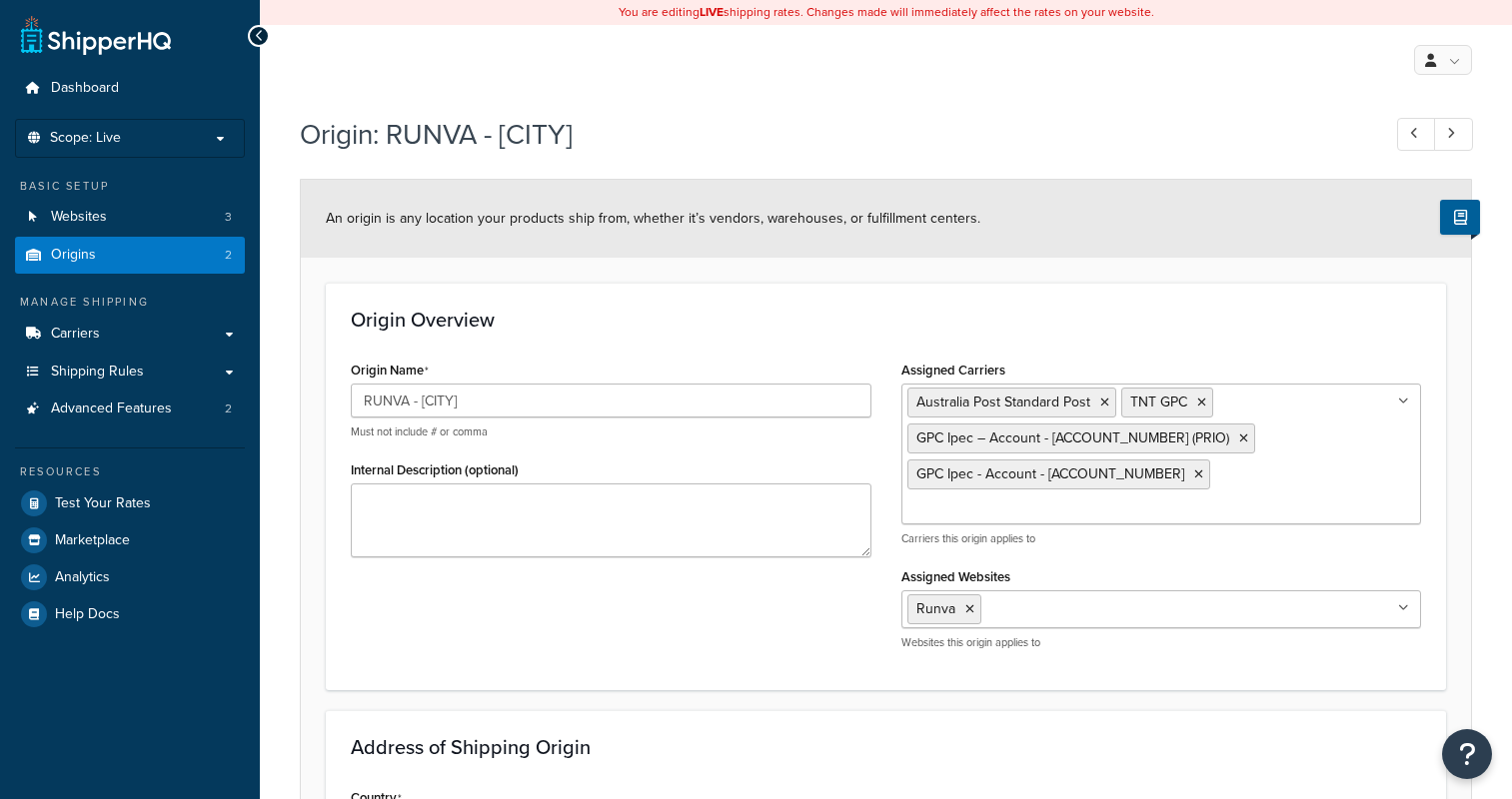 select on "1013" 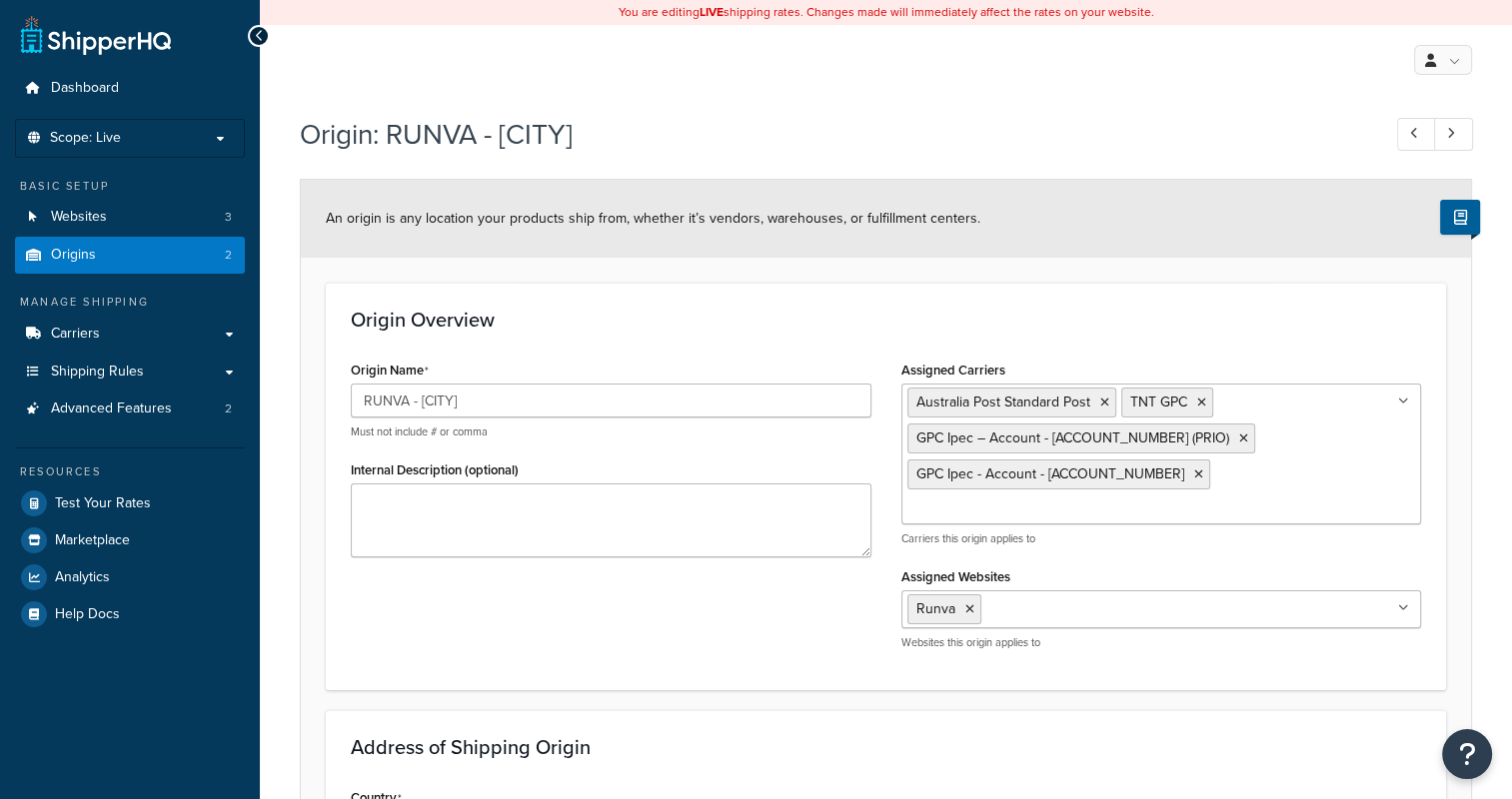 scroll, scrollTop: 0, scrollLeft: 0, axis: both 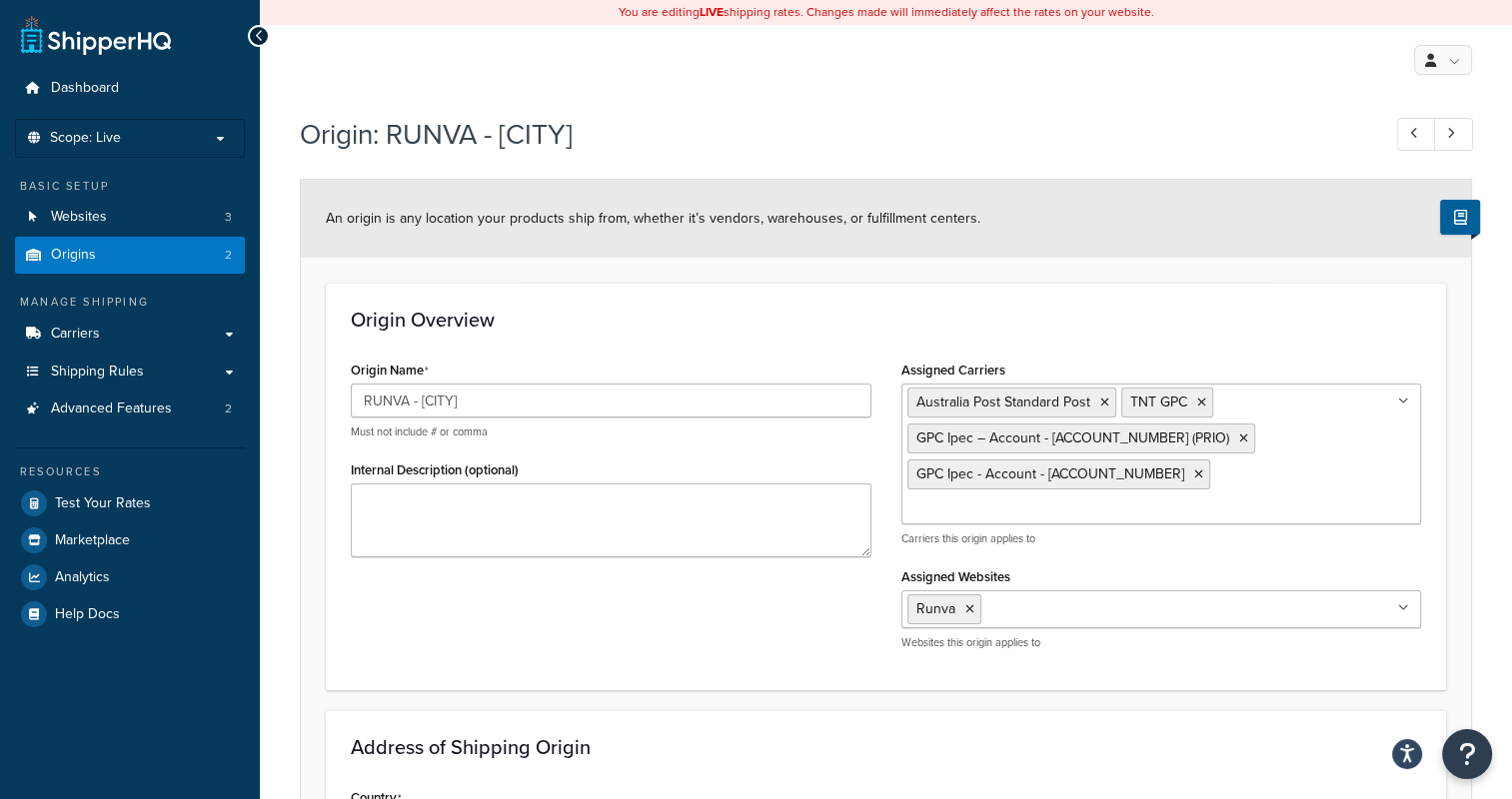 click at bounding box center [259, 36] 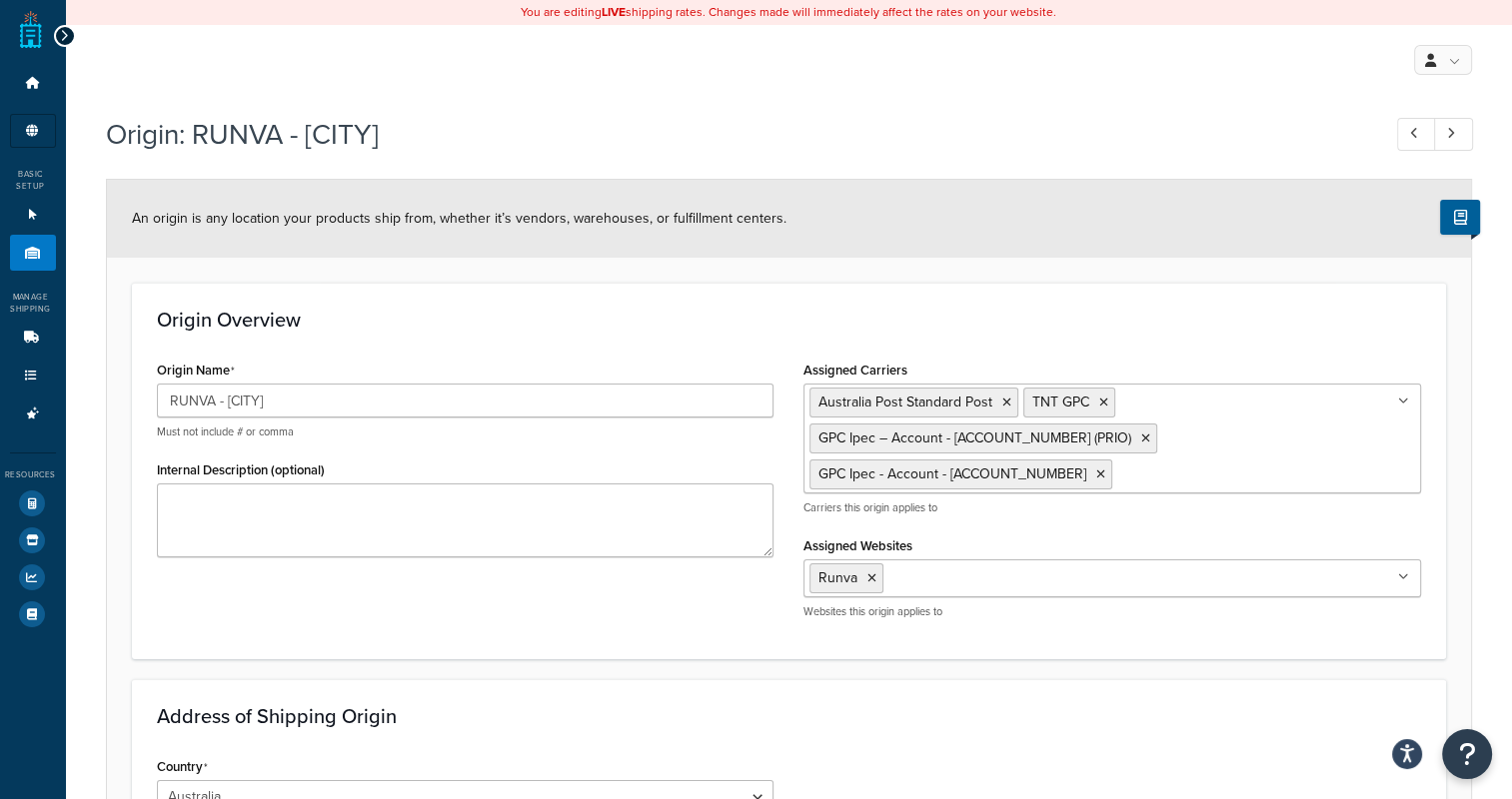 click at bounding box center [64, 36] 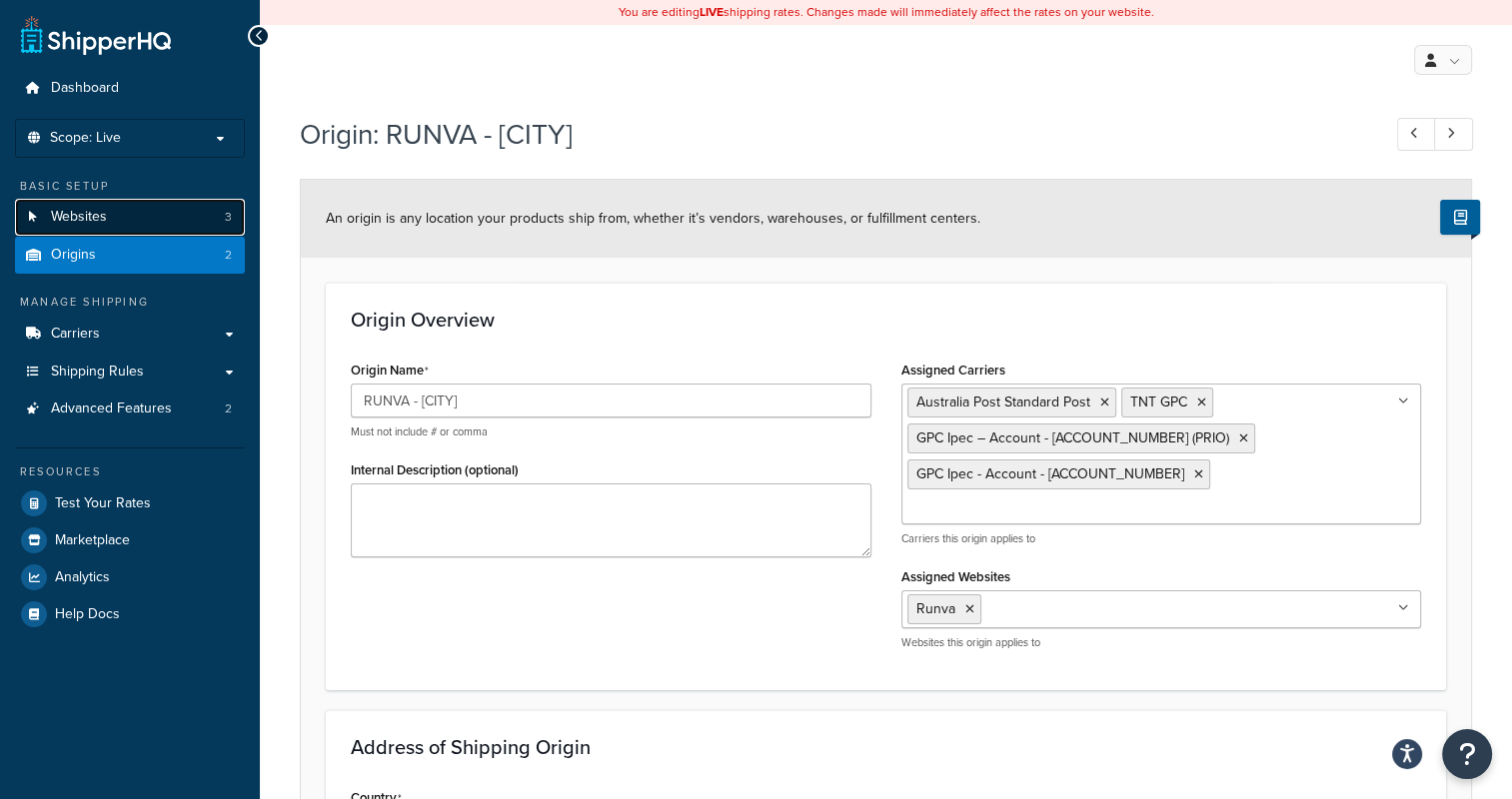 click on "Websites 3" at bounding box center [130, 217] 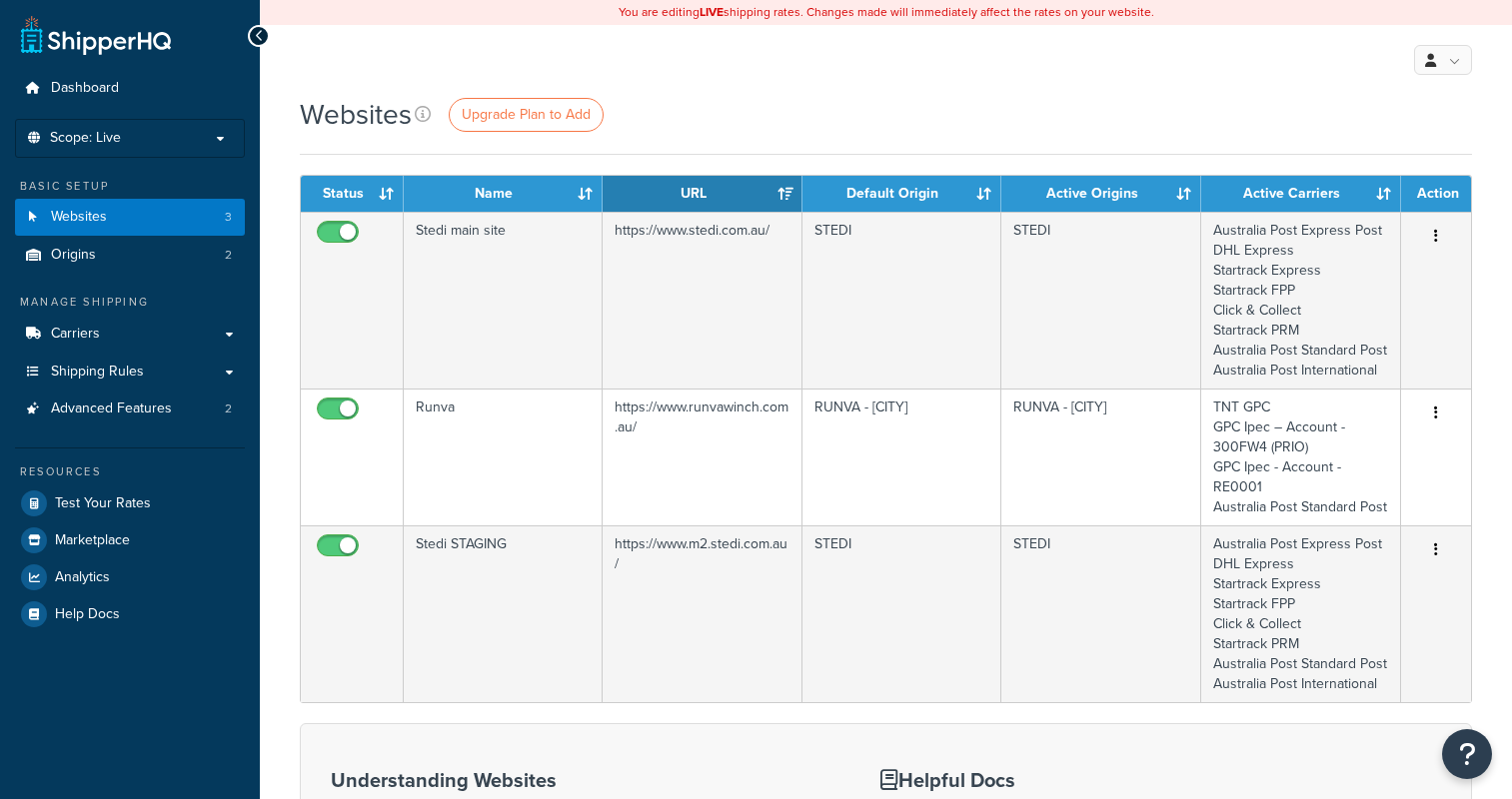scroll, scrollTop: 0, scrollLeft: 0, axis: both 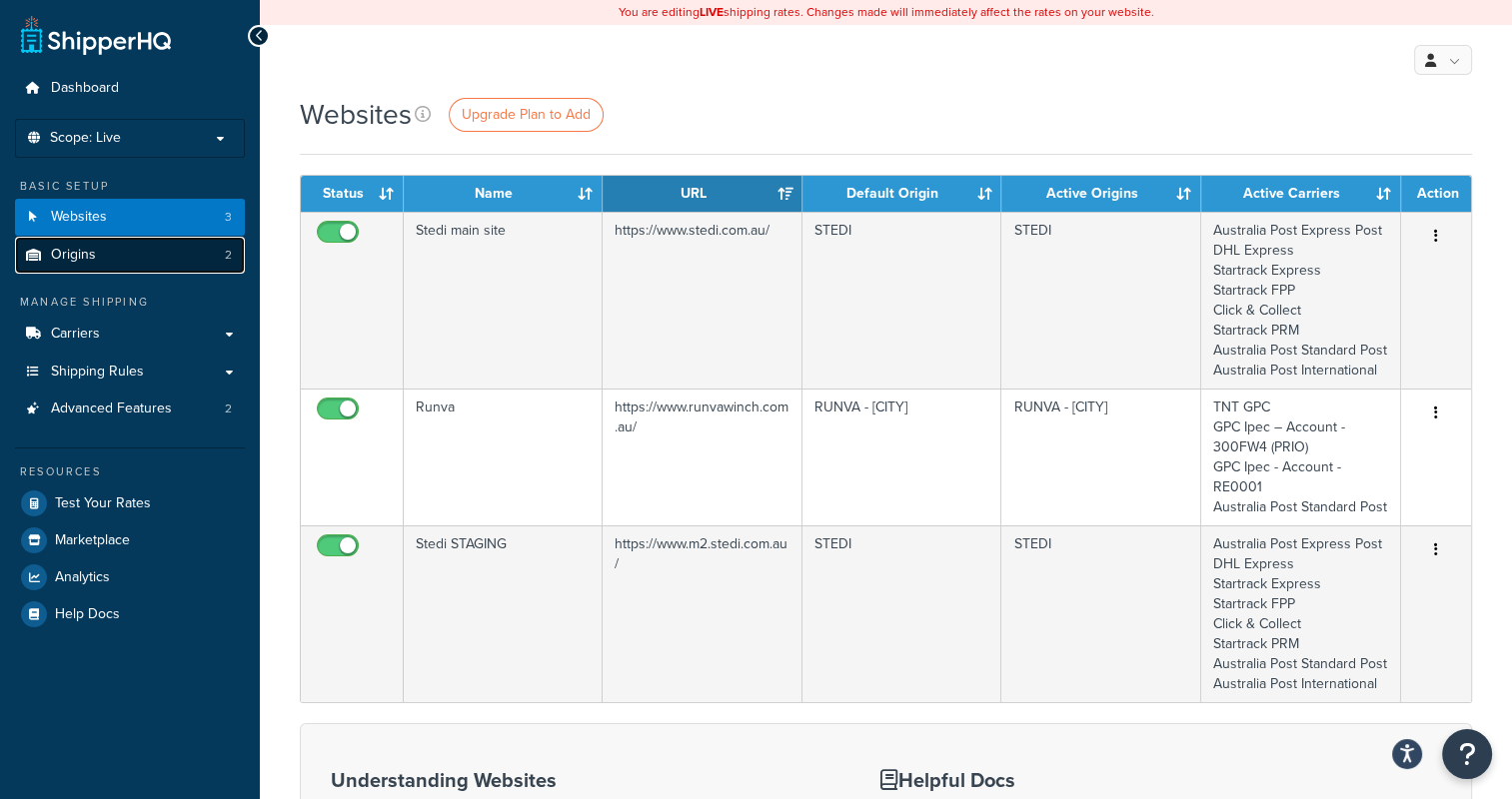 click on "Origins
2" at bounding box center [130, 255] 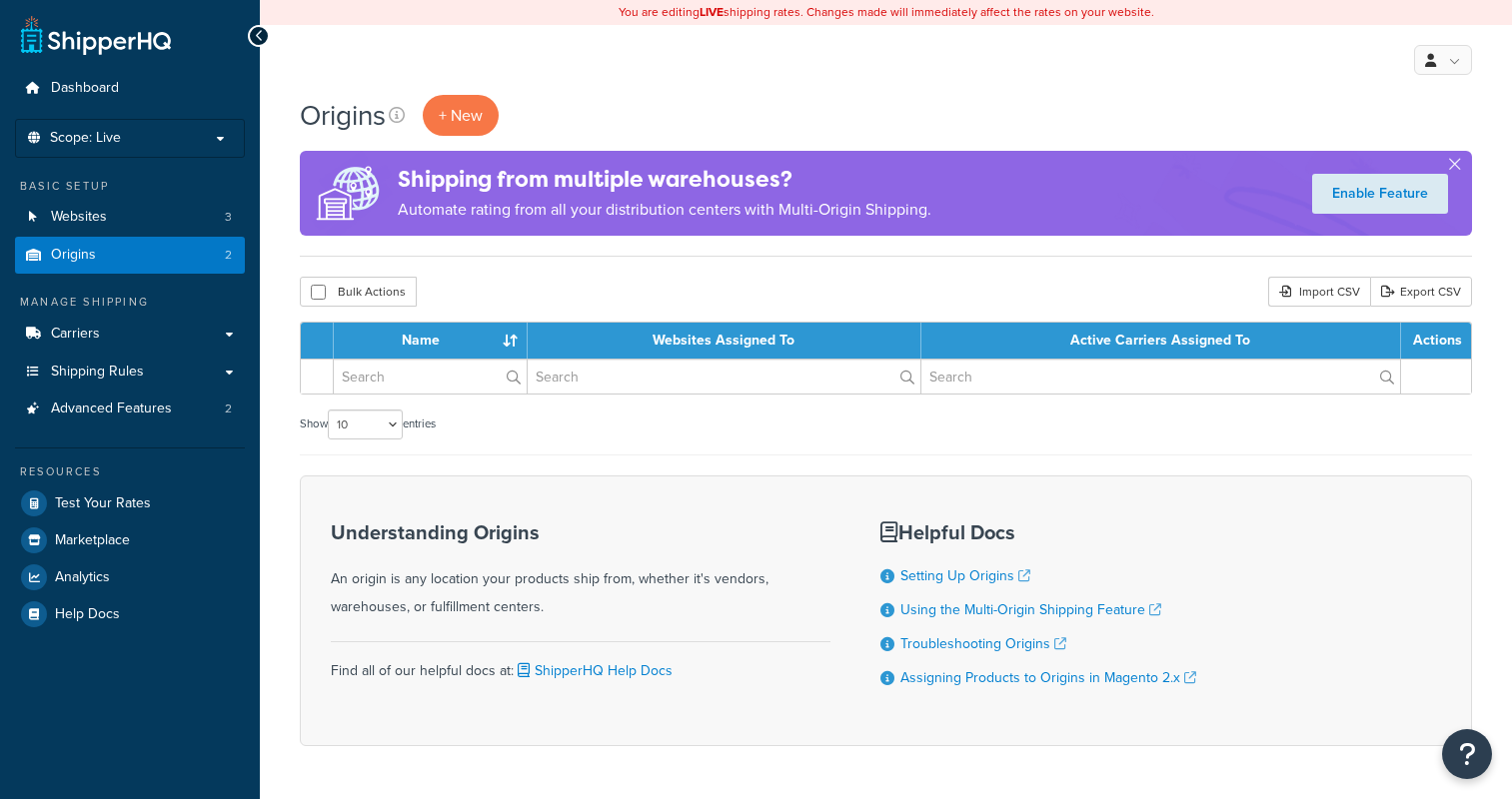 scroll, scrollTop: 0, scrollLeft: 0, axis: both 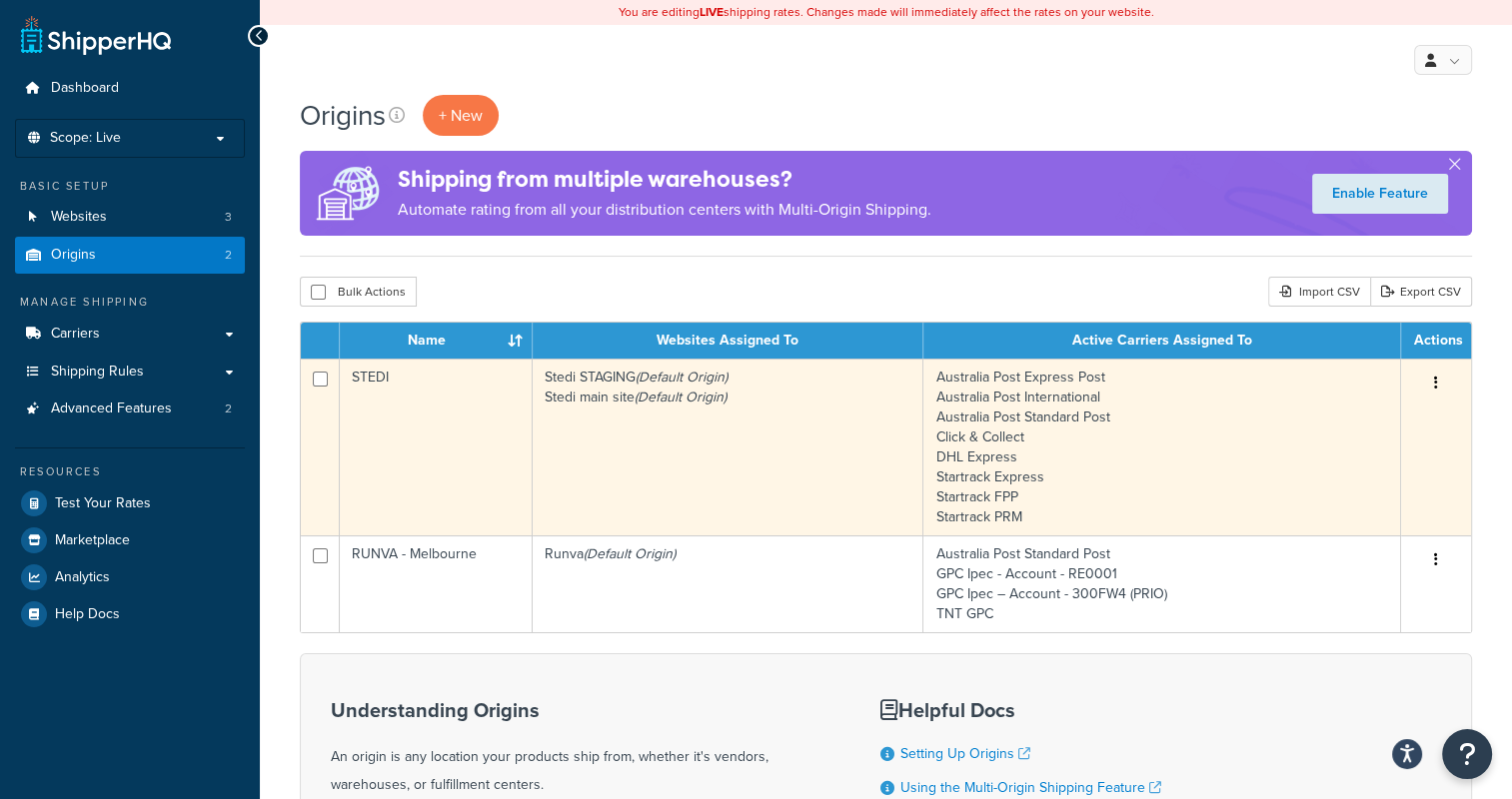 click at bounding box center (1436, 383) 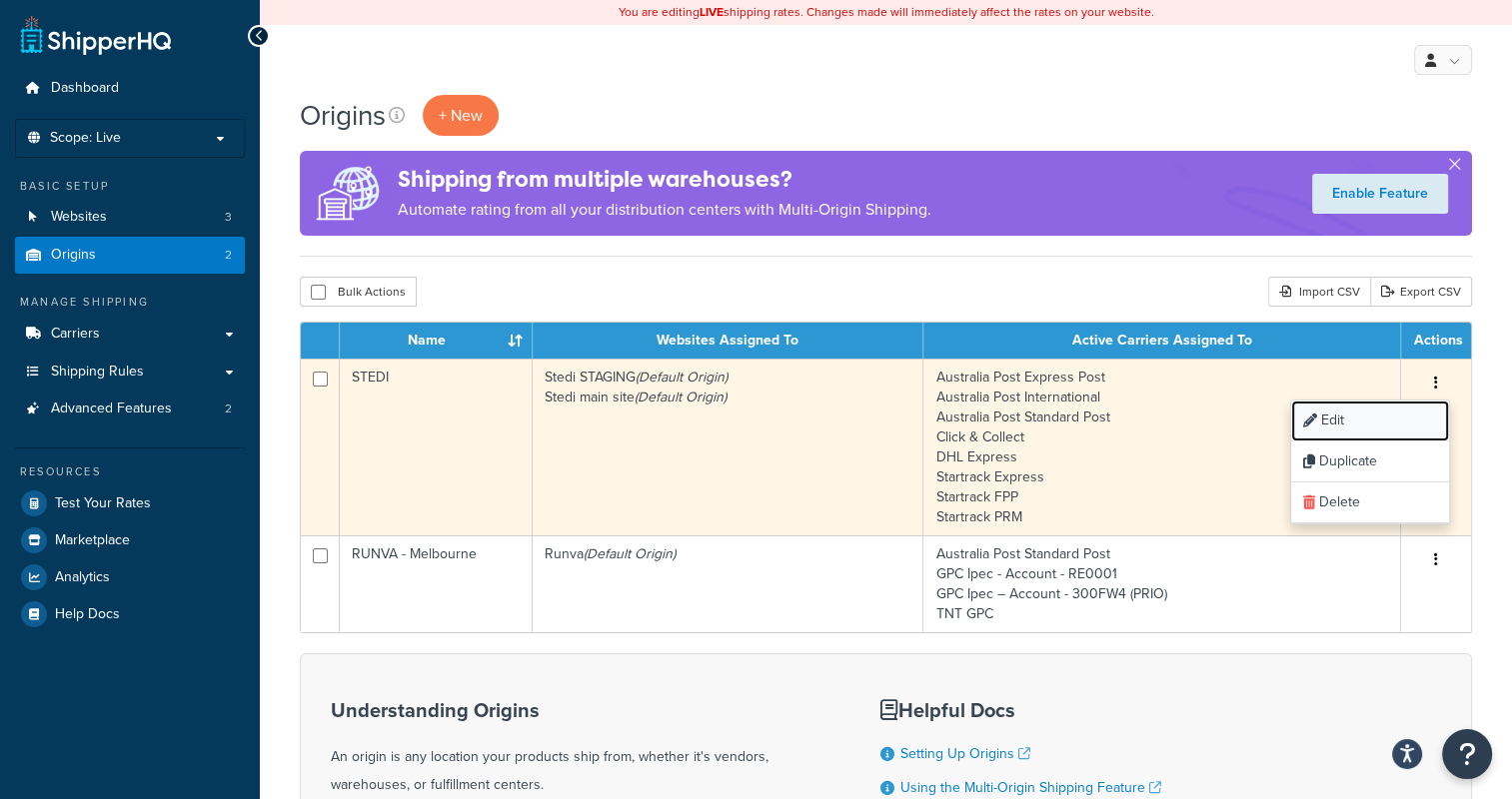 click on "Edit" at bounding box center [1370, 420] 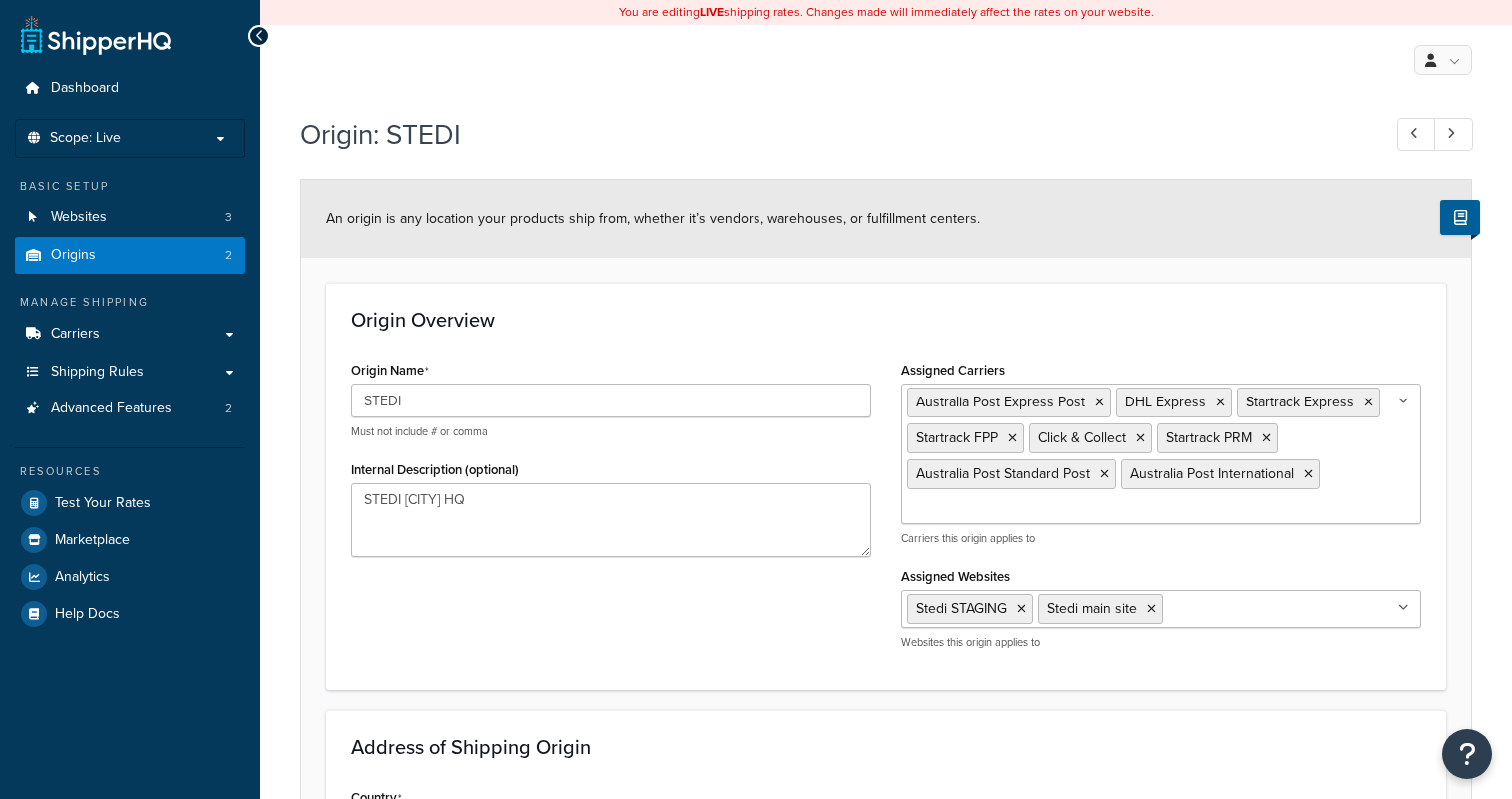 select on "1013" 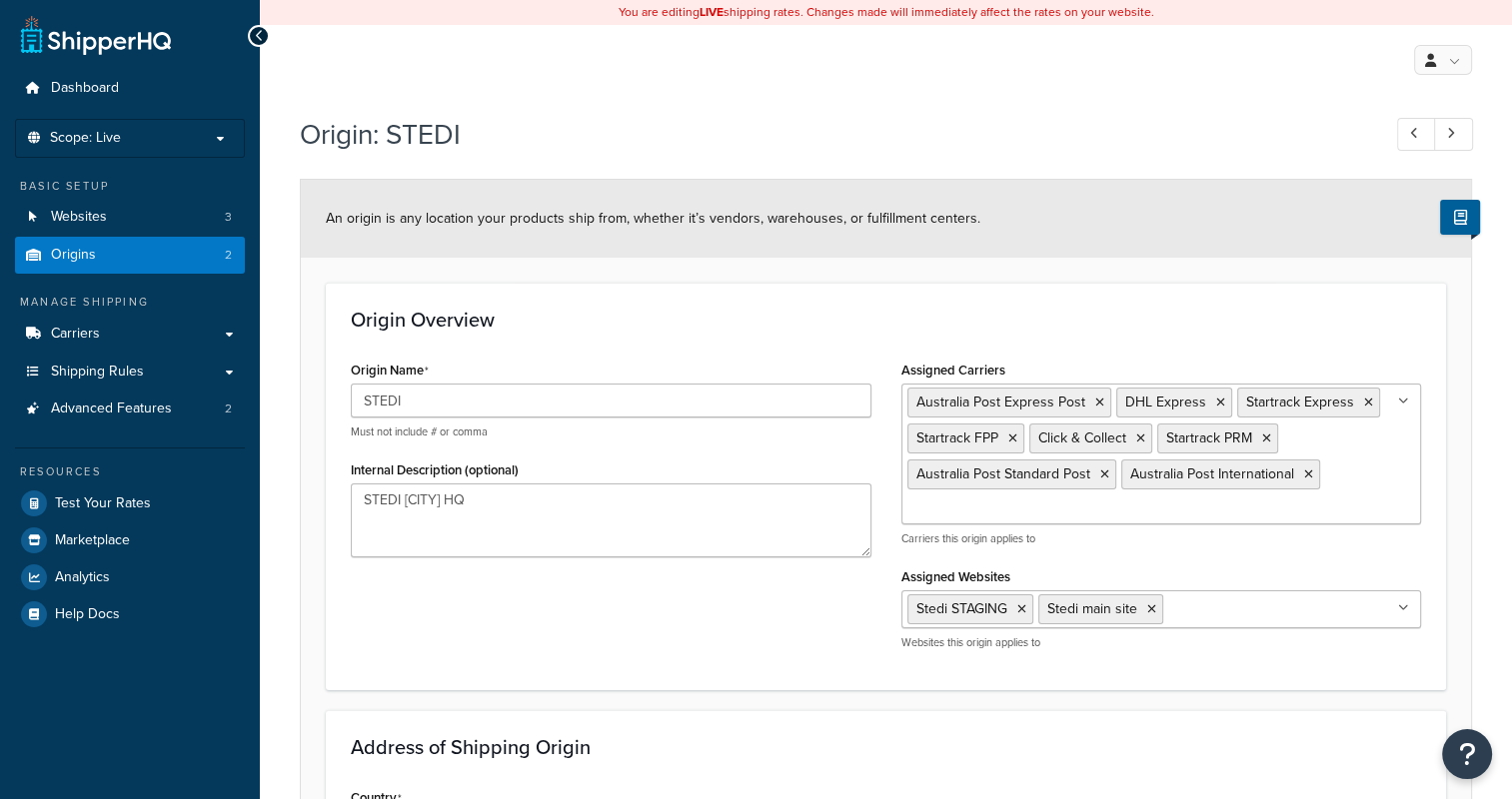 scroll, scrollTop: 0, scrollLeft: 0, axis: both 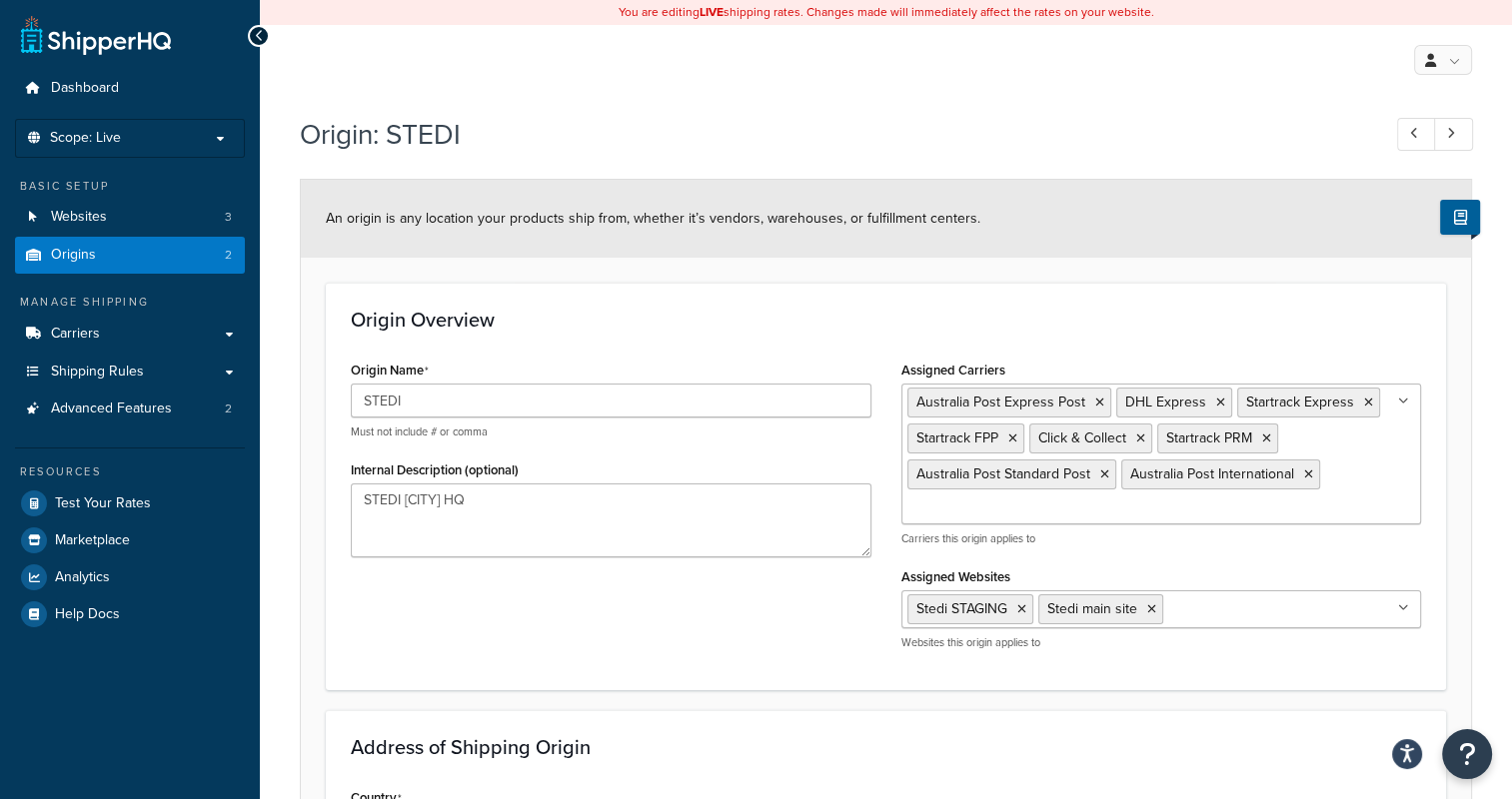click at bounding box center [259, 36] 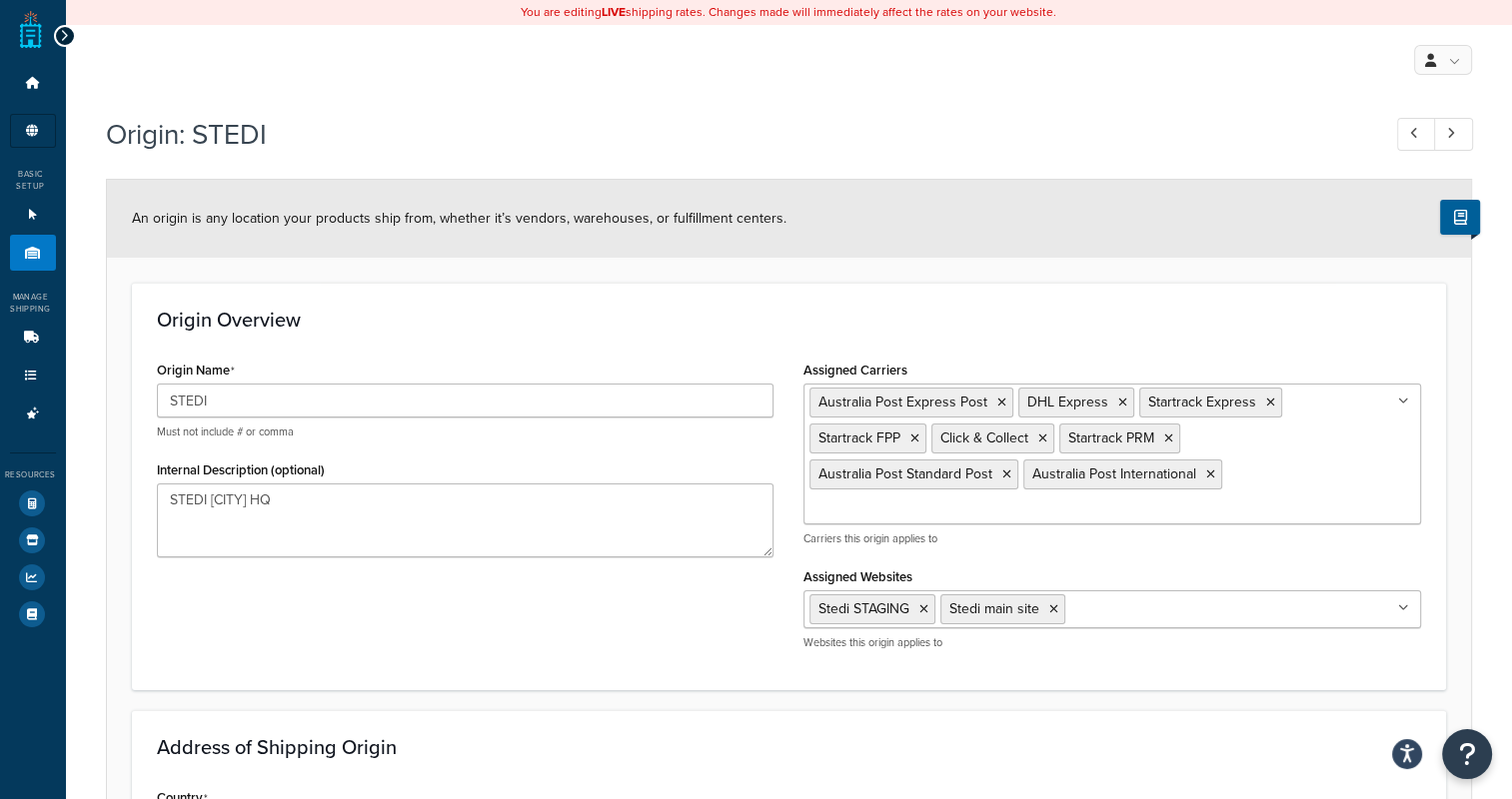 click at bounding box center [65, 36] 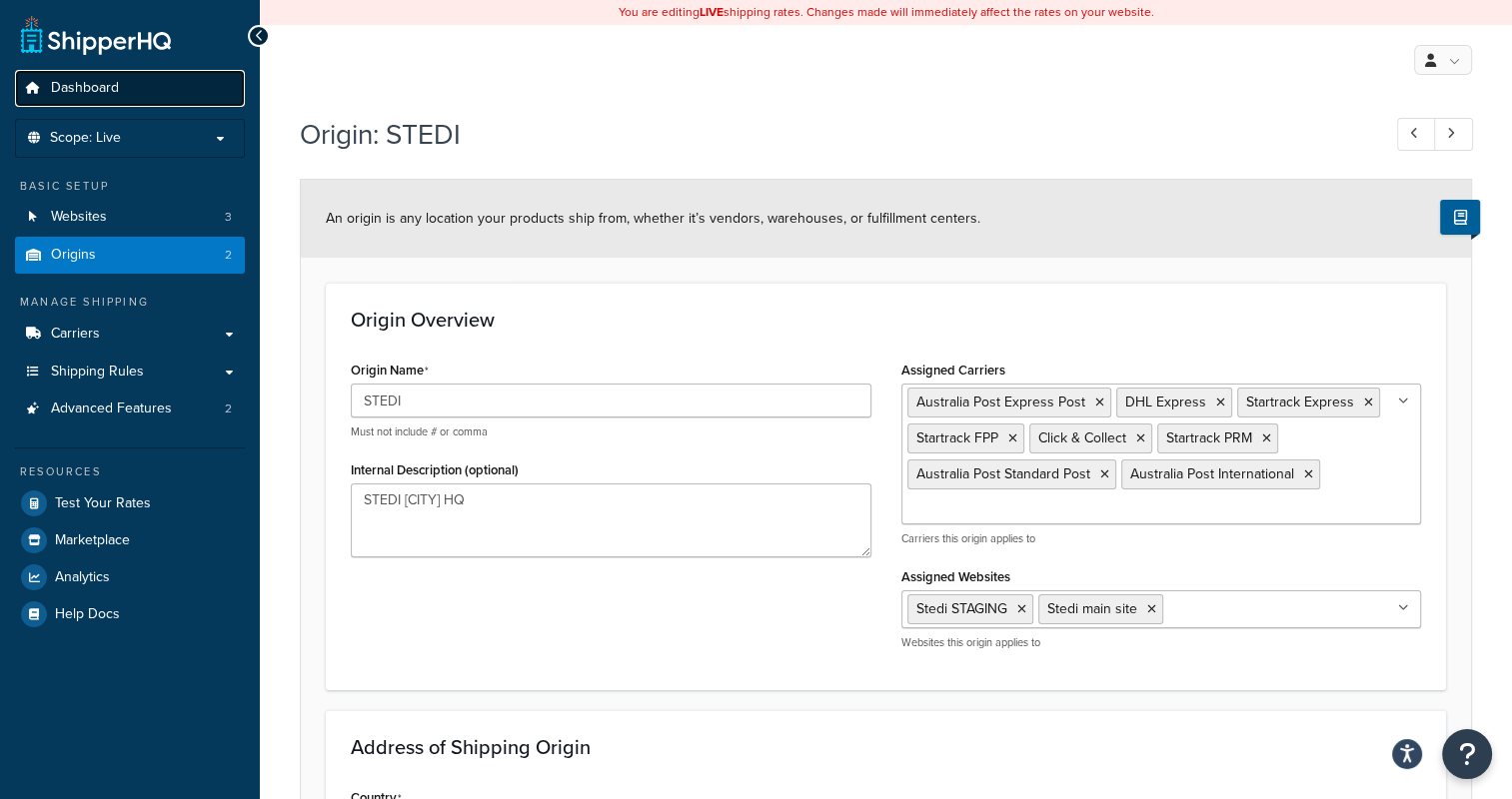 click on "Dashboard" at bounding box center (130, 88) 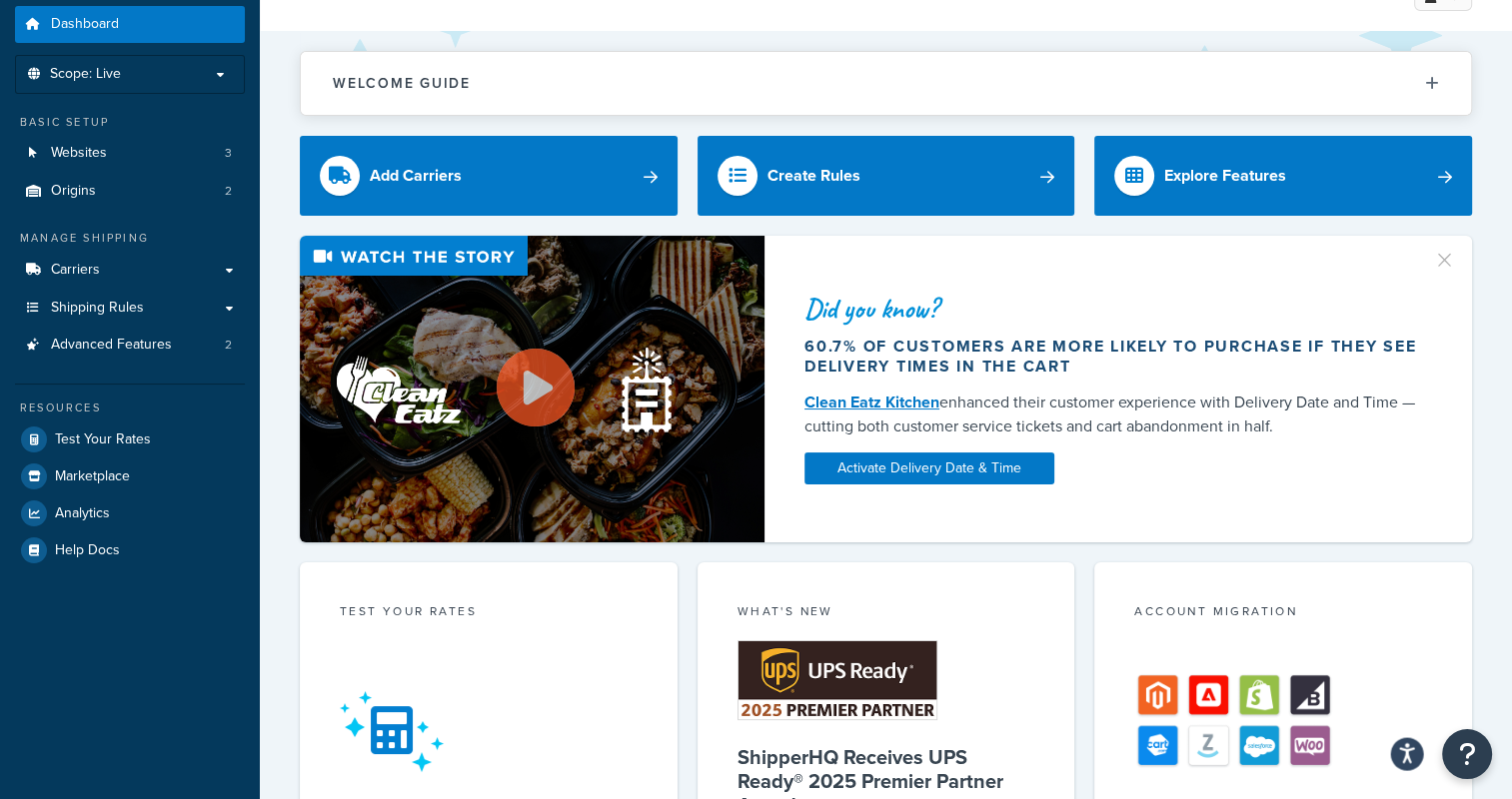 scroll, scrollTop: 100, scrollLeft: 0, axis: vertical 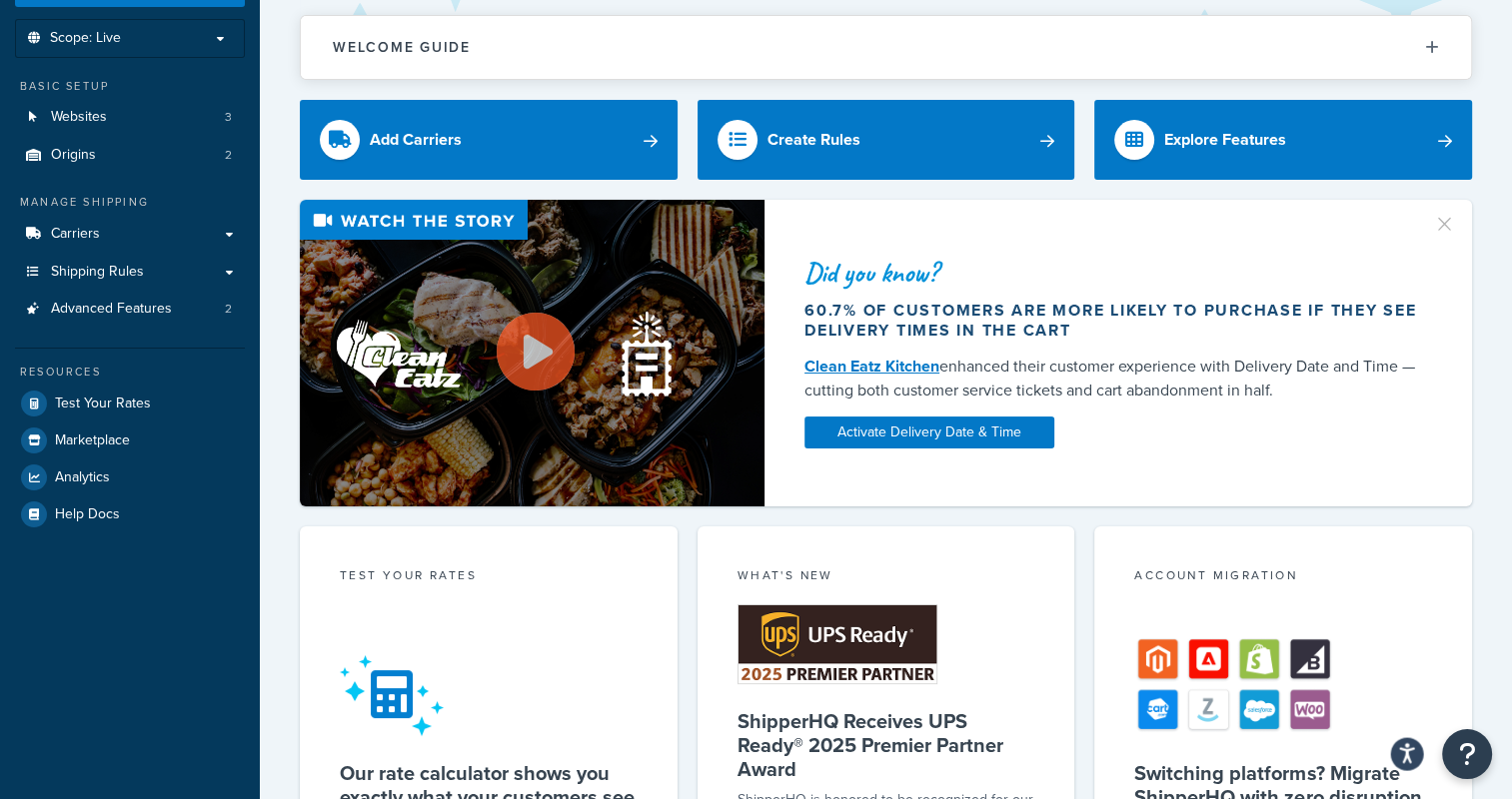 click 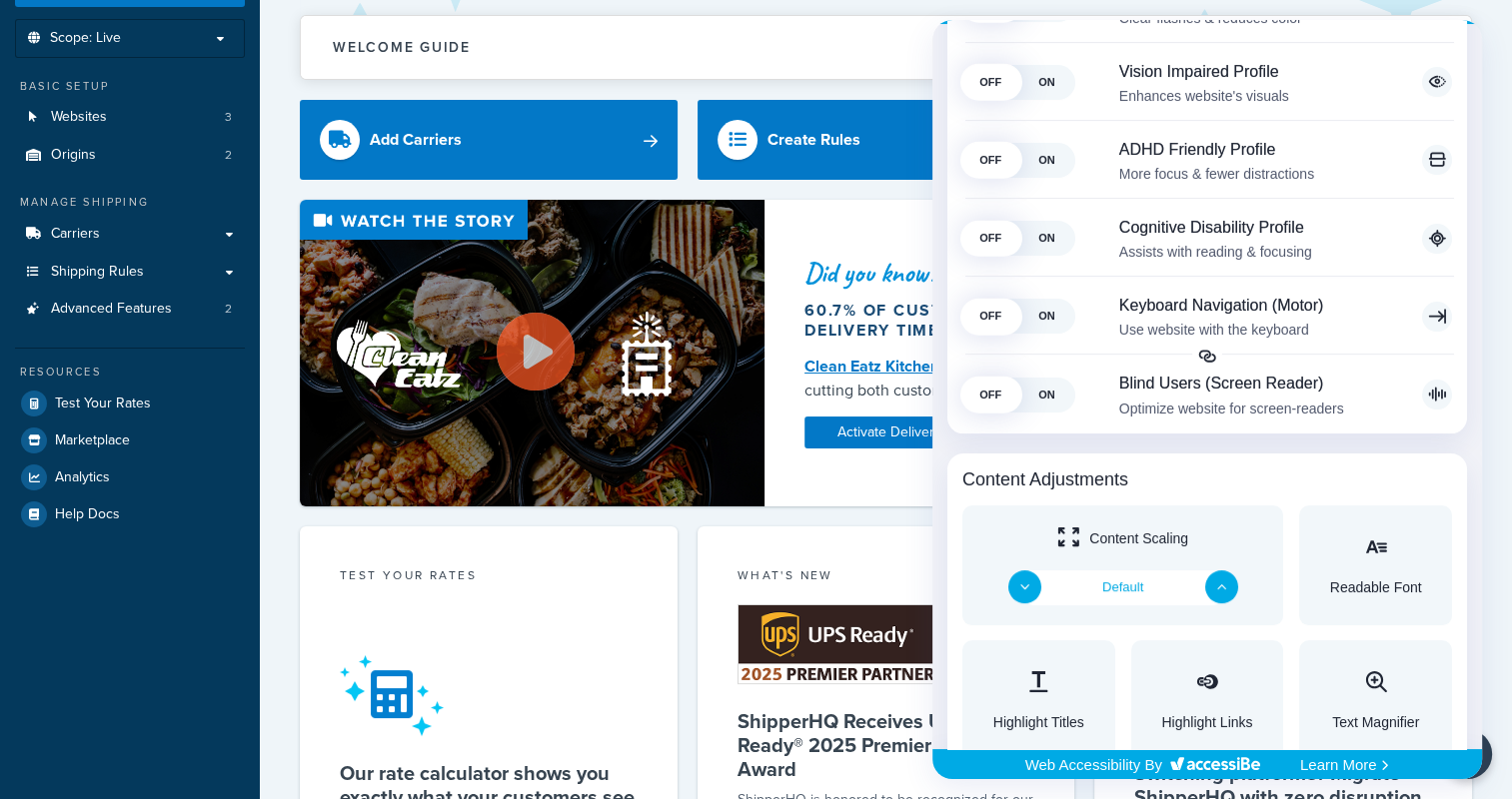 scroll, scrollTop: 300, scrollLeft: 0, axis: vertical 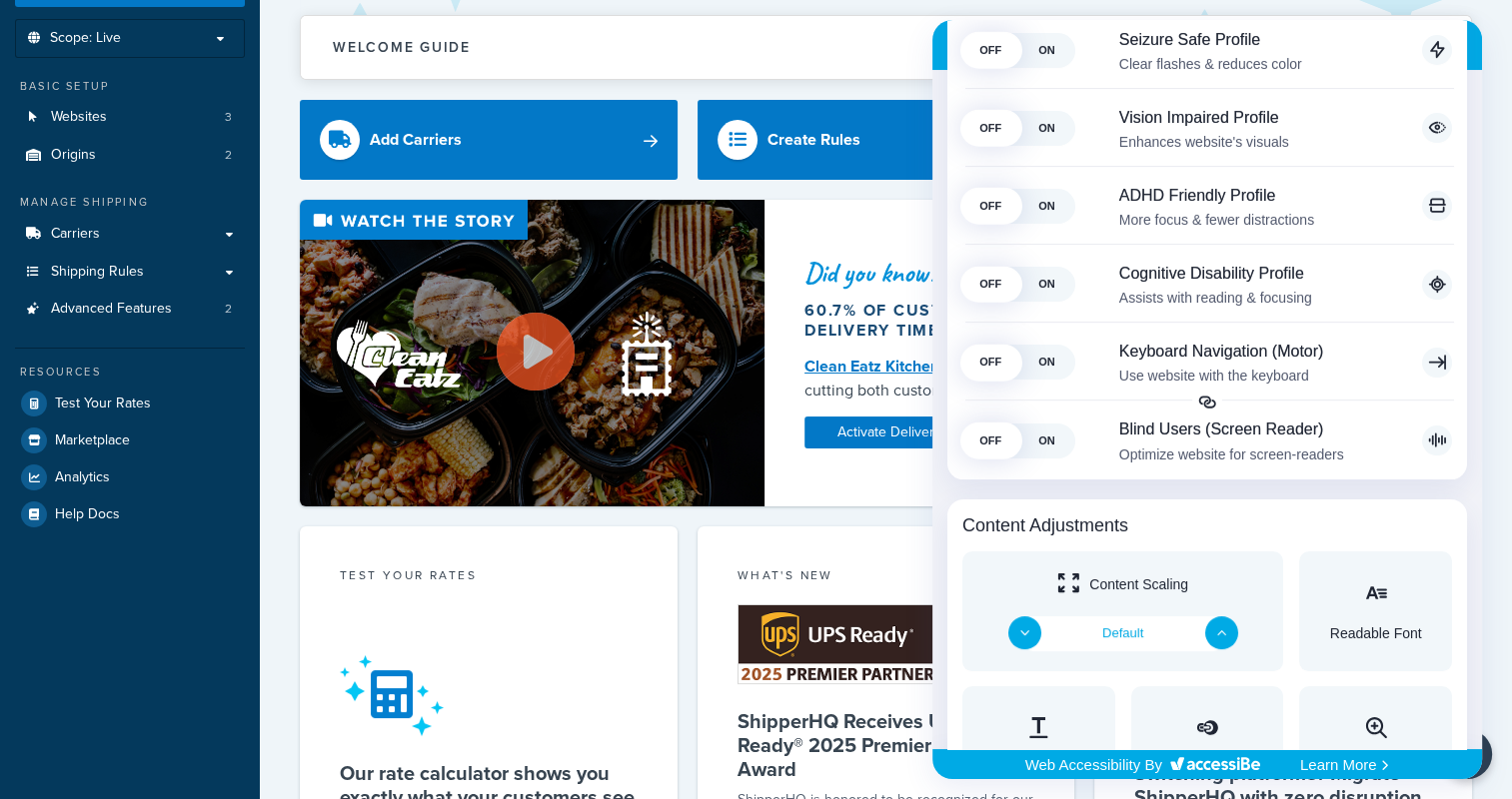 click at bounding box center [756, 400] 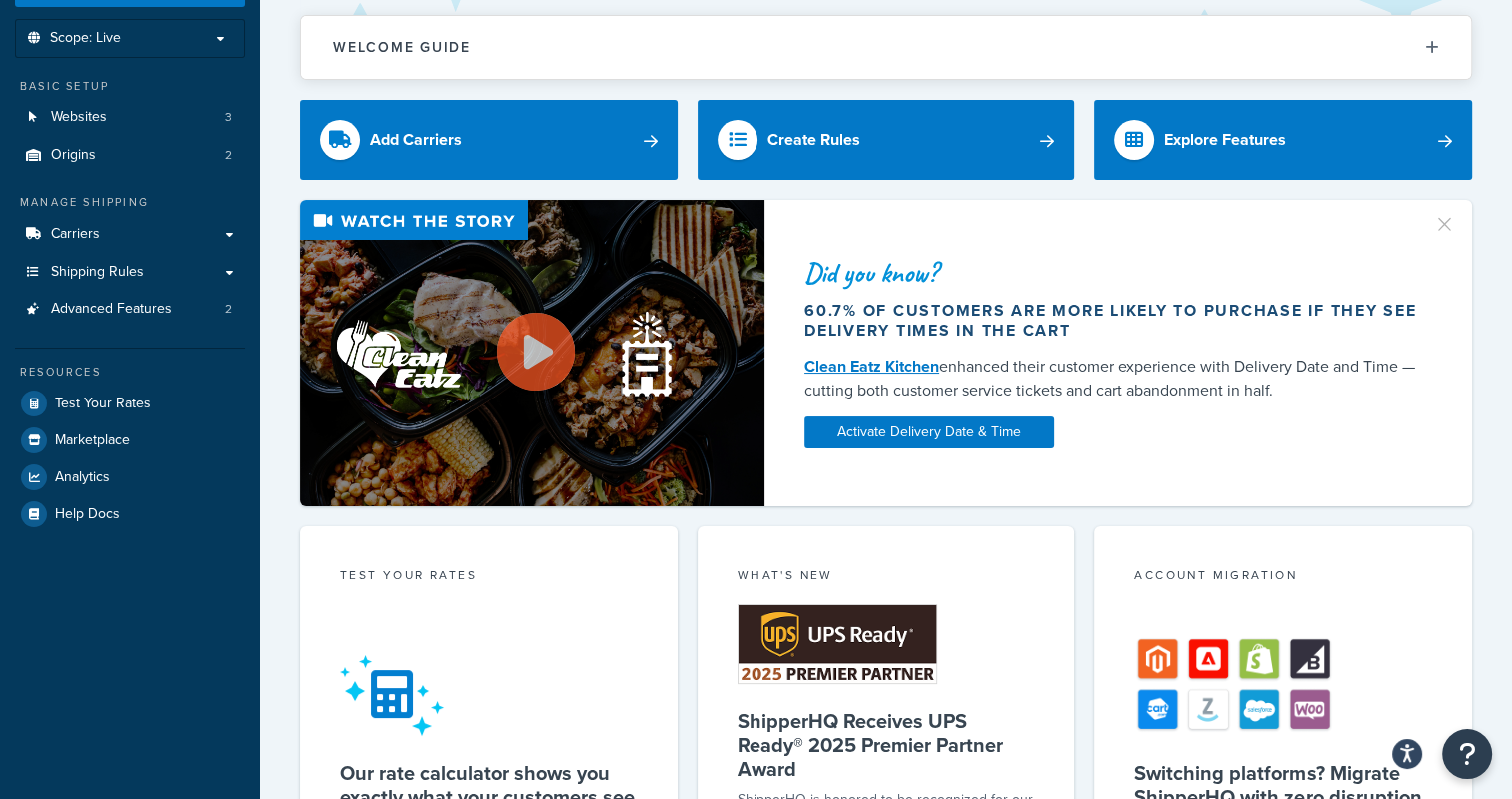 scroll, scrollTop: 0, scrollLeft: 0, axis: both 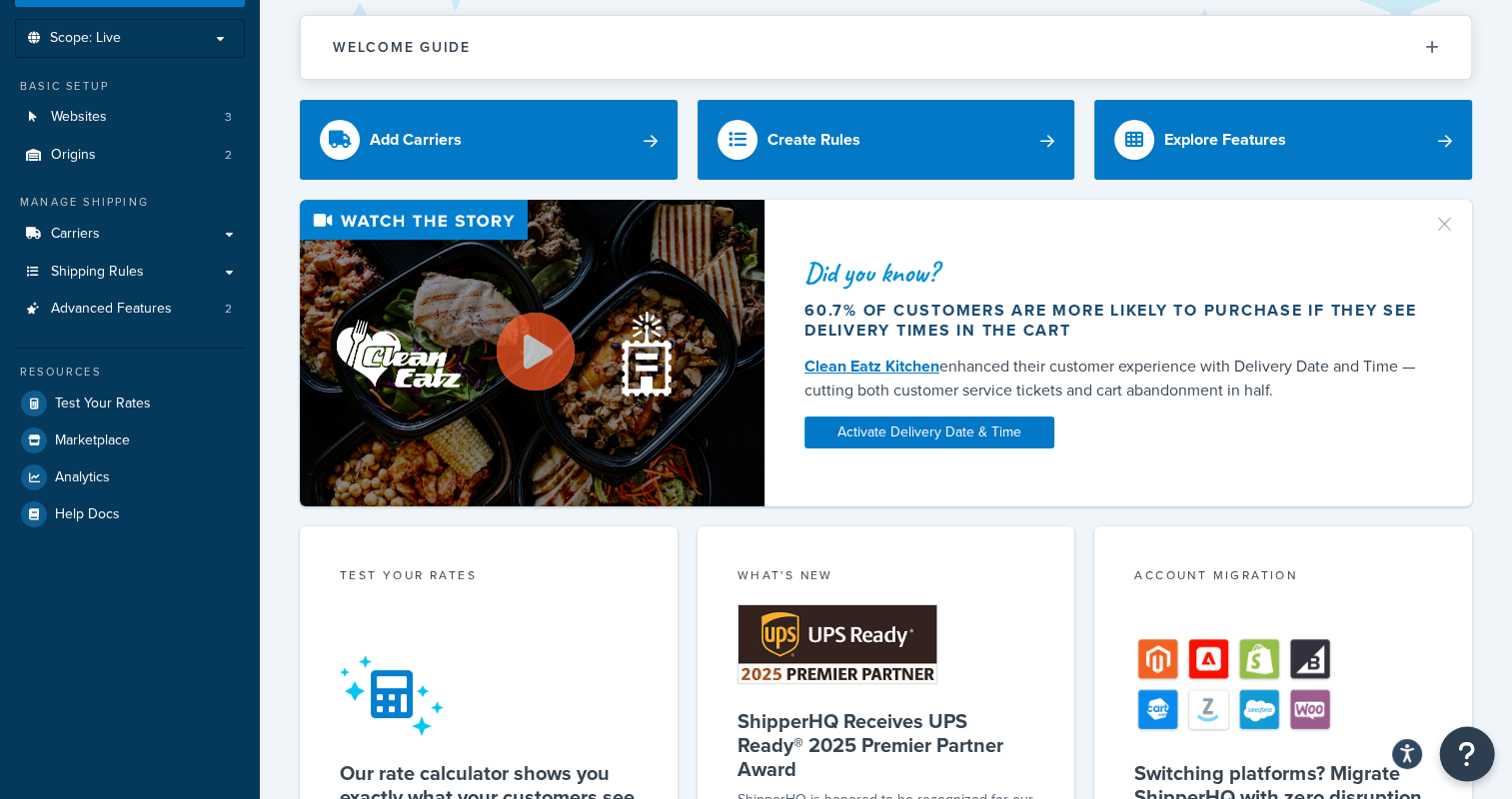 click at bounding box center (1467, 754) 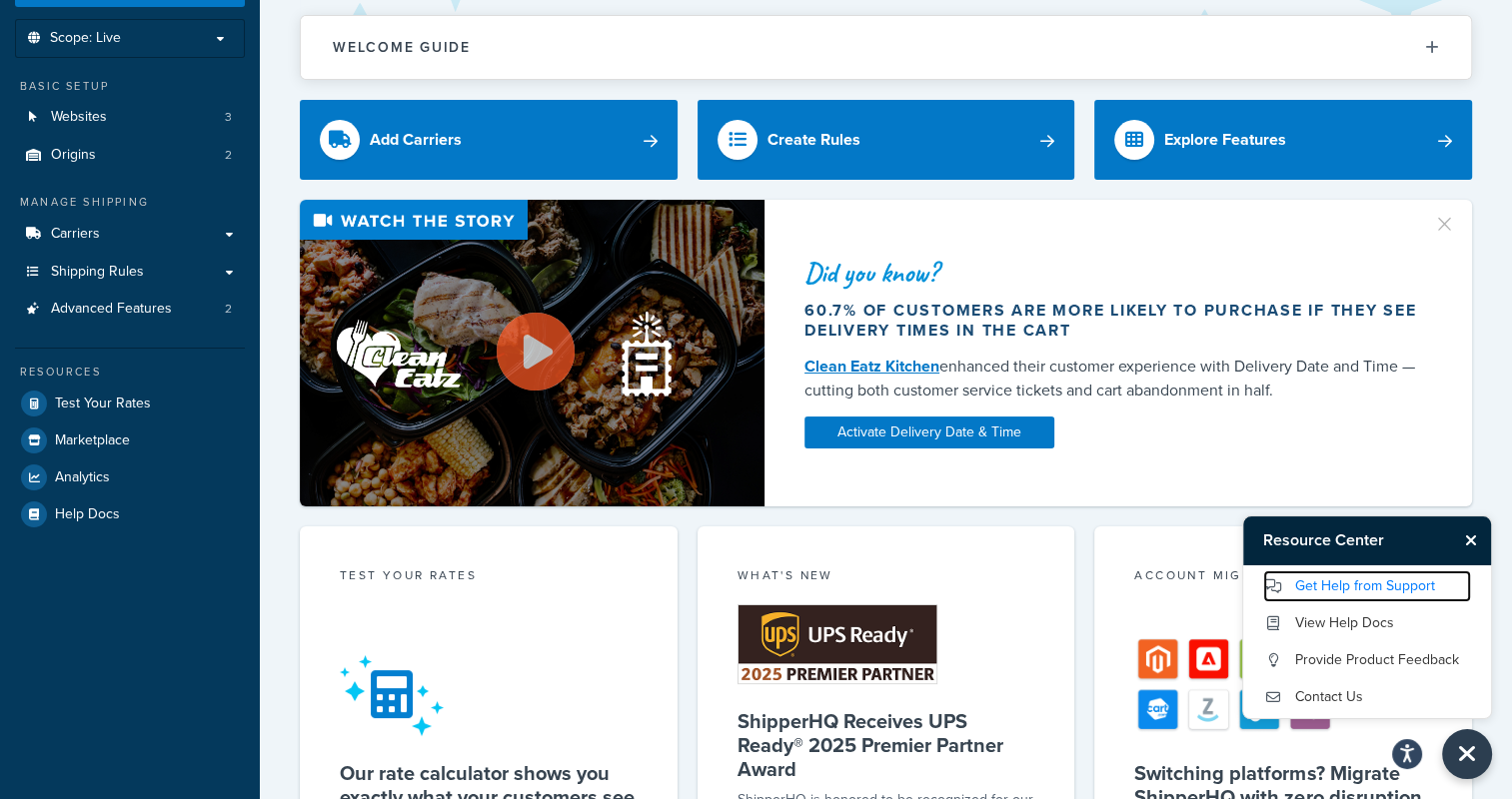 click on "Get Help from Support" at bounding box center (1367, 586) 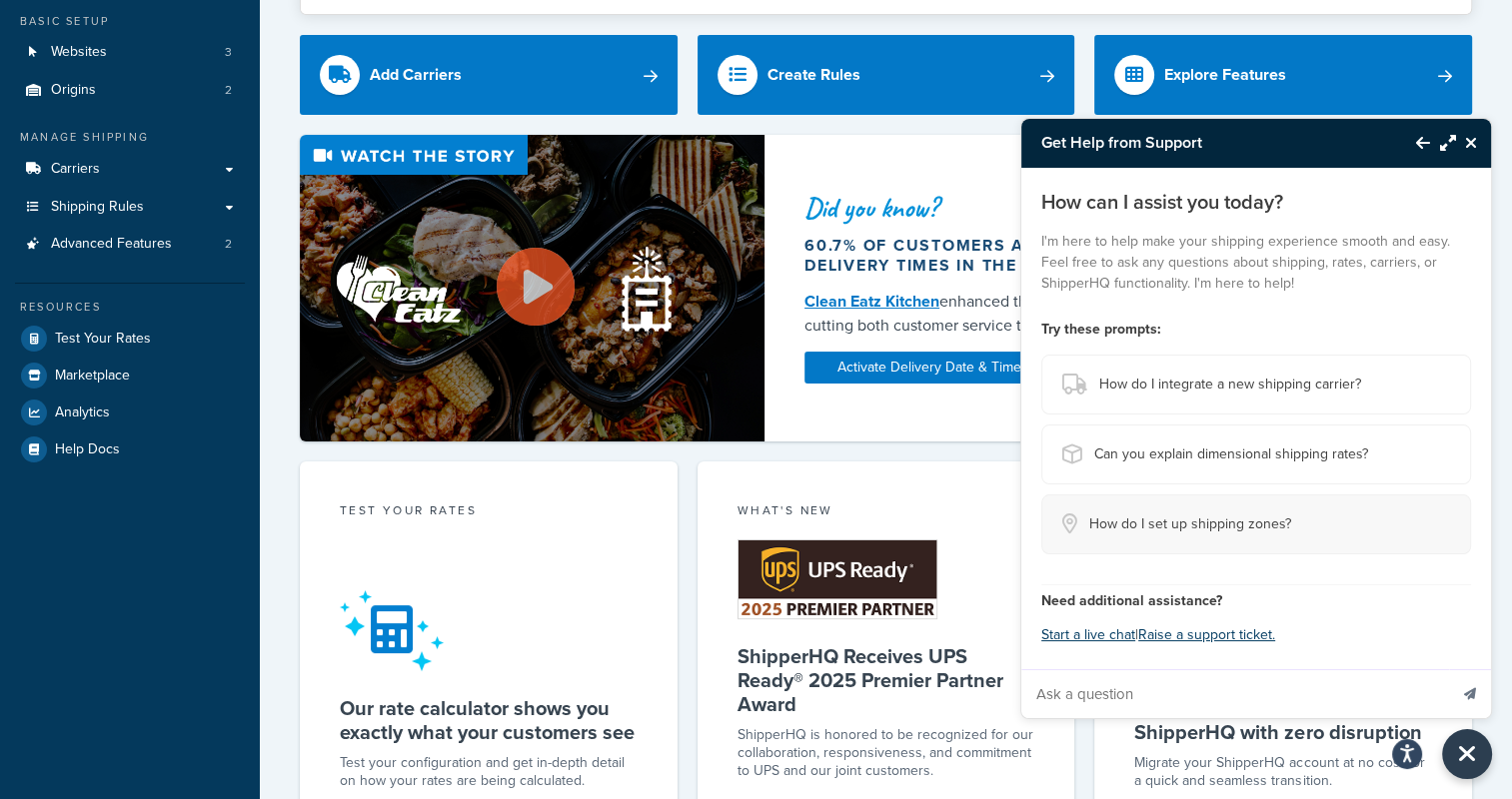 scroll, scrollTop: 200, scrollLeft: 0, axis: vertical 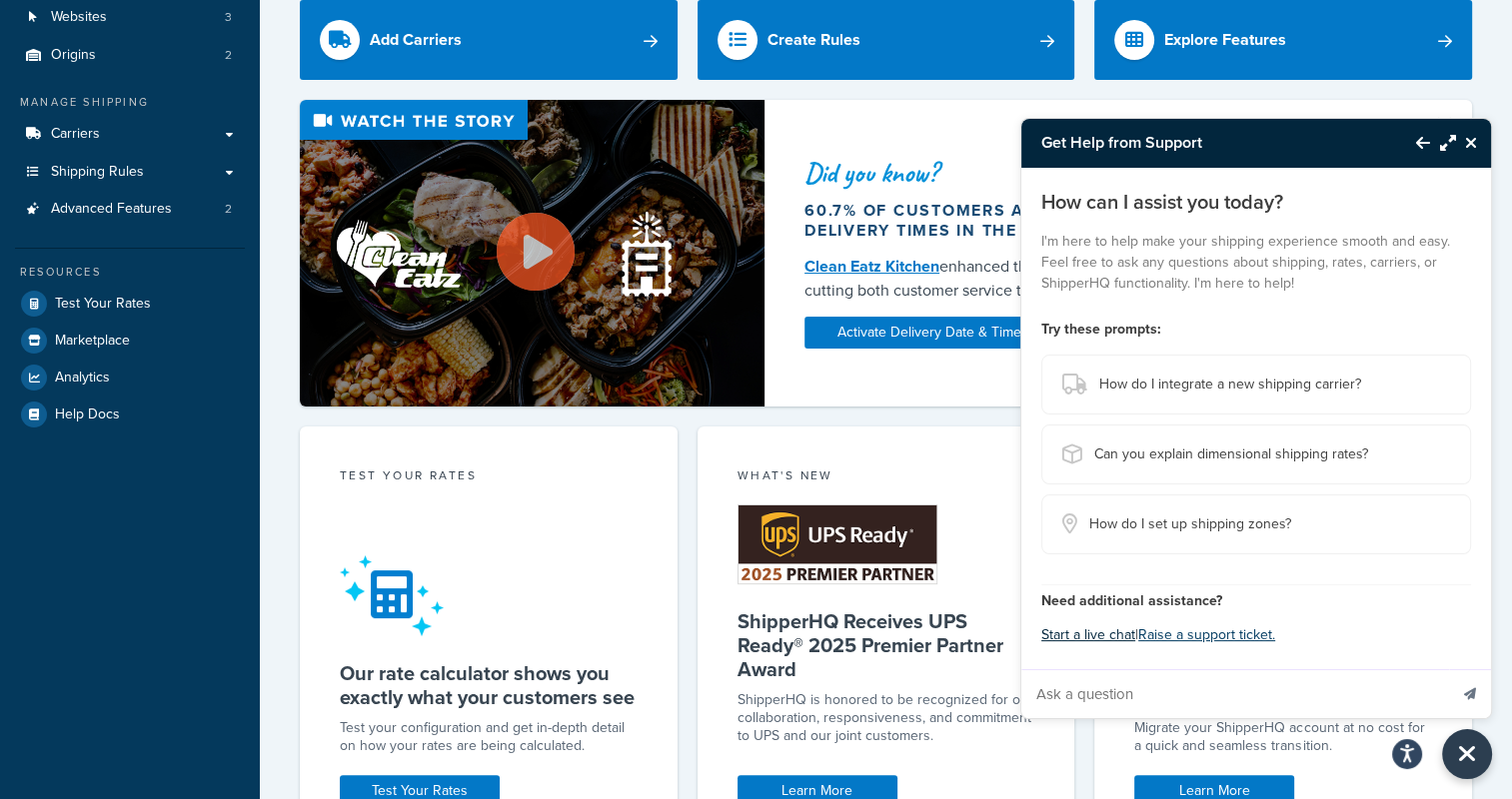 click on "Start a live chat" at bounding box center (1088, 635) 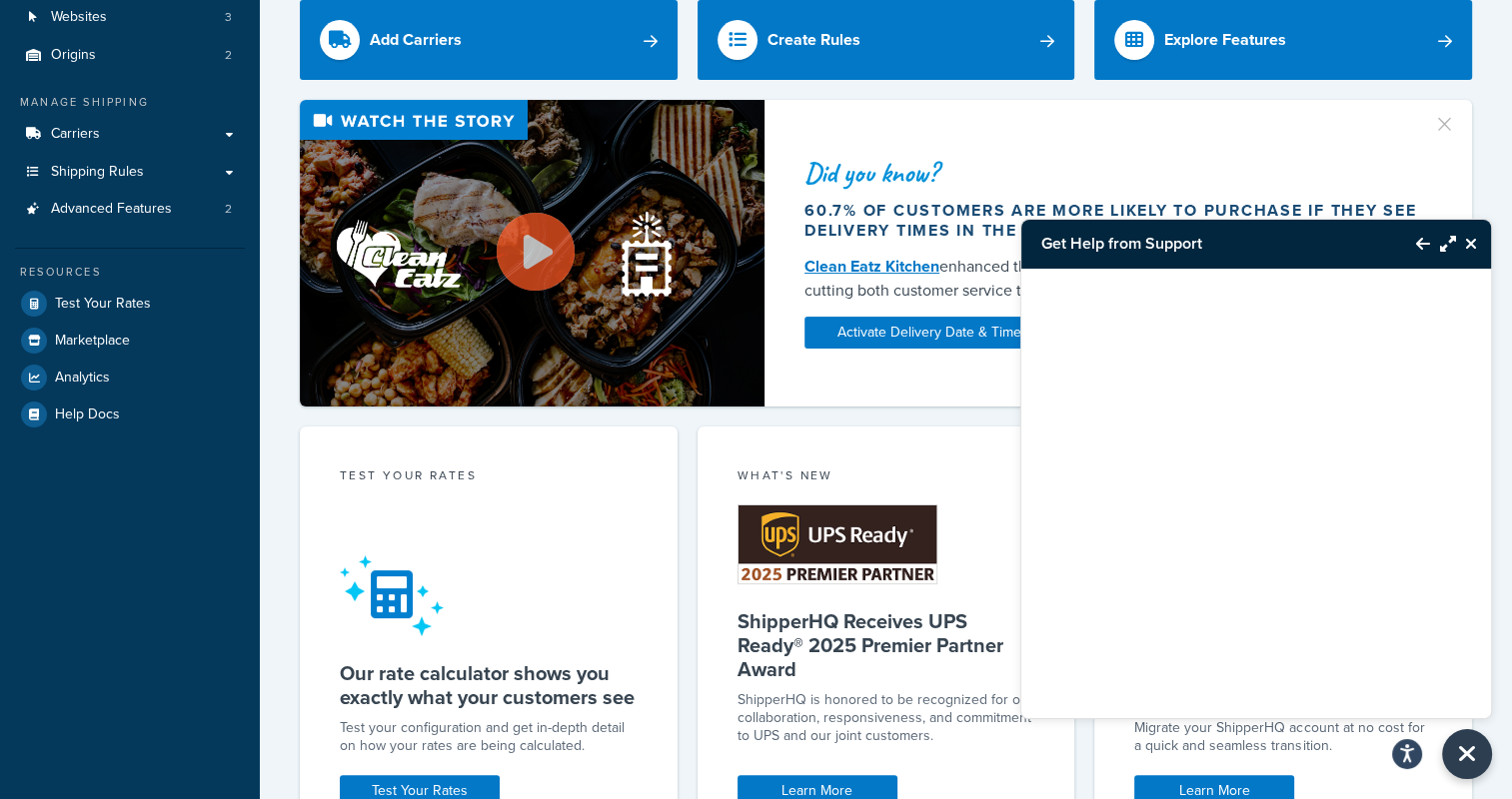 click at bounding box center (1256, 468) 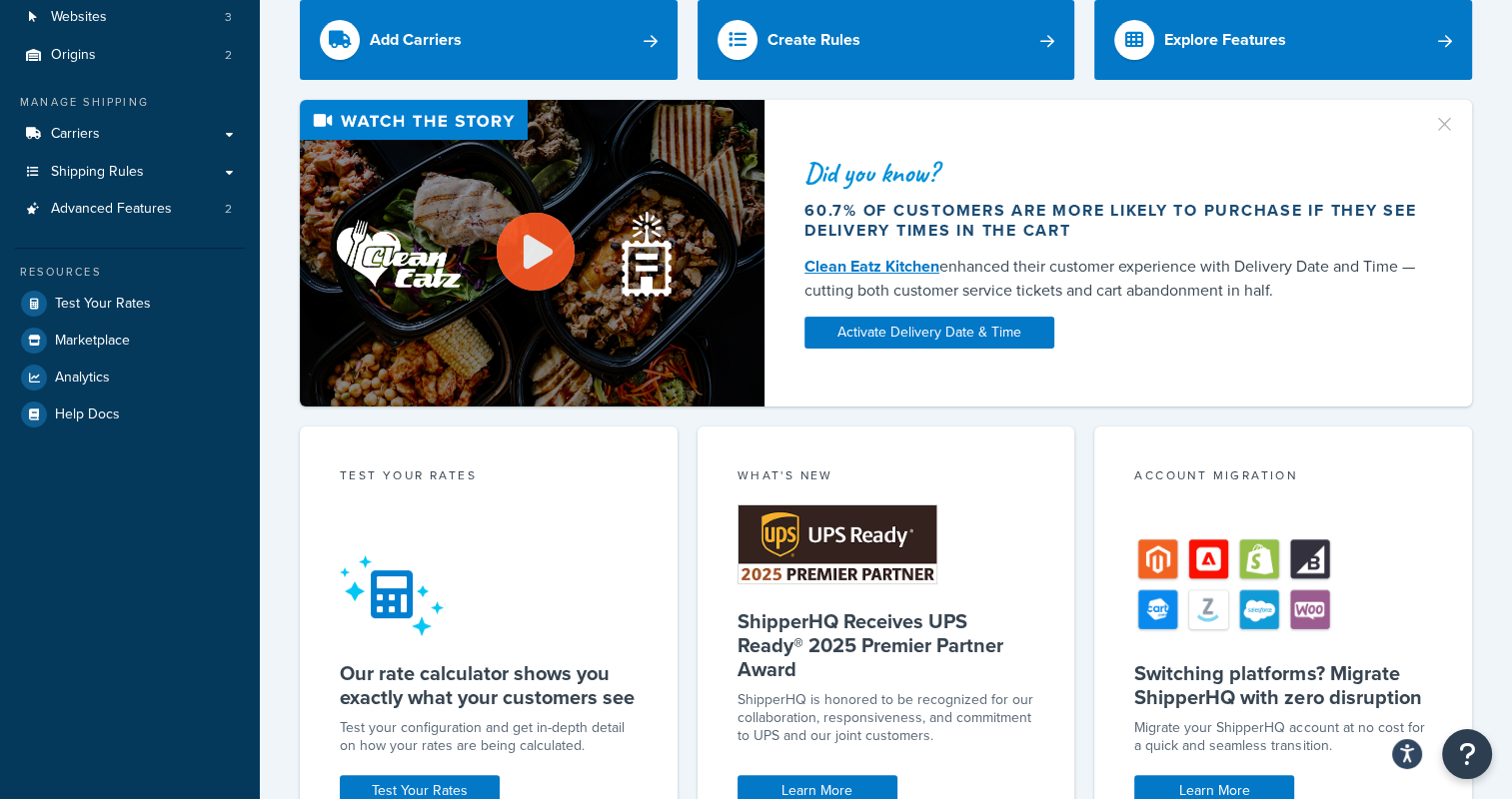 scroll, scrollTop: 200, scrollLeft: 0, axis: vertical 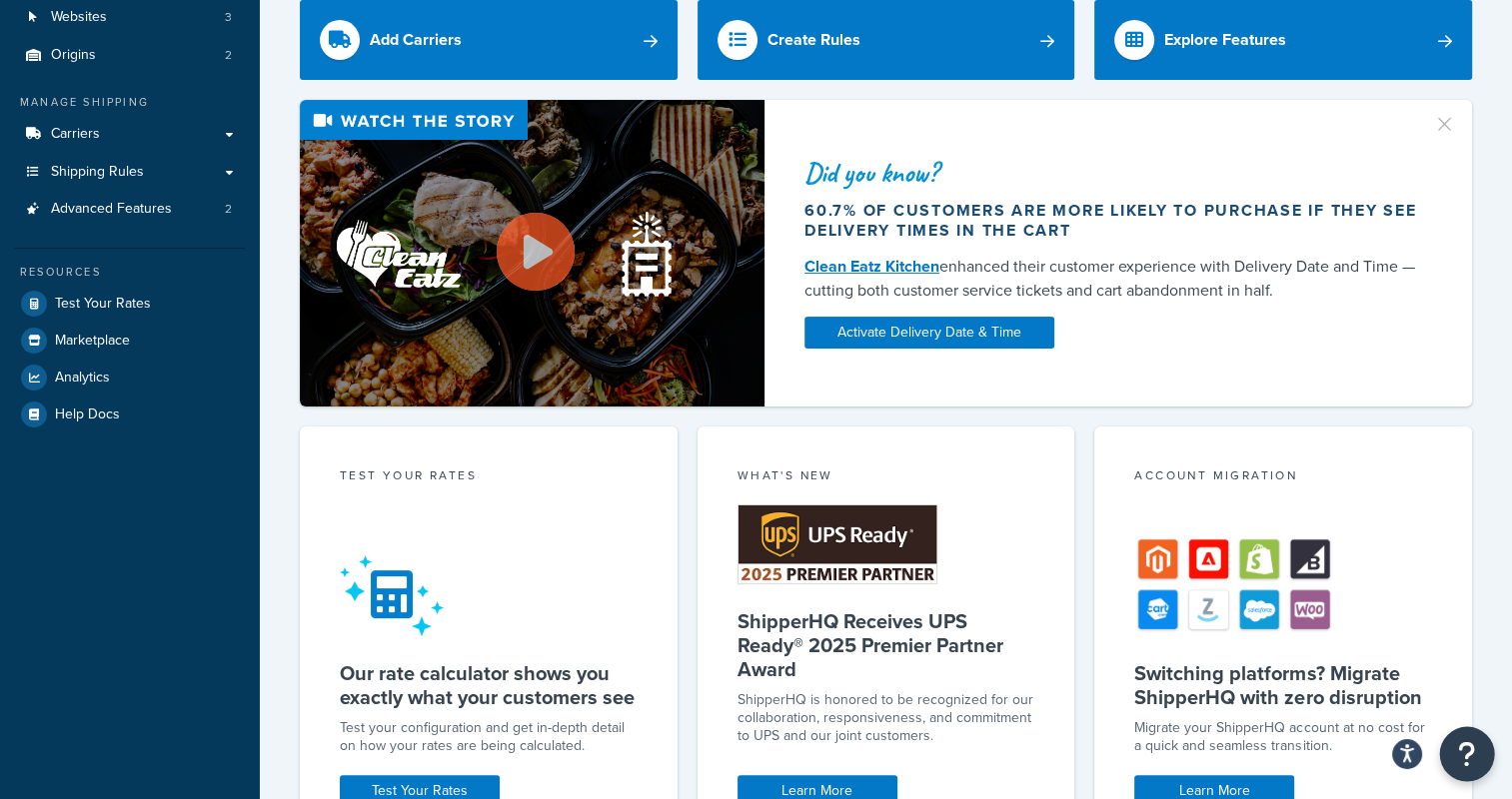click at bounding box center [1467, 754] 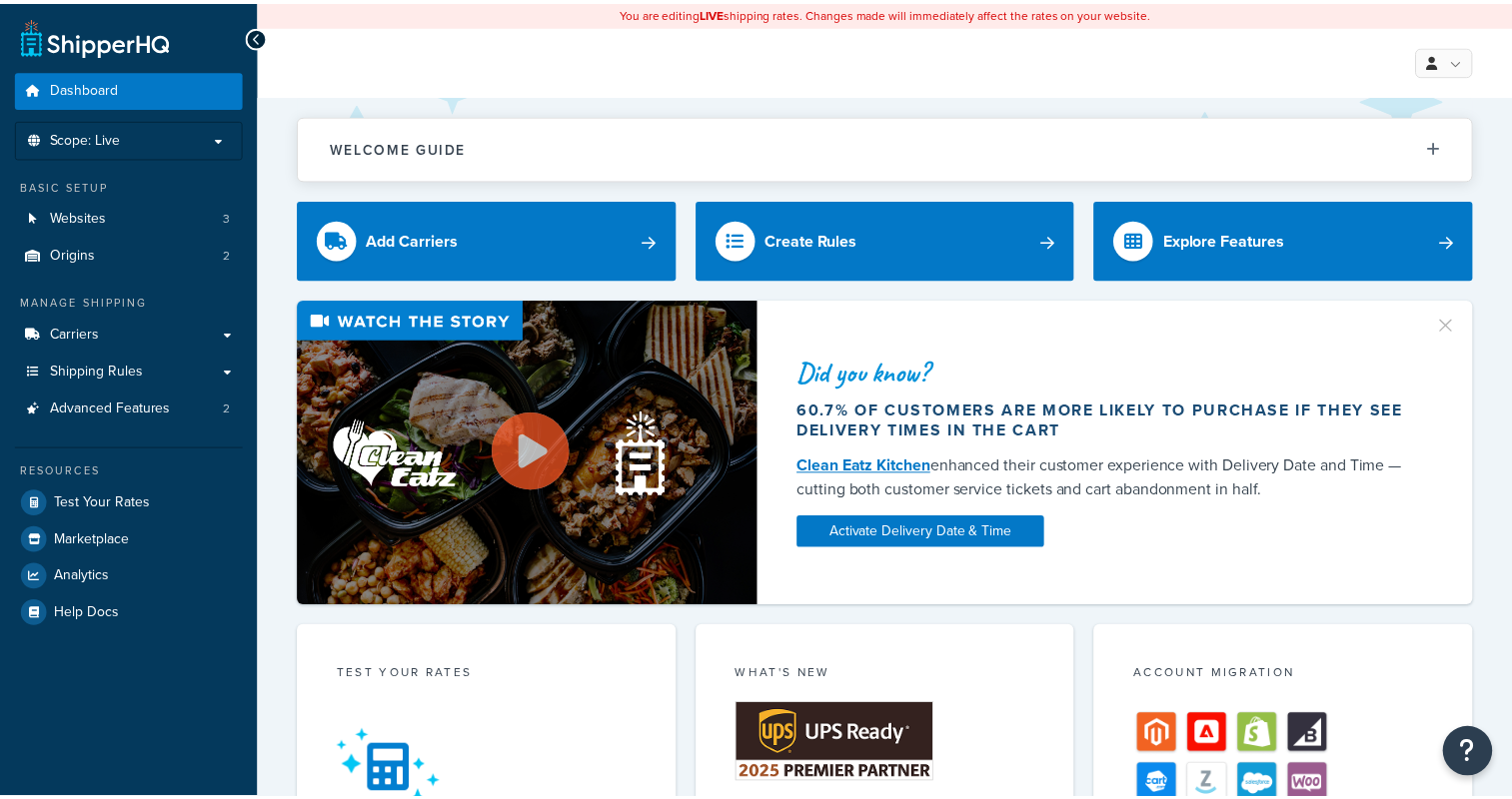 scroll, scrollTop: 200, scrollLeft: 0, axis: vertical 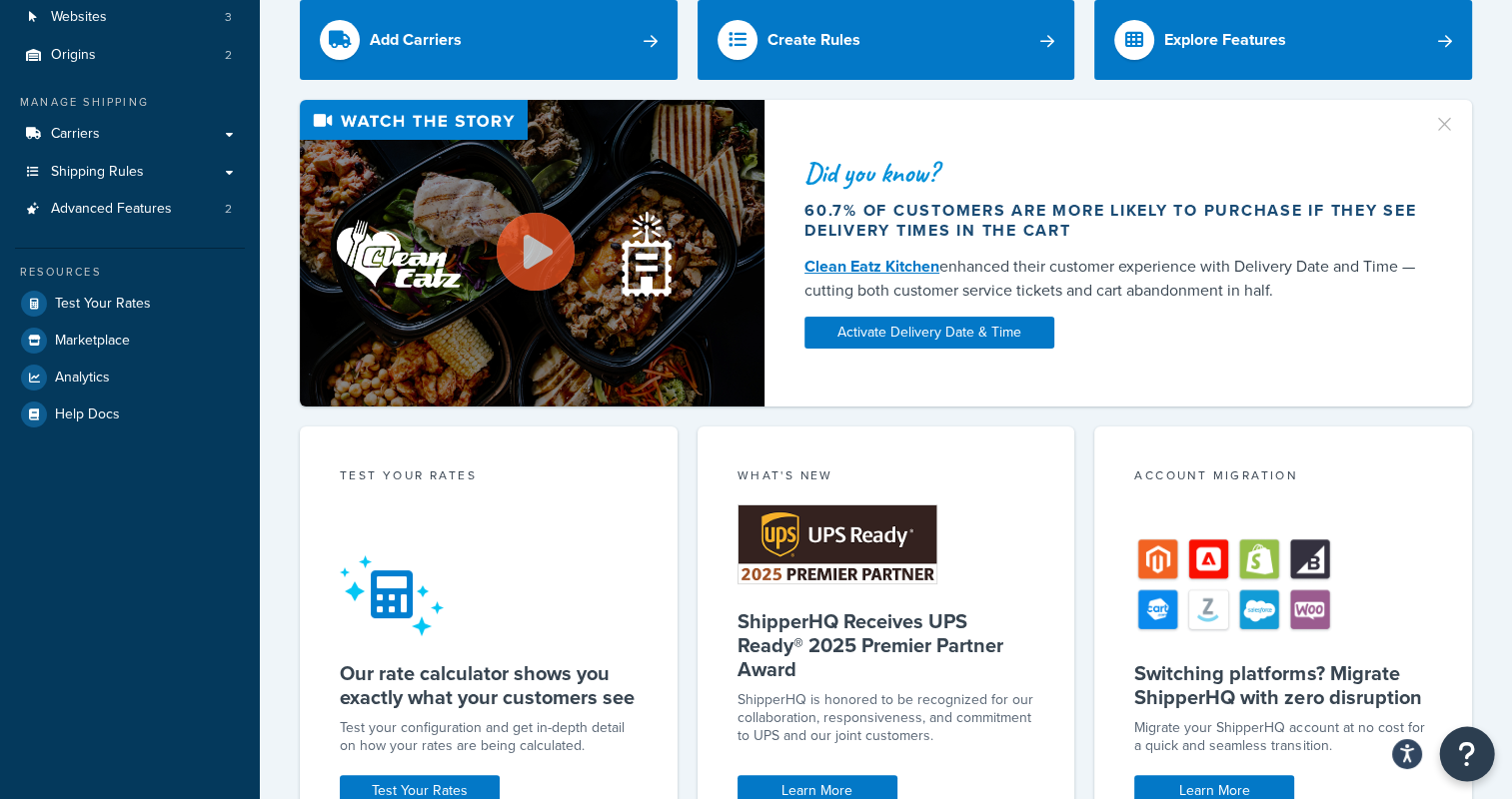 click at bounding box center (1467, 754) 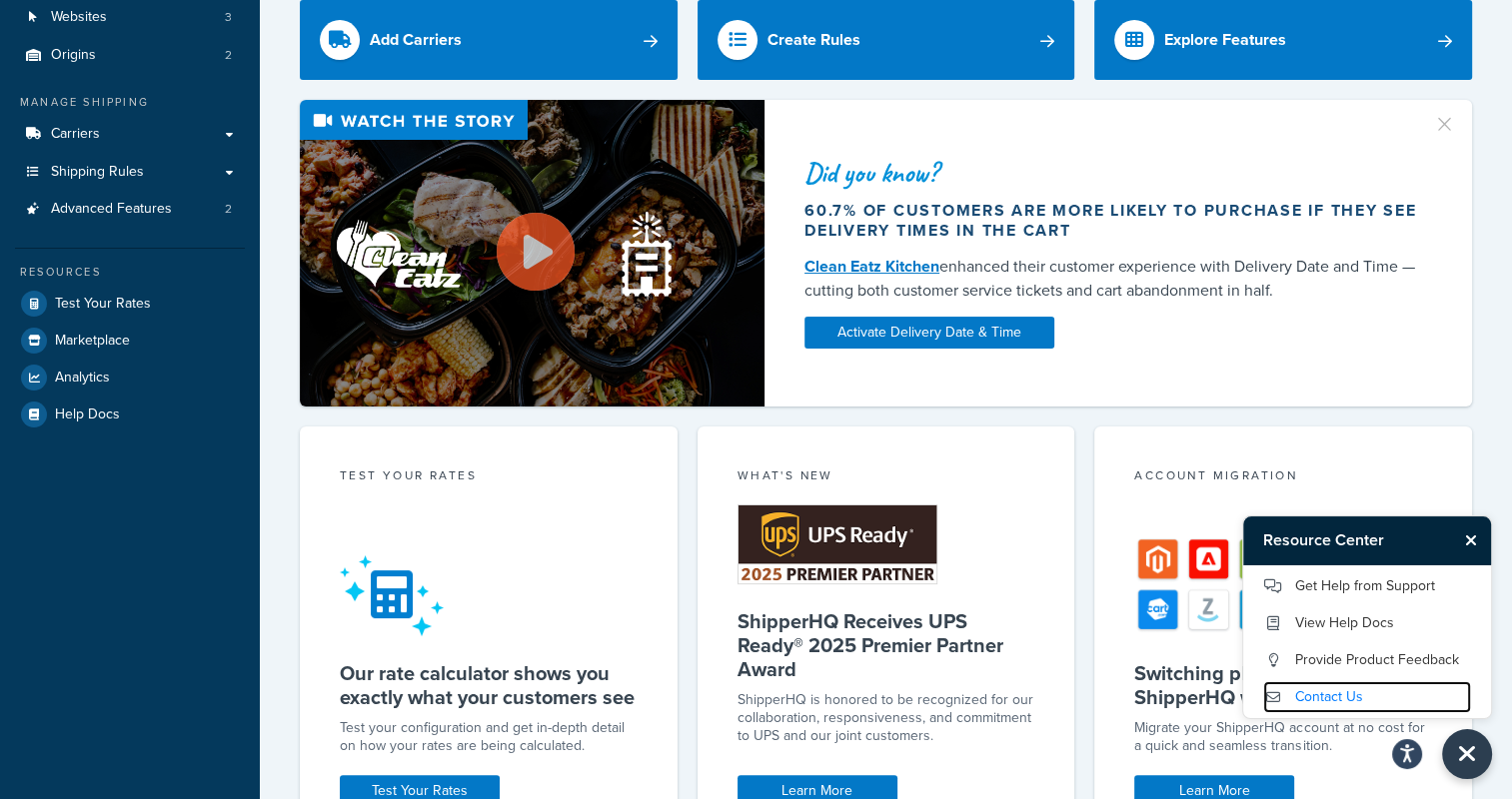 click on "Contact Us" at bounding box center [1367, 697] 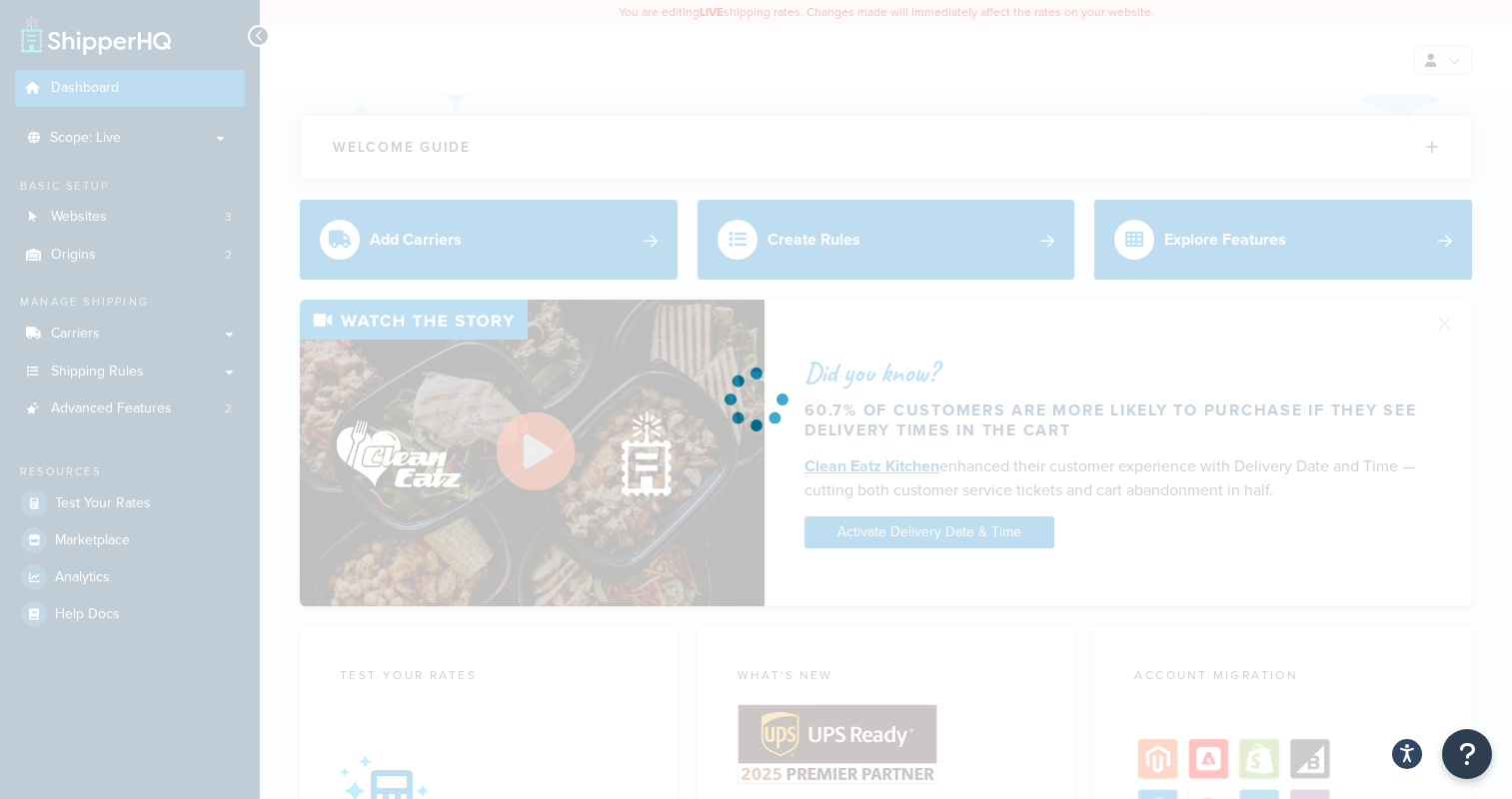scroll, scrollTop: 0, scrollLeft: 0, axis: both 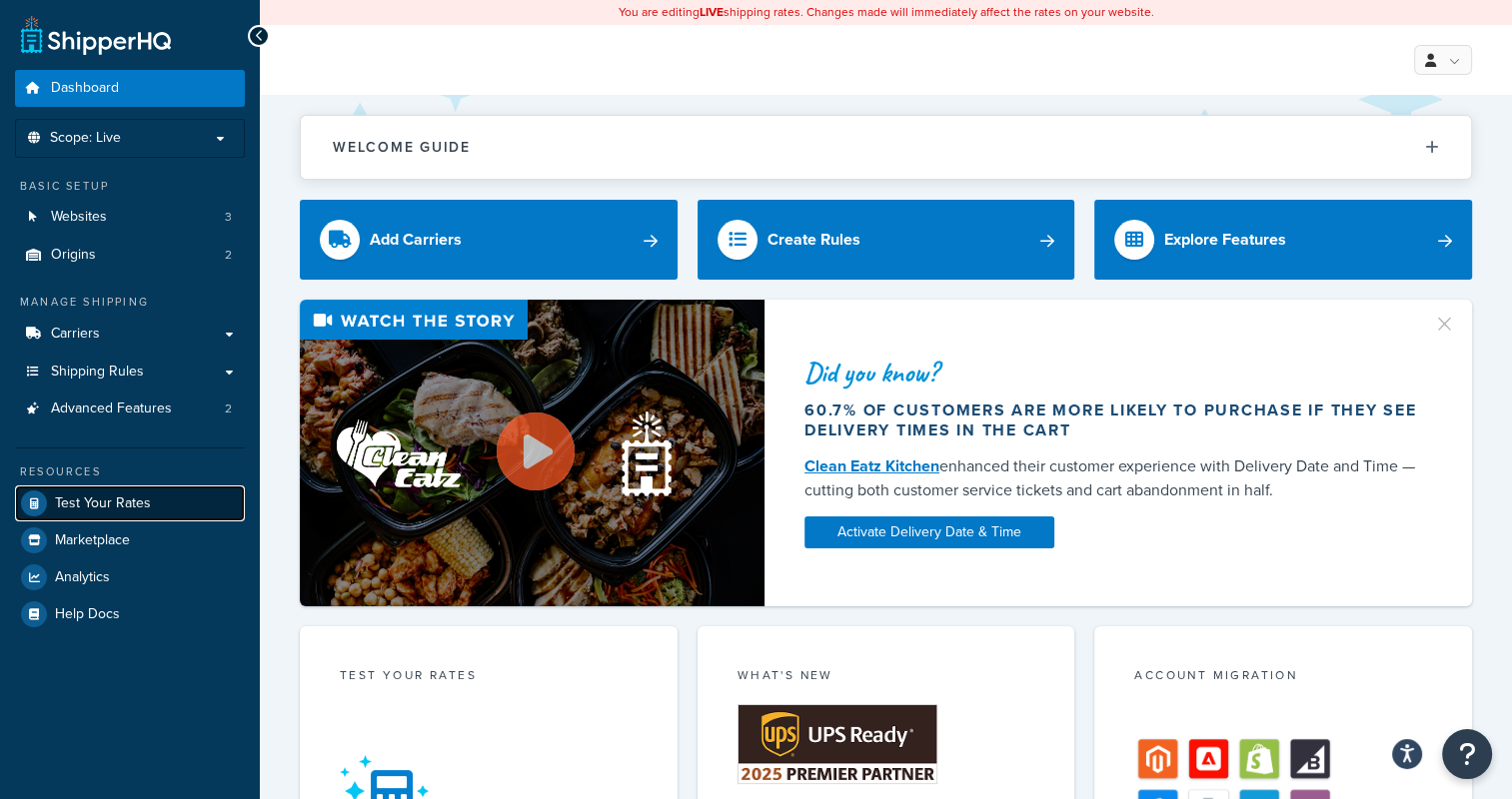 click on "Test Your Rates" at bounding box center (103, 503) 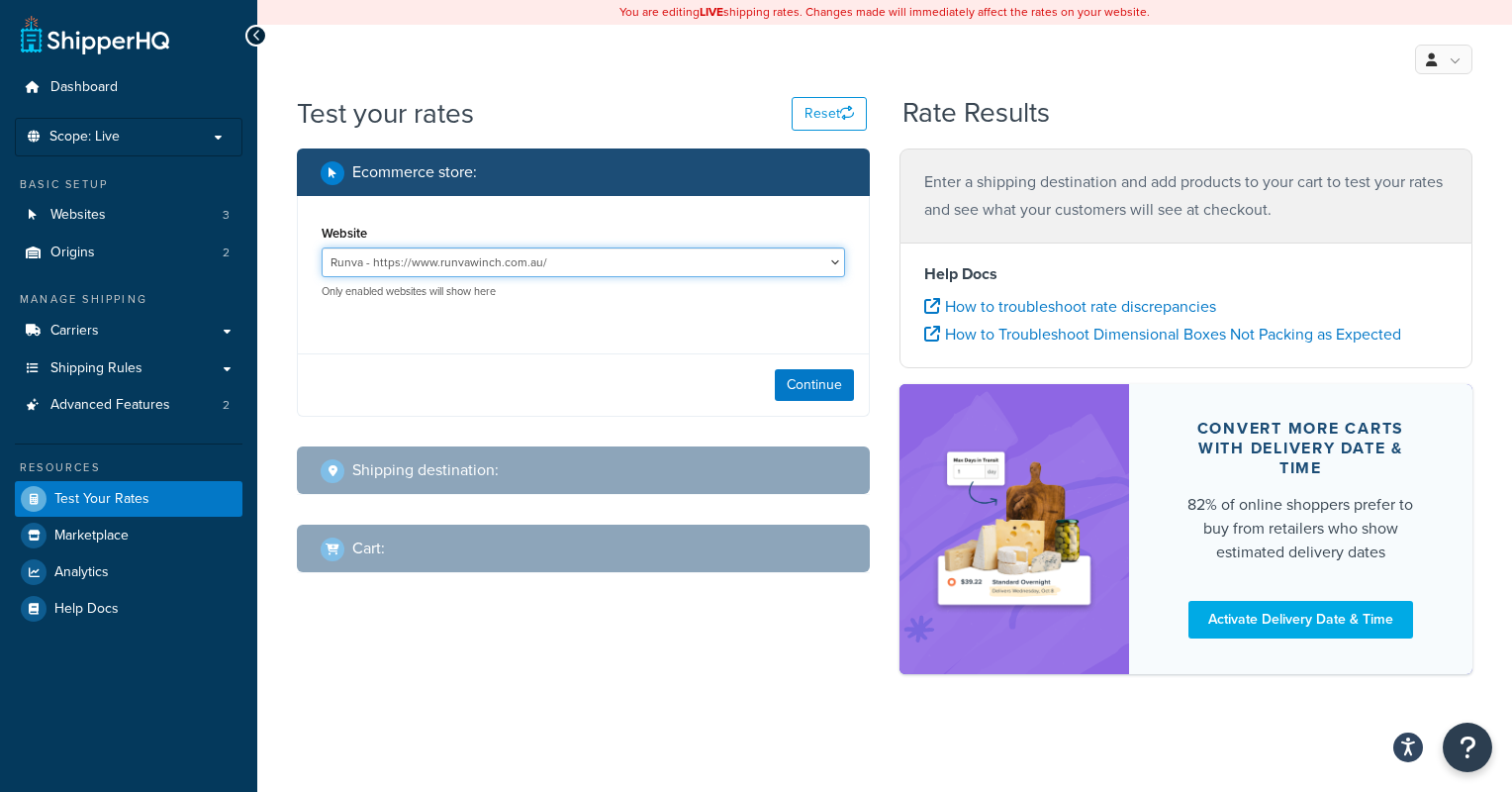 click on "Runva - https://www.runvawinch.com.au/ Stedi main site - https://www.stedi.com.au/ Stedi STAGING - https://www.m2.stedi.com.au/" at bounding box center (583, 262) 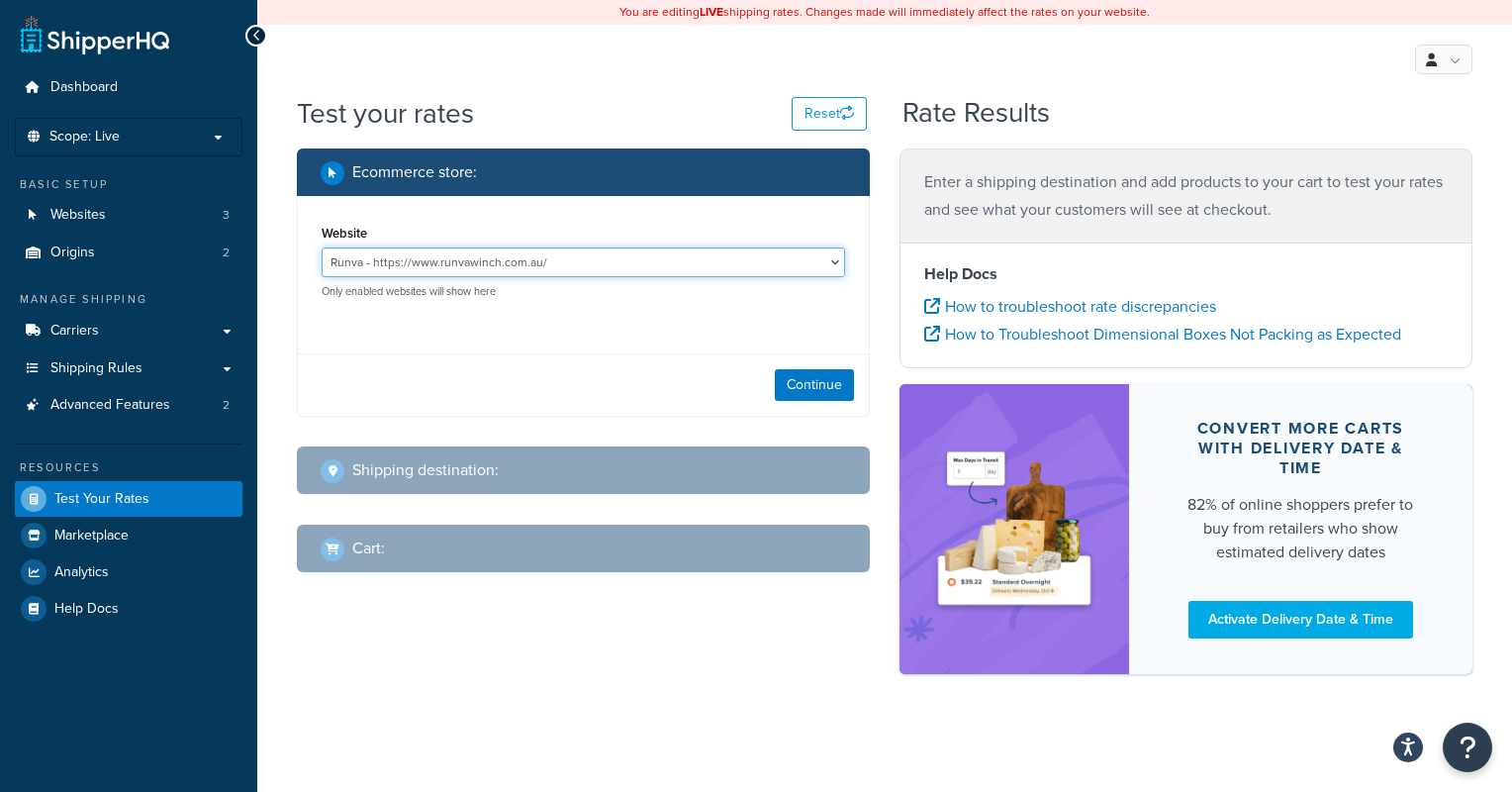 click on "Runva - https://www.runvawinch.com.au/ Stedi main site - https://www.stedi.com.au/ Stedi STAGING - https://www.m2.stedi.com.au/" at bounding box center [583, 262] 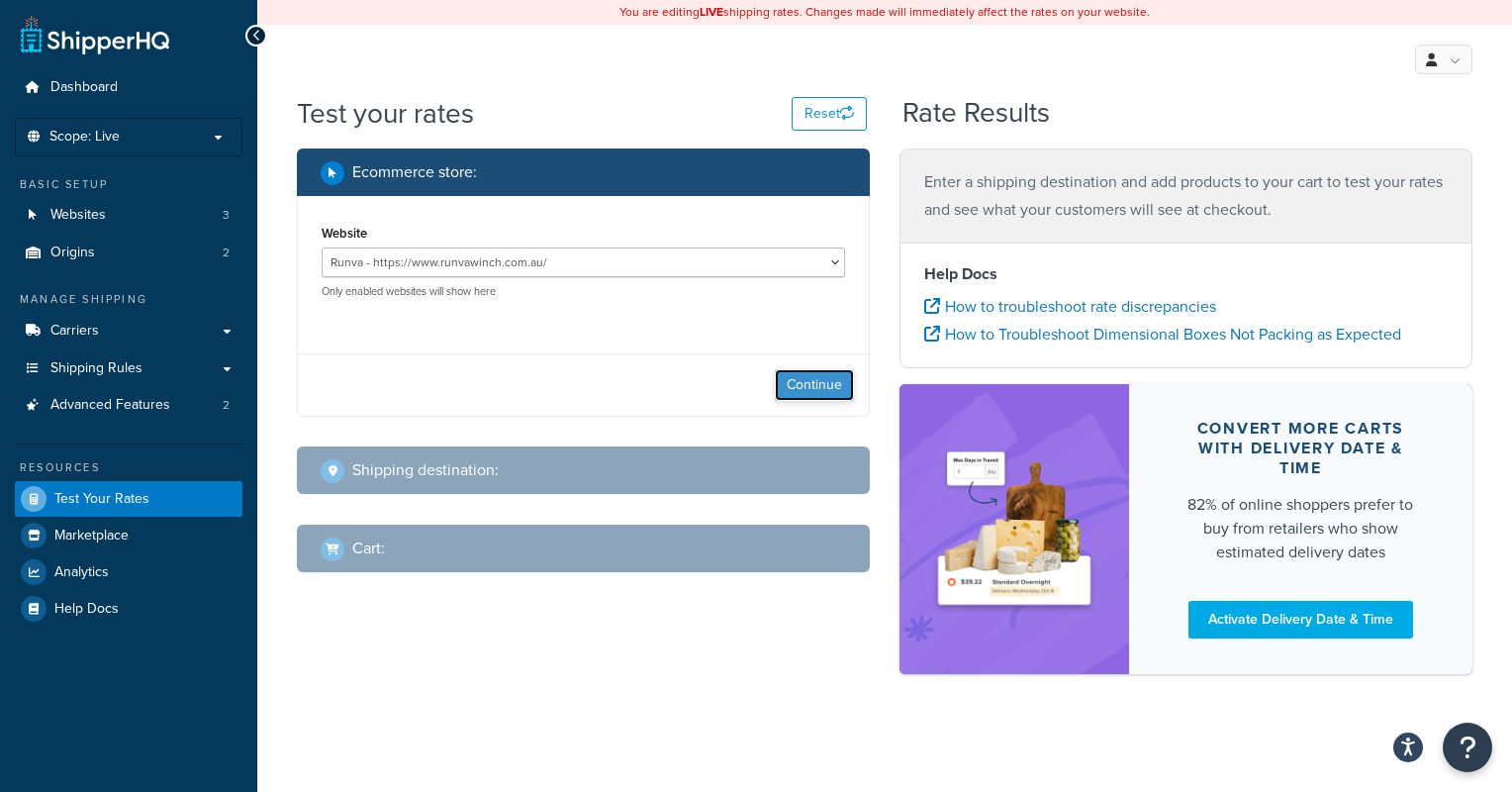 click on "Continue" at bounding box center (814, 385) 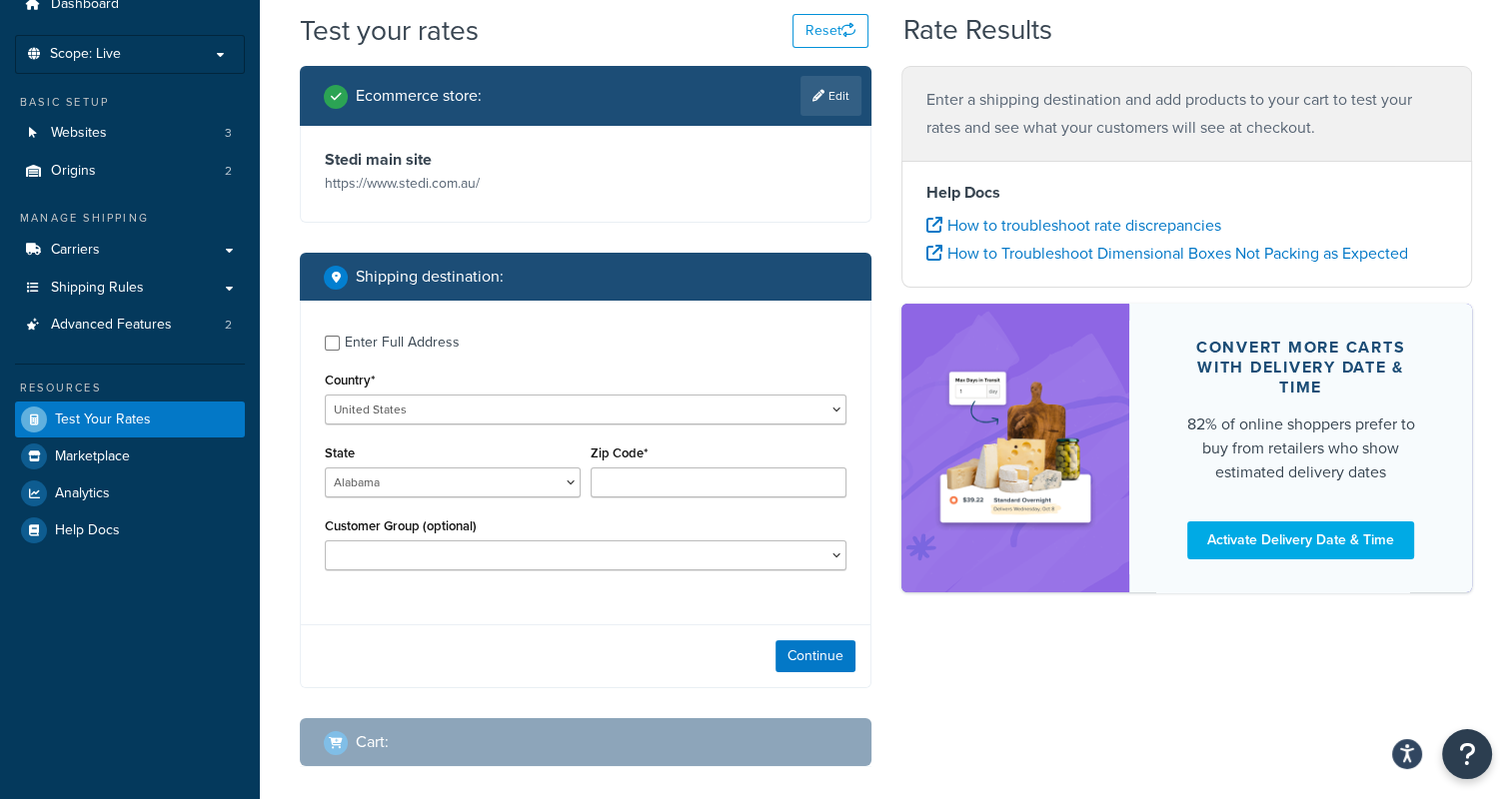 scroll, scrollTop: 181, scrollLeft: 0, axis: vertical 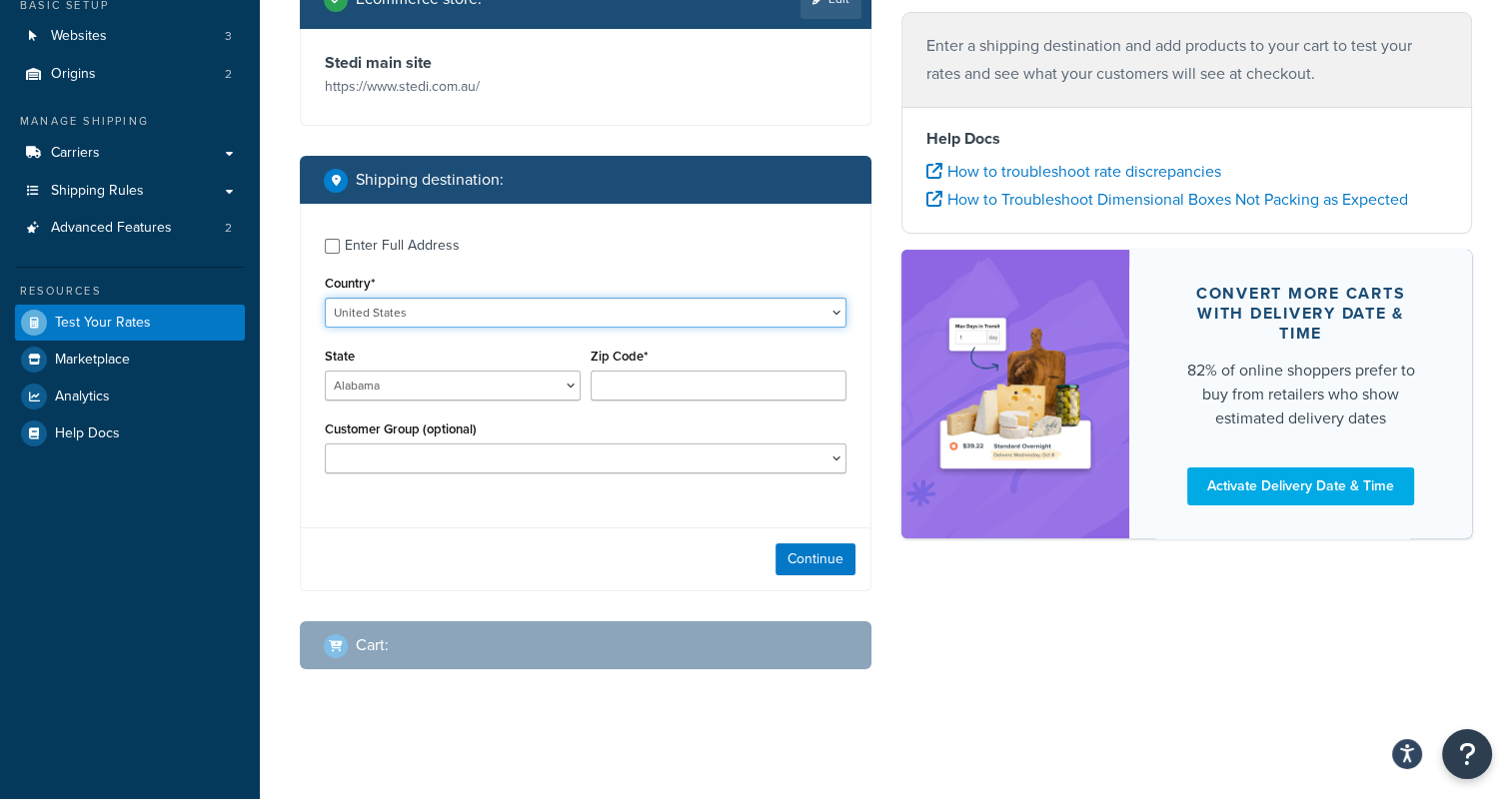 click on "United States  United Kingdom  Afghanistan  Åland Islands  Albania  Algeria  American Samoa  Andorra  Angola  Anguilla  Antarctica  Antigua and Barbuda  Argentina  Armenia  Aruba  Australia  Austria  Azerbaijan  Bahamas  Bahrain  Bangladesh  Barbados  Belarus  Belgium  Belize  Benin  Bermuda  Bhutan  Bolivia  Bonaire, Sint Eustatius and Saba  Bosnia and Herzegovina  Botswana  Bouvet Island  Brazil  British Indian Ocean Territory  Brunei Darussalam  Bulgaria  Burkina Faso  Burundi  Cambodia  Cameroon  Canada  Cape Verde  Cayman Islands  Central African Republic  Chad  Chile  China  Christmas Island  Cocos (Keeling) Islands  Colombia  Comoros  Congo  Congo, The Democratic Republic of the  Cook Islands  Costa Rica  Côte d'Ivoire  Croatia  Cuba  Curacao  Cyprus  Czech Republic  Denmark  Djibouti  Dominica  Dominican Republic  Ecuador  Egypt  El Salvador  Equatorial Guinea  Eritrea  Estonia  Ethiopia  Falkland Islands (Malvinas)  Faroe Islands  Fiji  Finland  France  French Guiana  French Polynesia  Gabon  Guam" at bounding box center (586, 313) 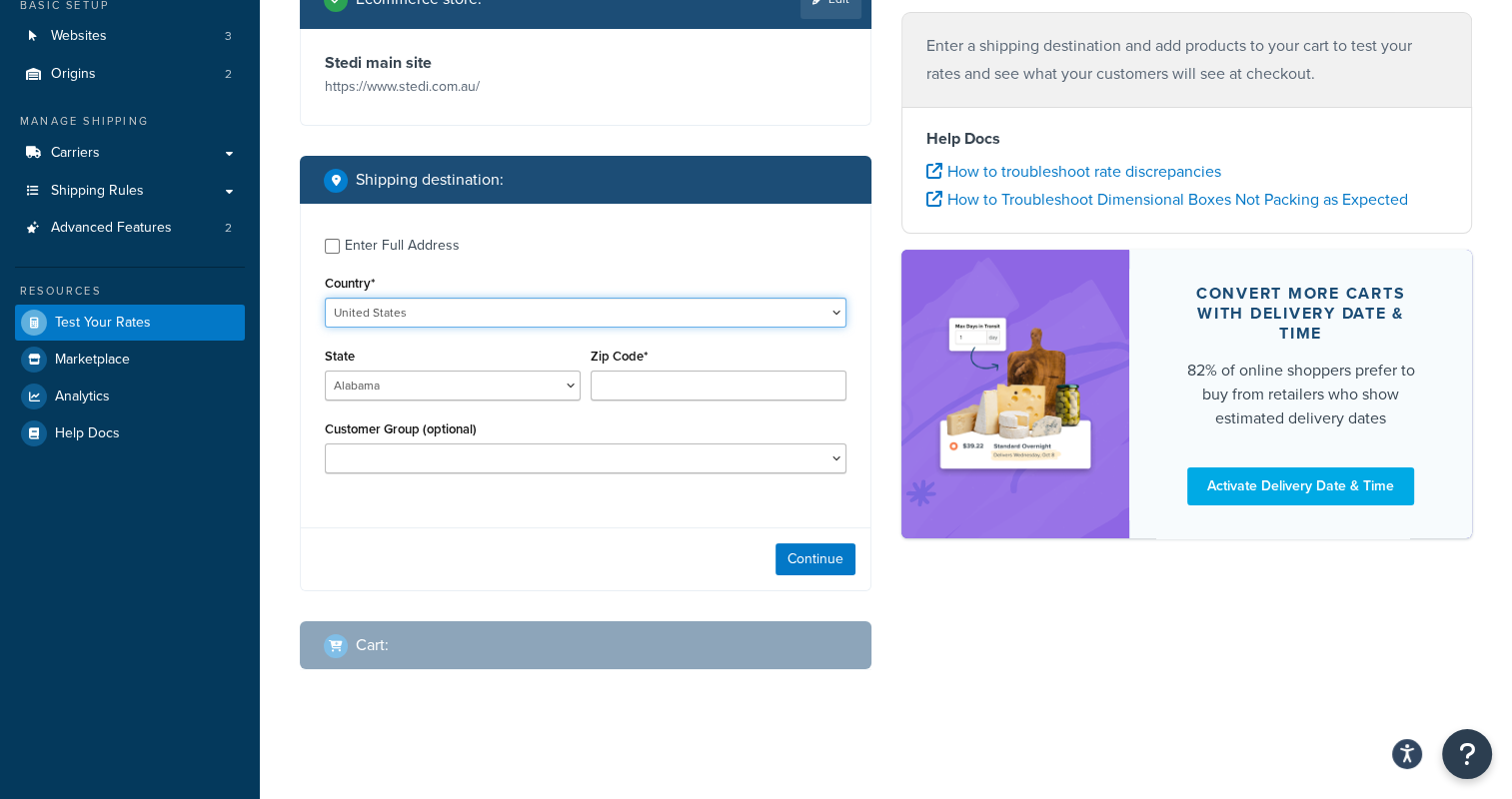 select on "AU" 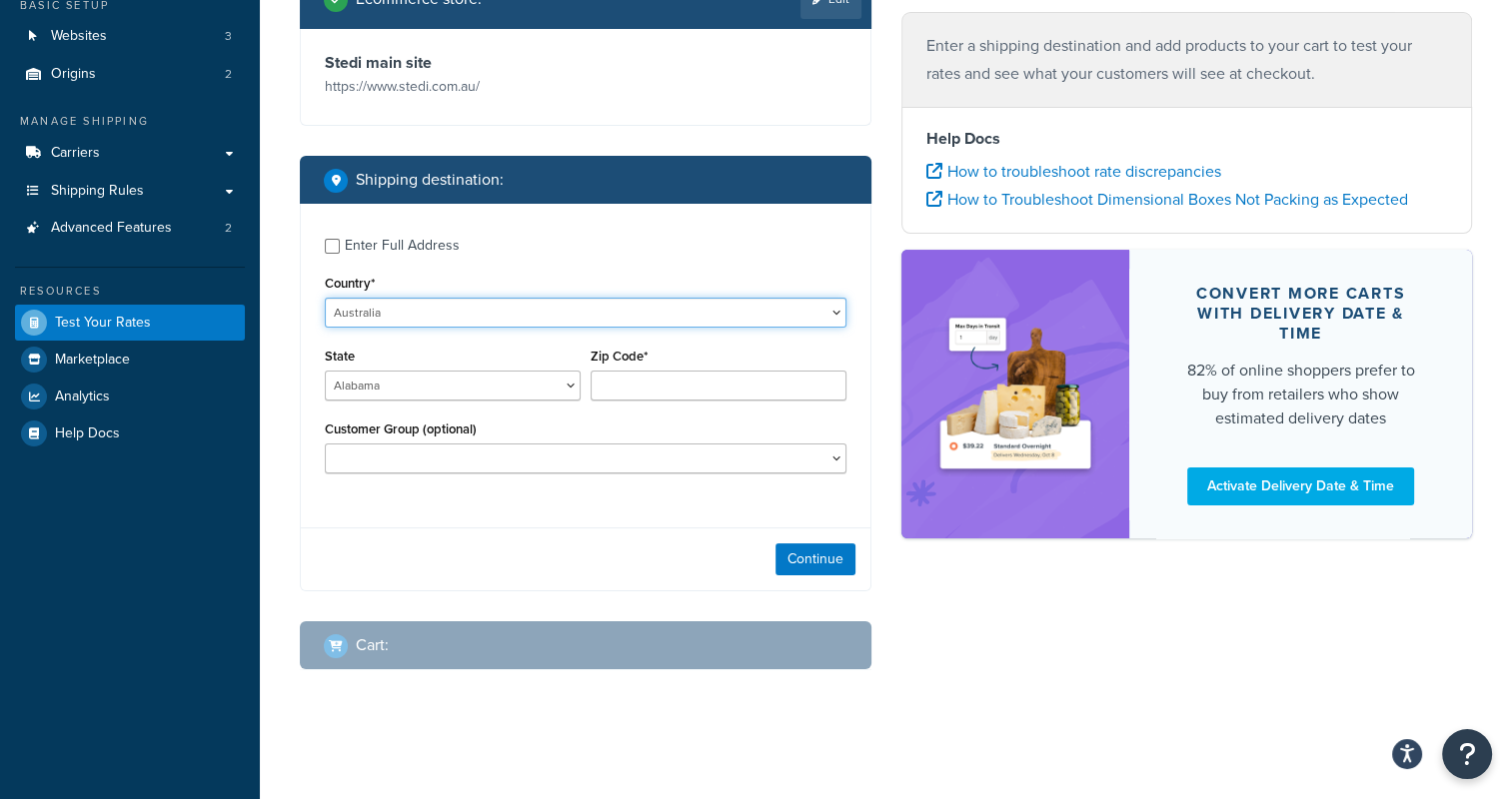 click on "United States  United Kingdom  Afghanistan  Åland Islands  Albania  Algeria  American Samoa  Andorra  Angola  Anguilla  Antarctica  Antigua and Barbuda  Argentina  Armenia  Aruba  Australia  Austria  Azerbaijan  Bahamas  Bahrain  Bangladesh  Barbados  Belarus  Belgium  Belize  Benin  Bermuda  Bhutan  Bolivia  Bonaire, Sint Eustatius and Saba  Bosnia and Herzegovina  Botswana  Bouvet Island  Brazil  British Indian Ocean Territory  Brunei Darussalam  Bulgaria  Burkina Faso  Burundi  Cambodia  Cameroon  Canada  Cape Verde  Cayman Islands  Central African Republic  Chad  Chile  China  Christmas Island  Cocos (Keeling) Islands  Colombia  Comoros  Congo  Congo, The Democratic Republic of the  Cook Islands  Costa Rica  Côte d'Ivoire  Croatia  Cuba  Curacao  Cyprus  Czech Republic  Denmark  Djibouti  Dominica  Dominican Republic  Ecuador  Egypt  El Salvador  Equatorial Guinea  Eritrea  Estonia  Ethiopia  Falkland Islands (Malvinas)  Faroe Islands  Fiji  Finland  France  French Guiana  French Polynesia  Gabon  Guam" at bounding box center [586, 313] 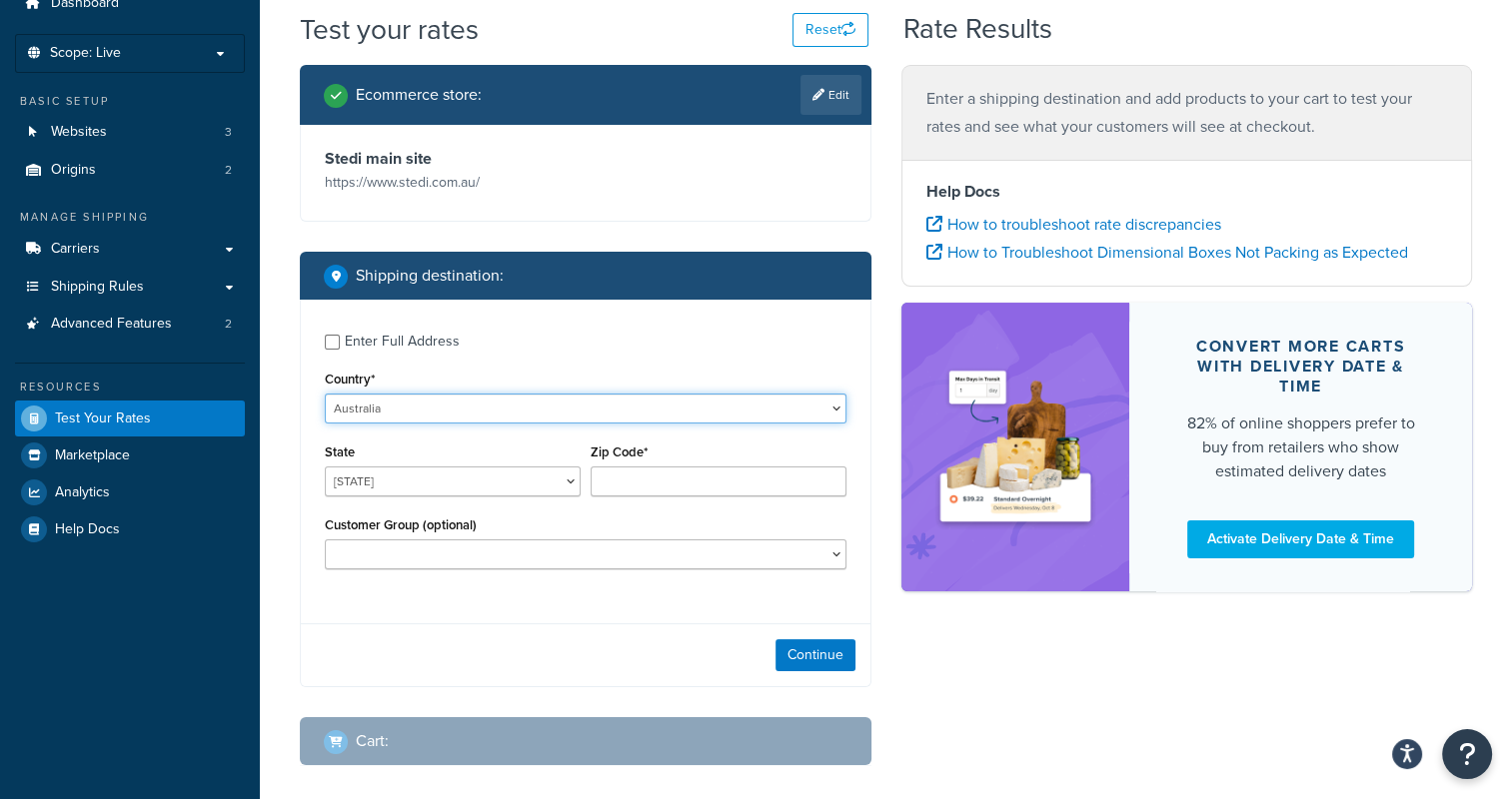 scroll, scrollTop: 181, scrollLeft: 0, axis: vertical 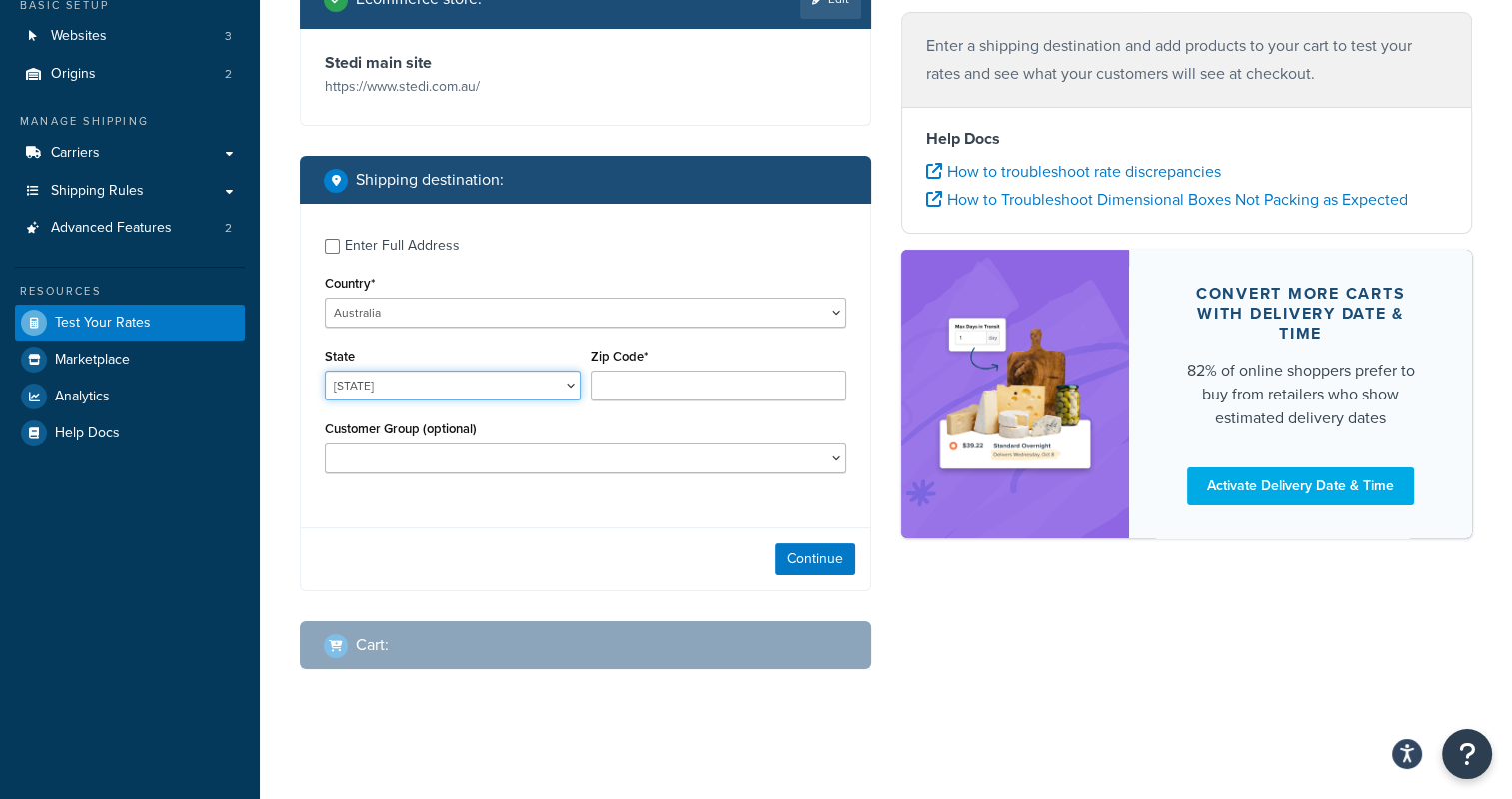 drag, startPoint x: 504, startPoint y: 384, endPoint x: 498, endPoint y: 393, distance: 10.816654 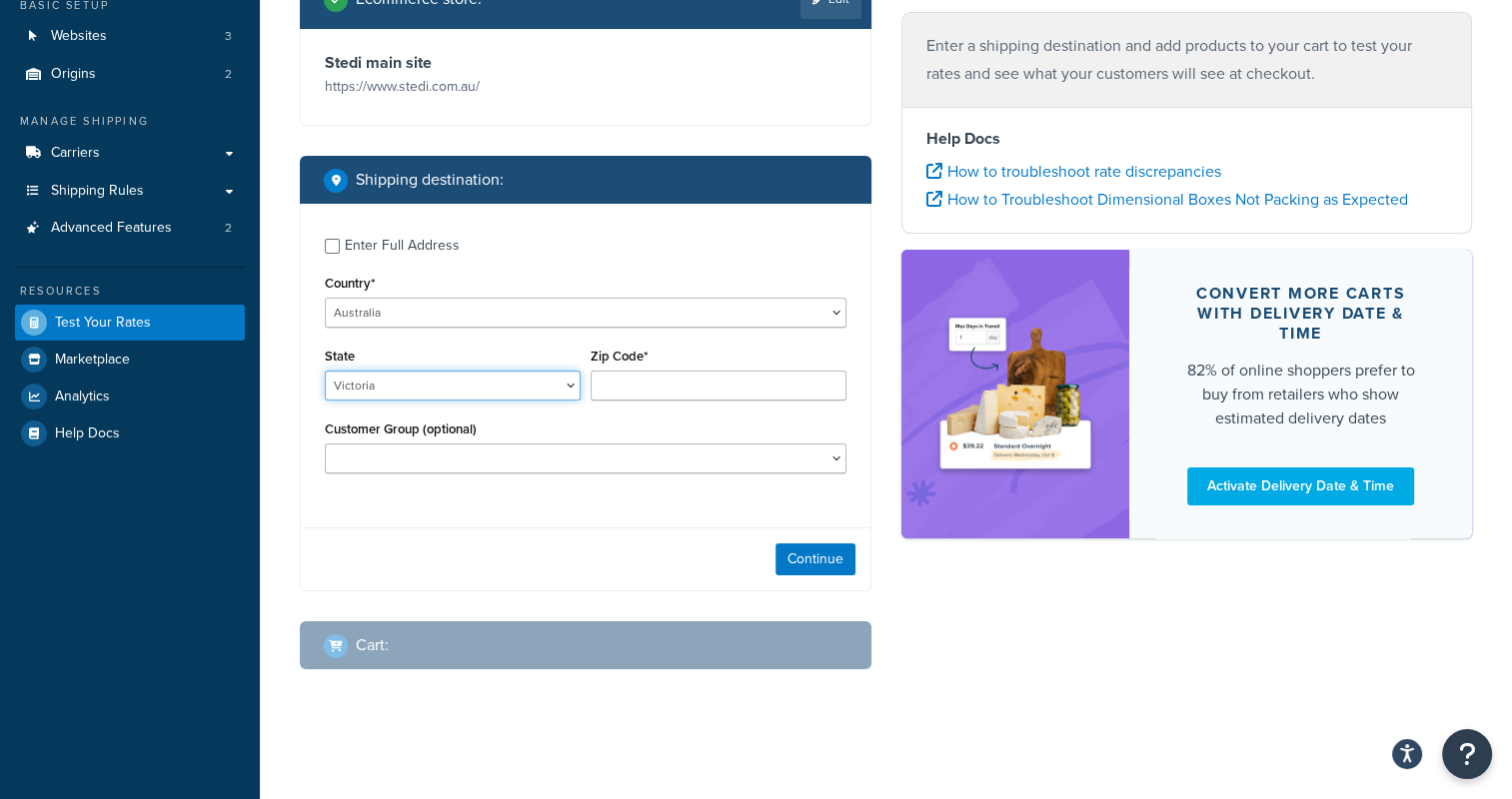 click on "Australian Capital Territory  New South Wales  Northern Territory  Queensland  South Australia  Tasmania  Victoria  Western Australia" at bounding box center [453, 386] 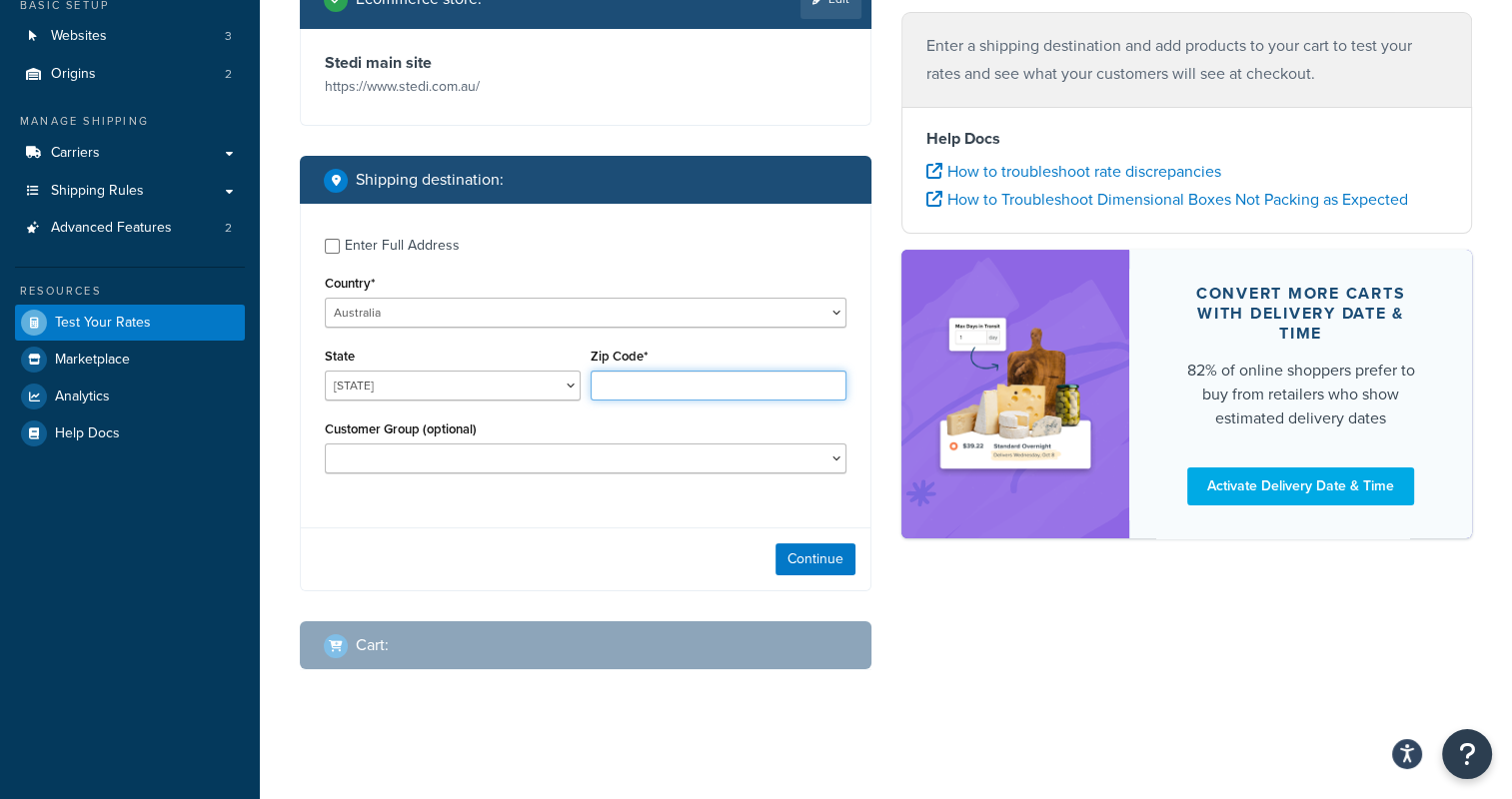 click on "Zip Code*" at bounding box center (719, 386) 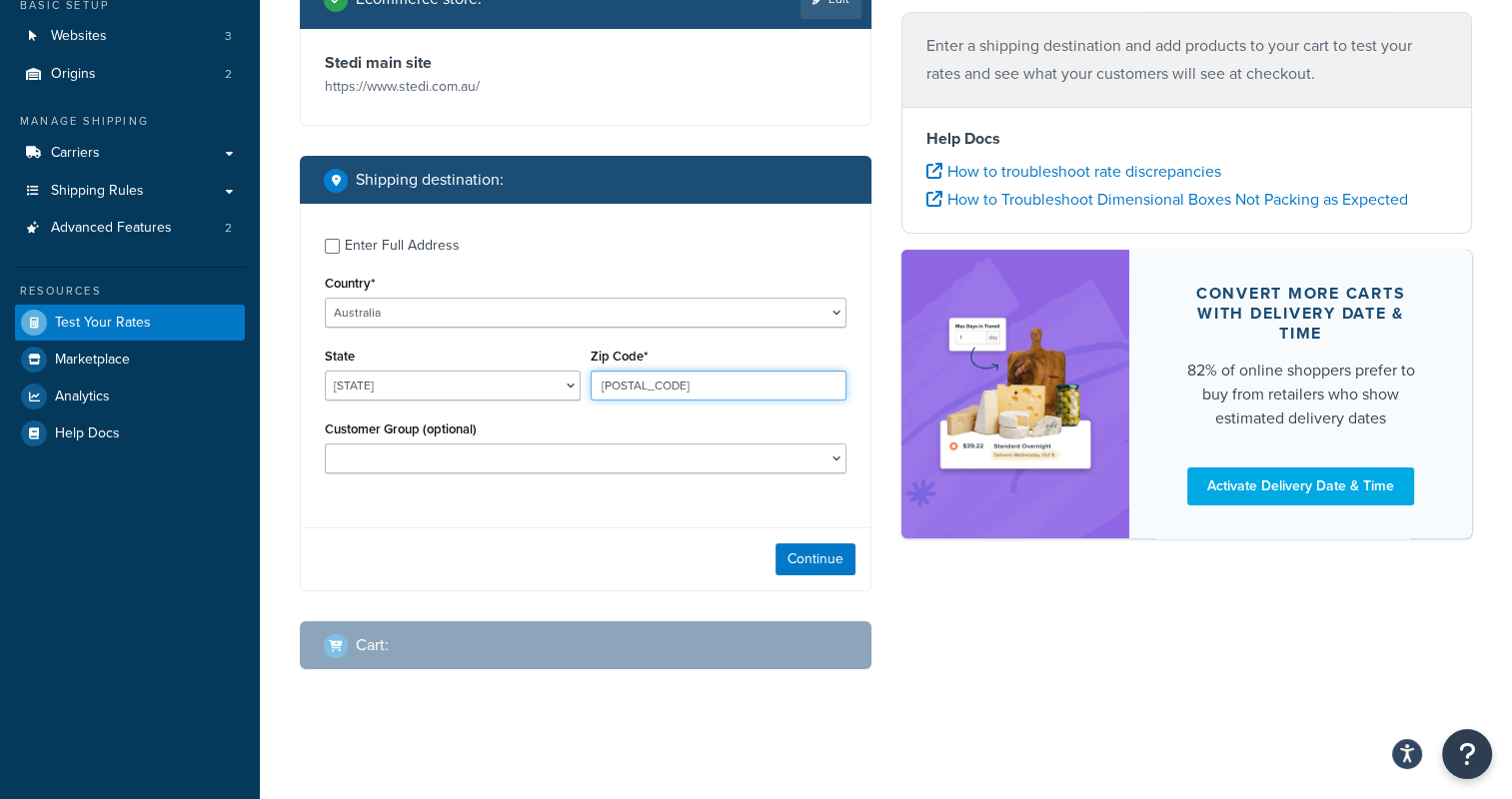 type on "3008" 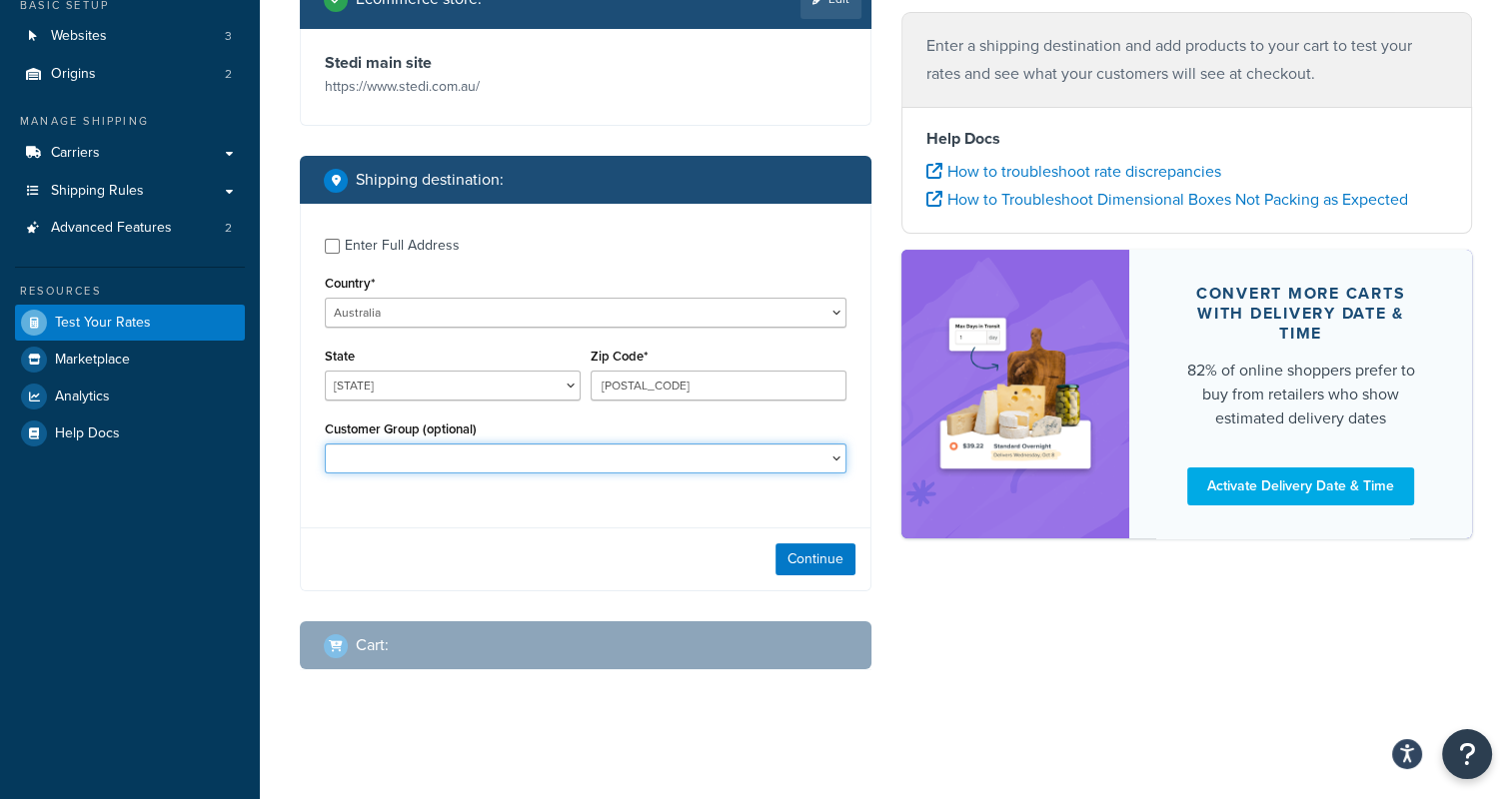 click on "Bank Deposit Customer  Certified  General  GPC ASIA PACIFIC PTY LTD  GPC Other Brands  NOT LOGGED IN  Staff Pricing  Tier Pricing  Wholesale Pricing" at bounding box center [586, 458] 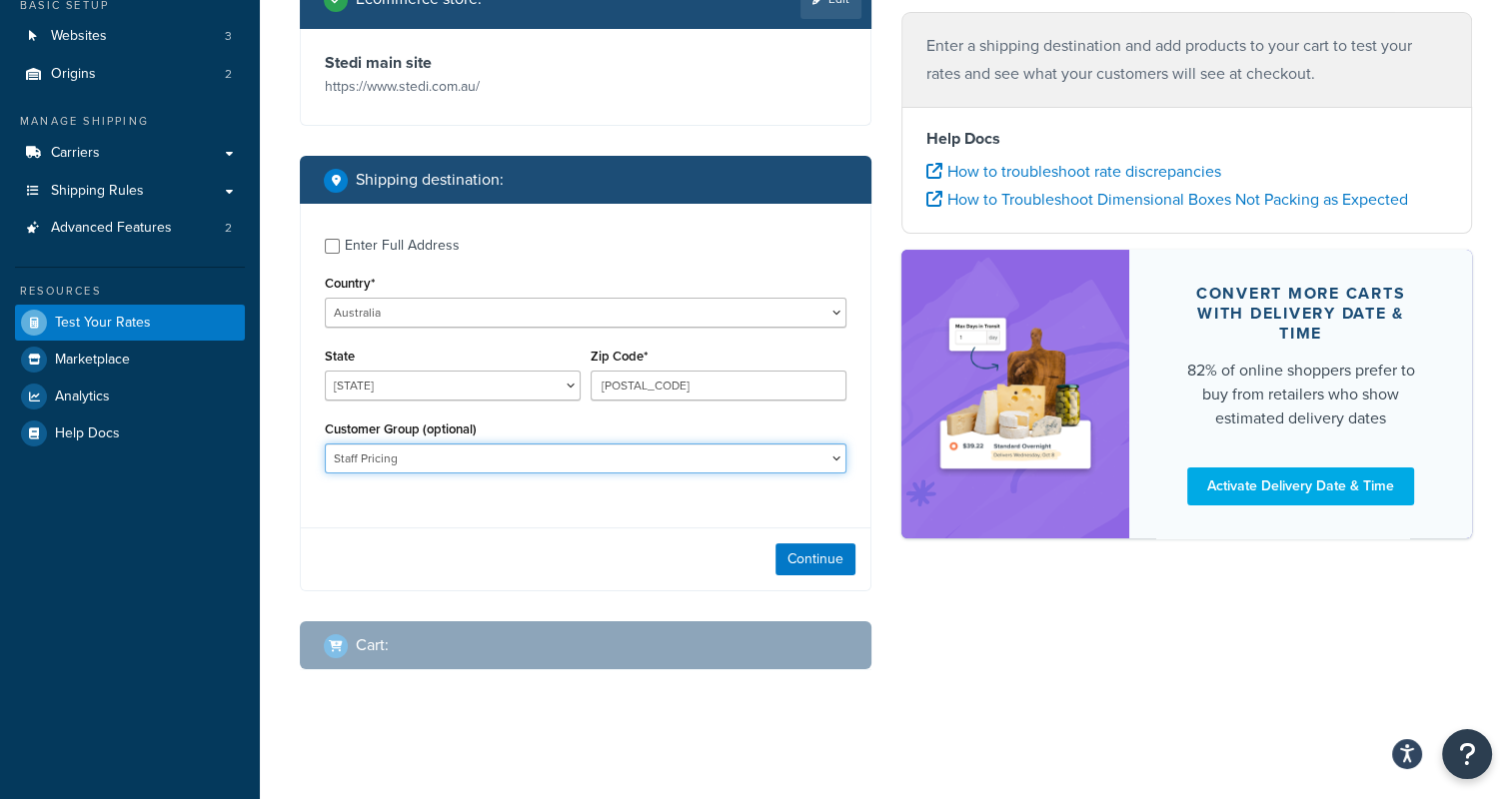 click on "Bank Deposit Customer  Certified  General  GPC ASIA PACIFIC PTY LTD  GPC Other Brands  NOT LOGGED IN  Staff Pricing  Tier Pricing  Wholesale Pricing" at bounding box center [586, 458] 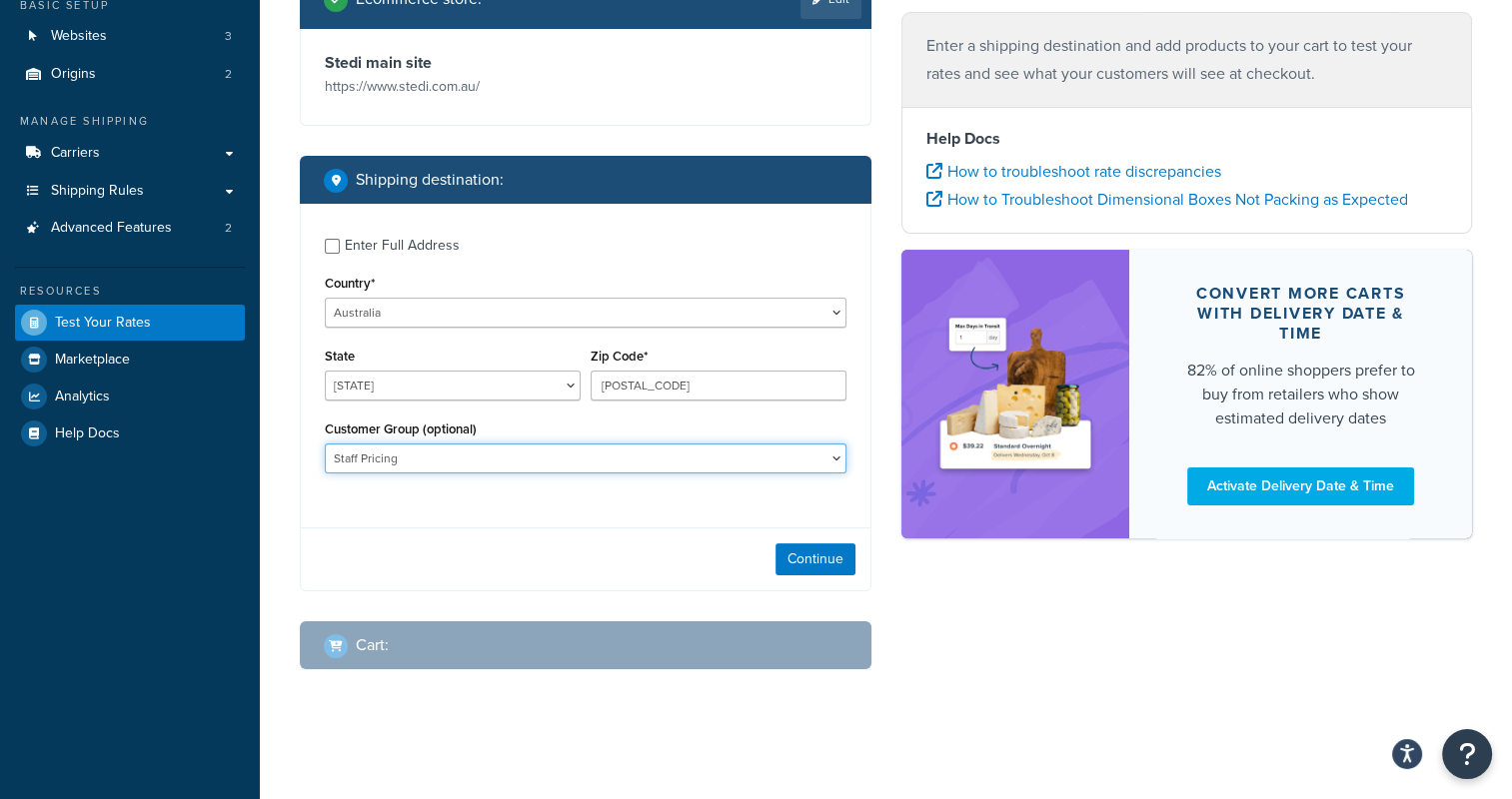drag, startPoint x: 460, startPoint y: 456, endPoint x: 461, endPoint y: 471, distance: 15.033296 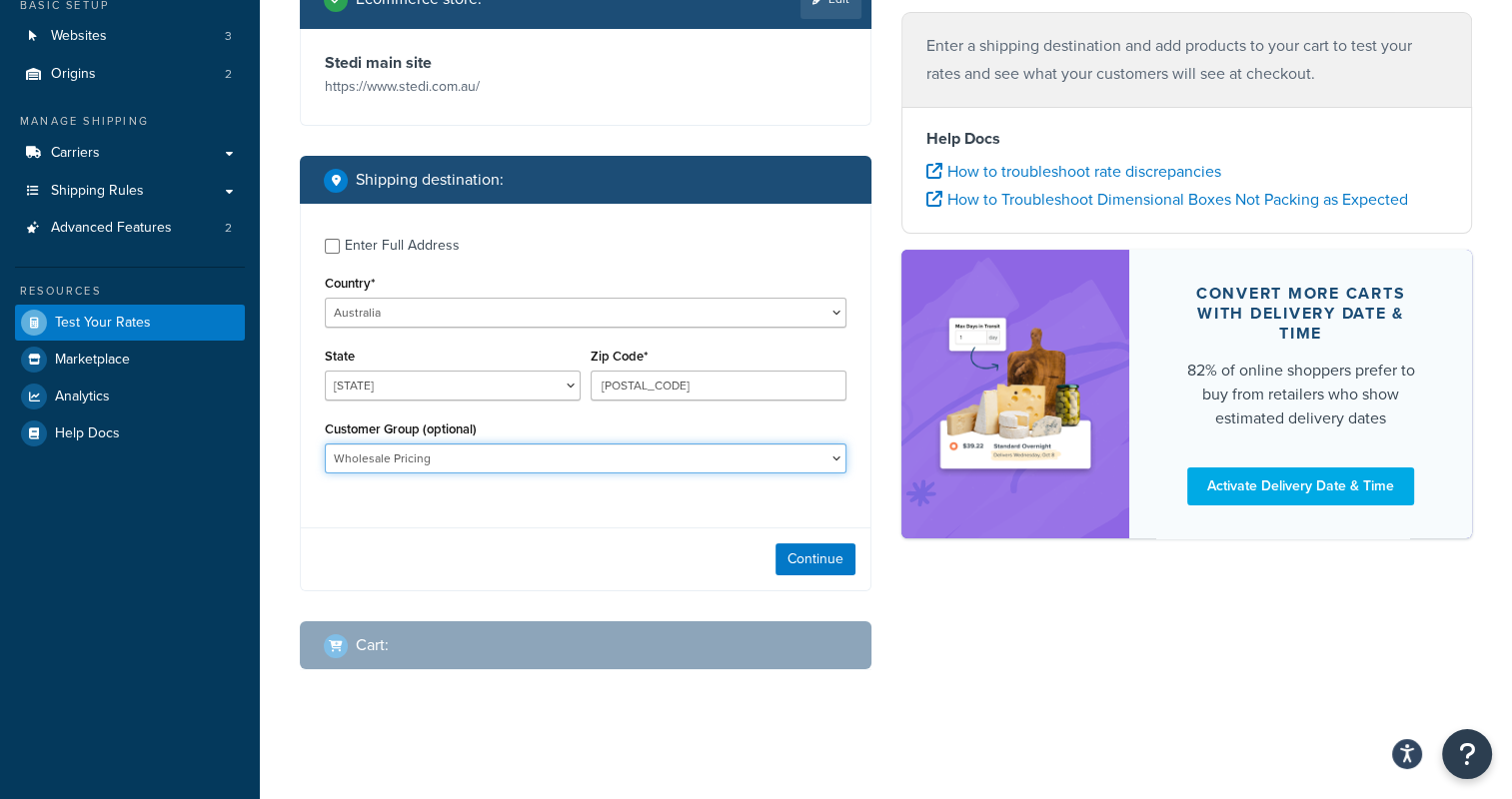 click on "Bank Deposit Customer  Certified  General  GPC ASIA PACIFIC PTY LTD  GPC Other Brands  NOT LOGGED IN  Staff Pricing  Tier Pricing  Wholesale Pricing" at bounding box center [586, 458] 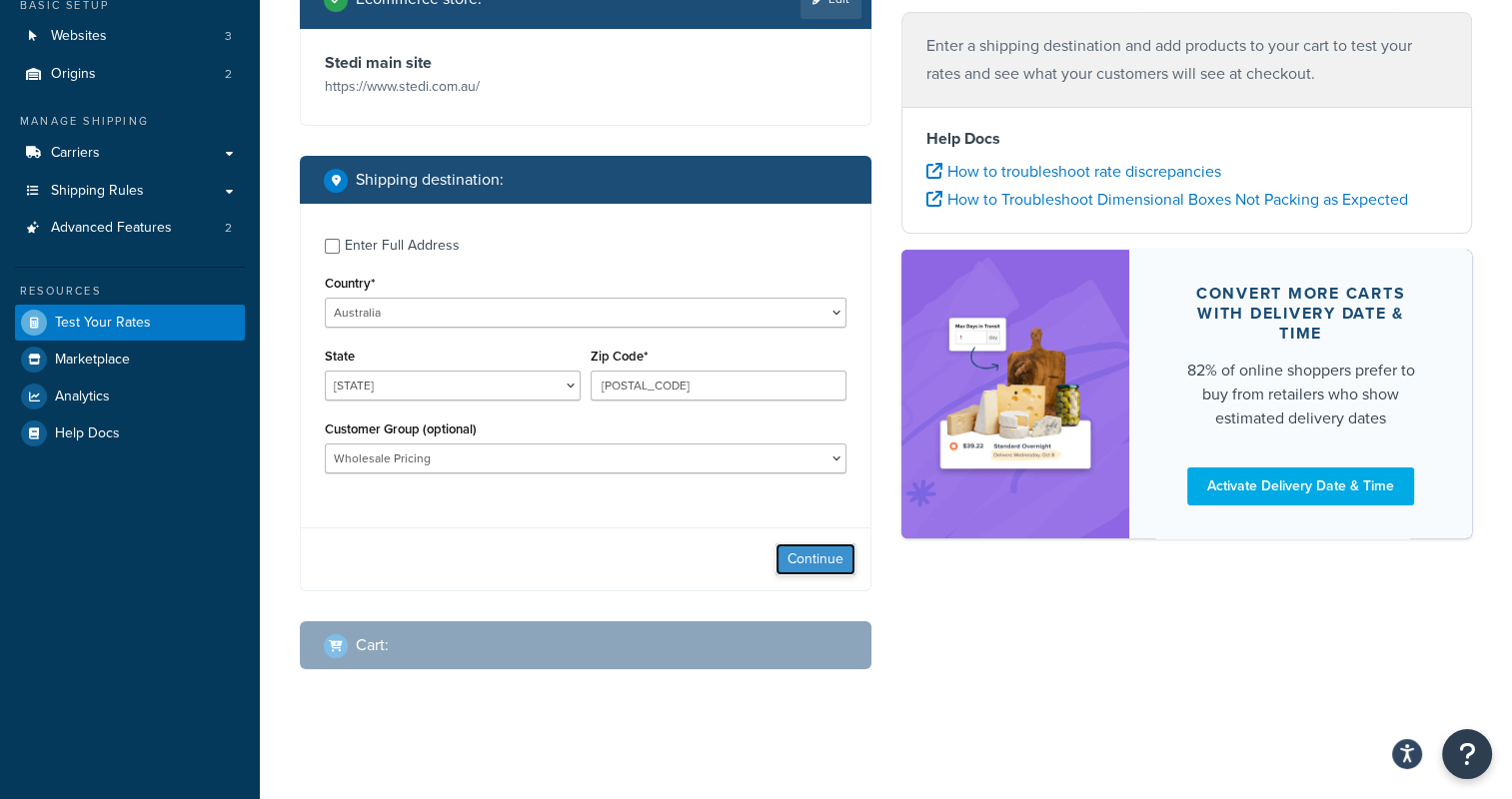 click on "Continue" at bounding box center [815, 559] 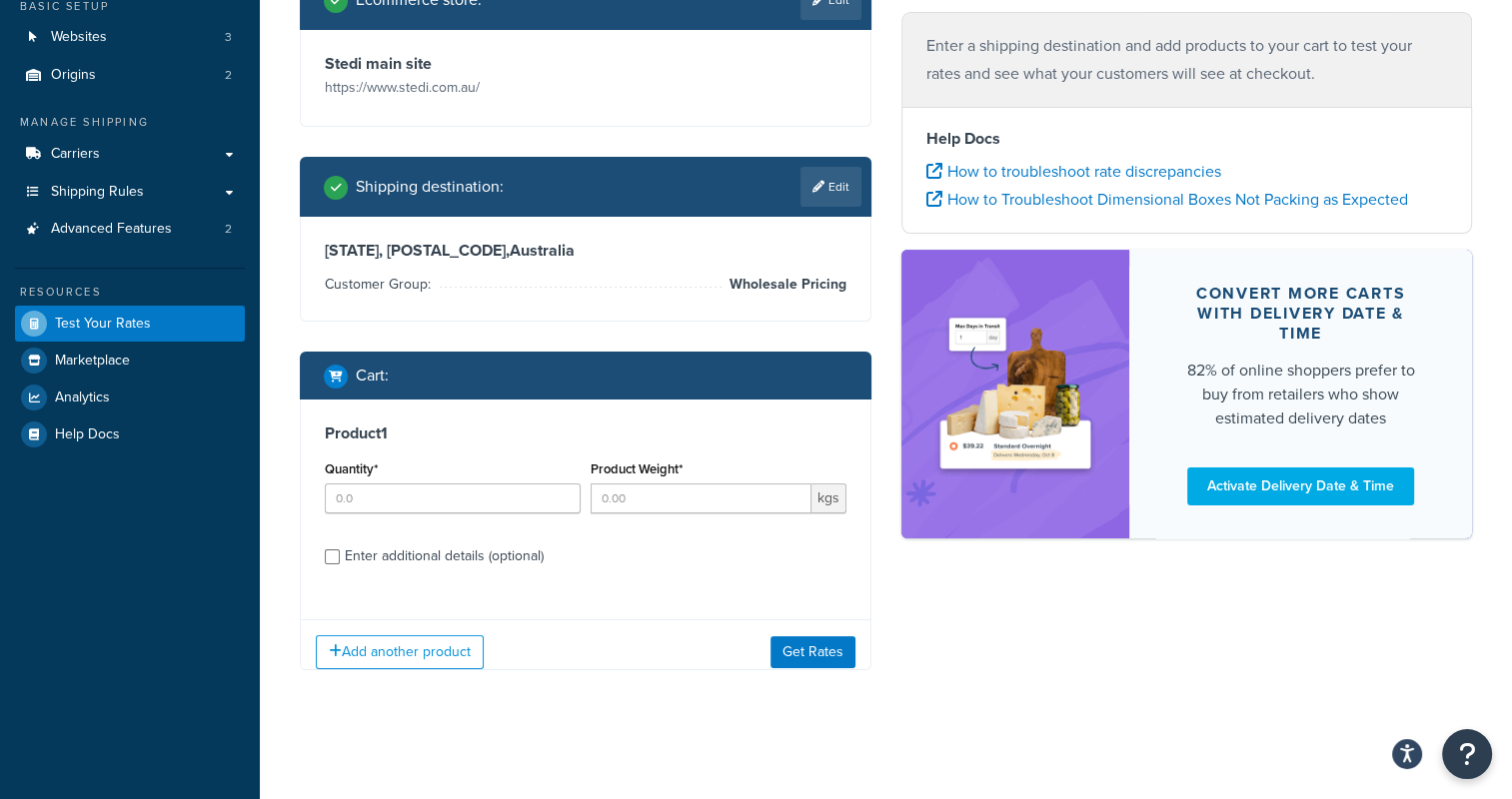scroll, scrollTop: 181, scrollLeft: 0, axis: vertical 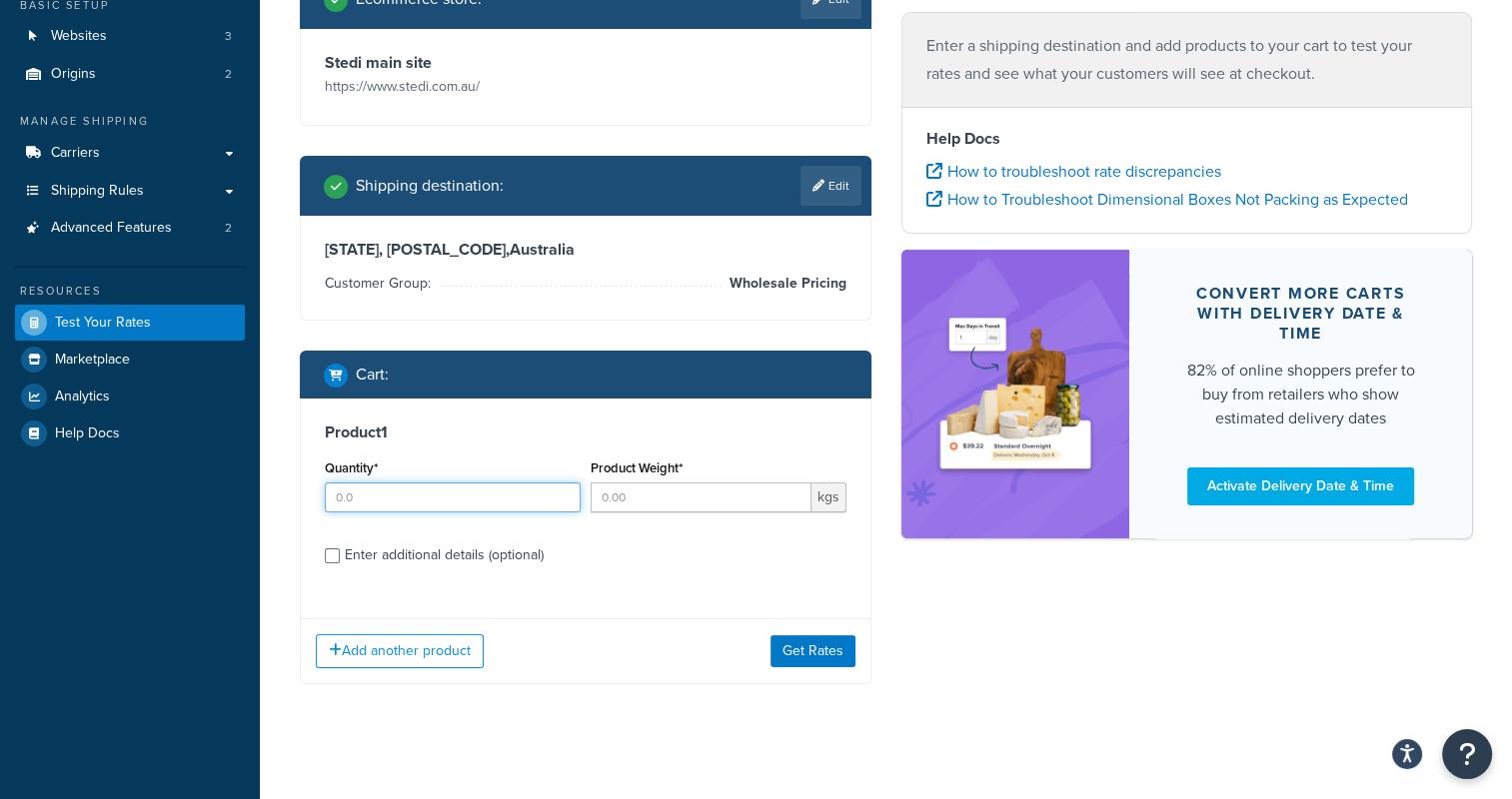 click on "Quantity*" at bounding box center [453, 497] 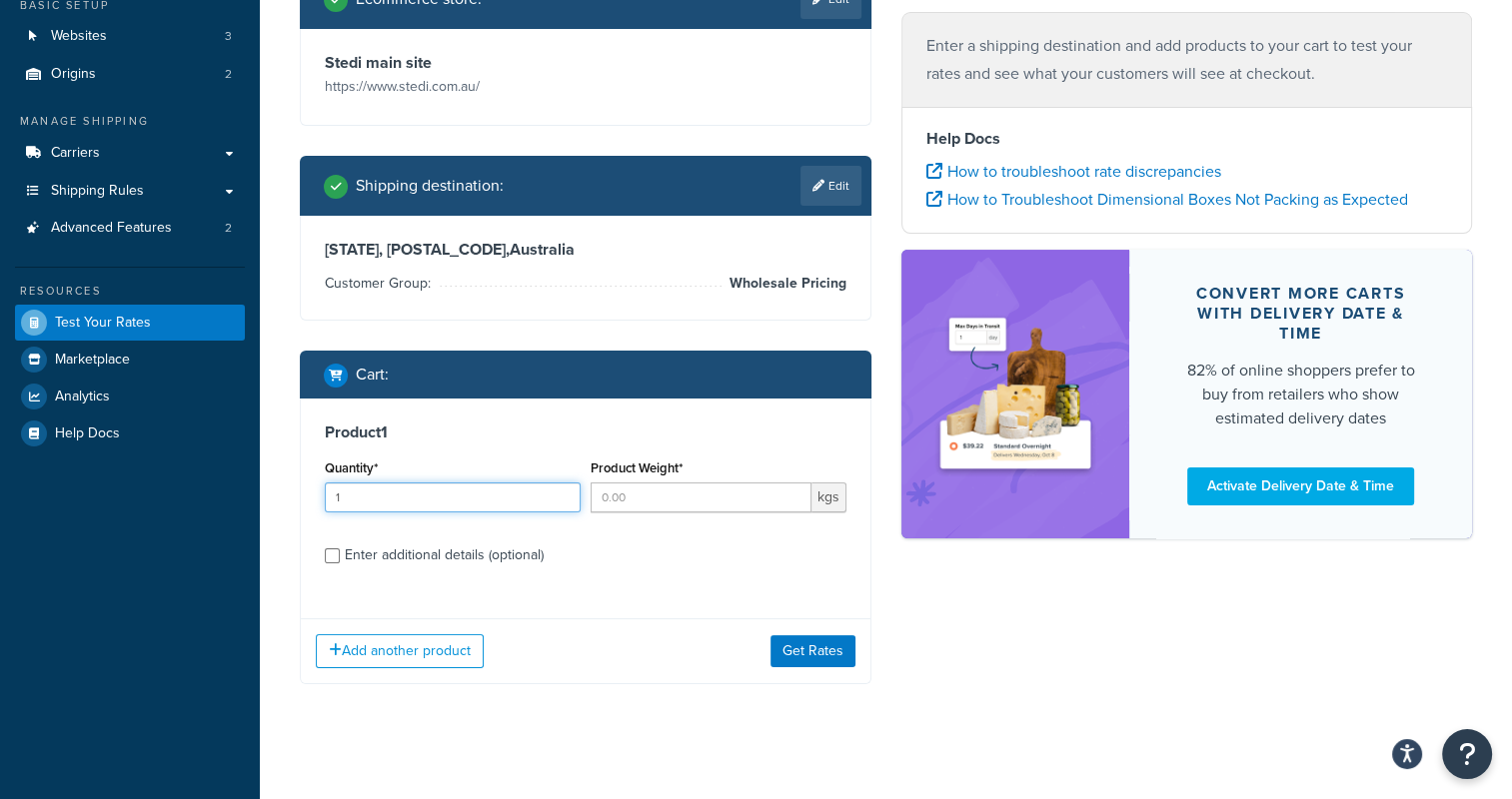 type on "1" 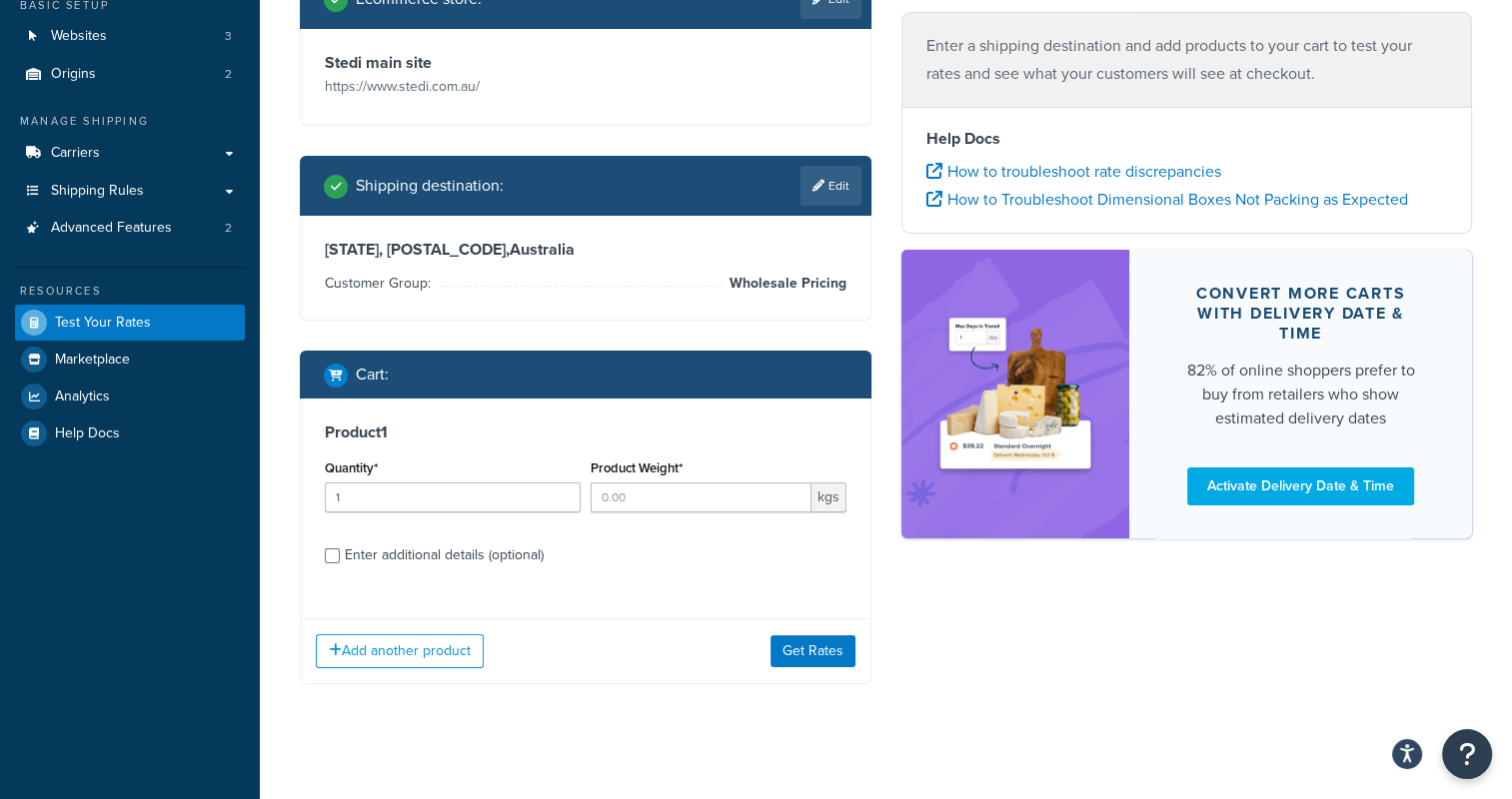 click on "Enter additional details (optional)" at bounding box center (596, 553) 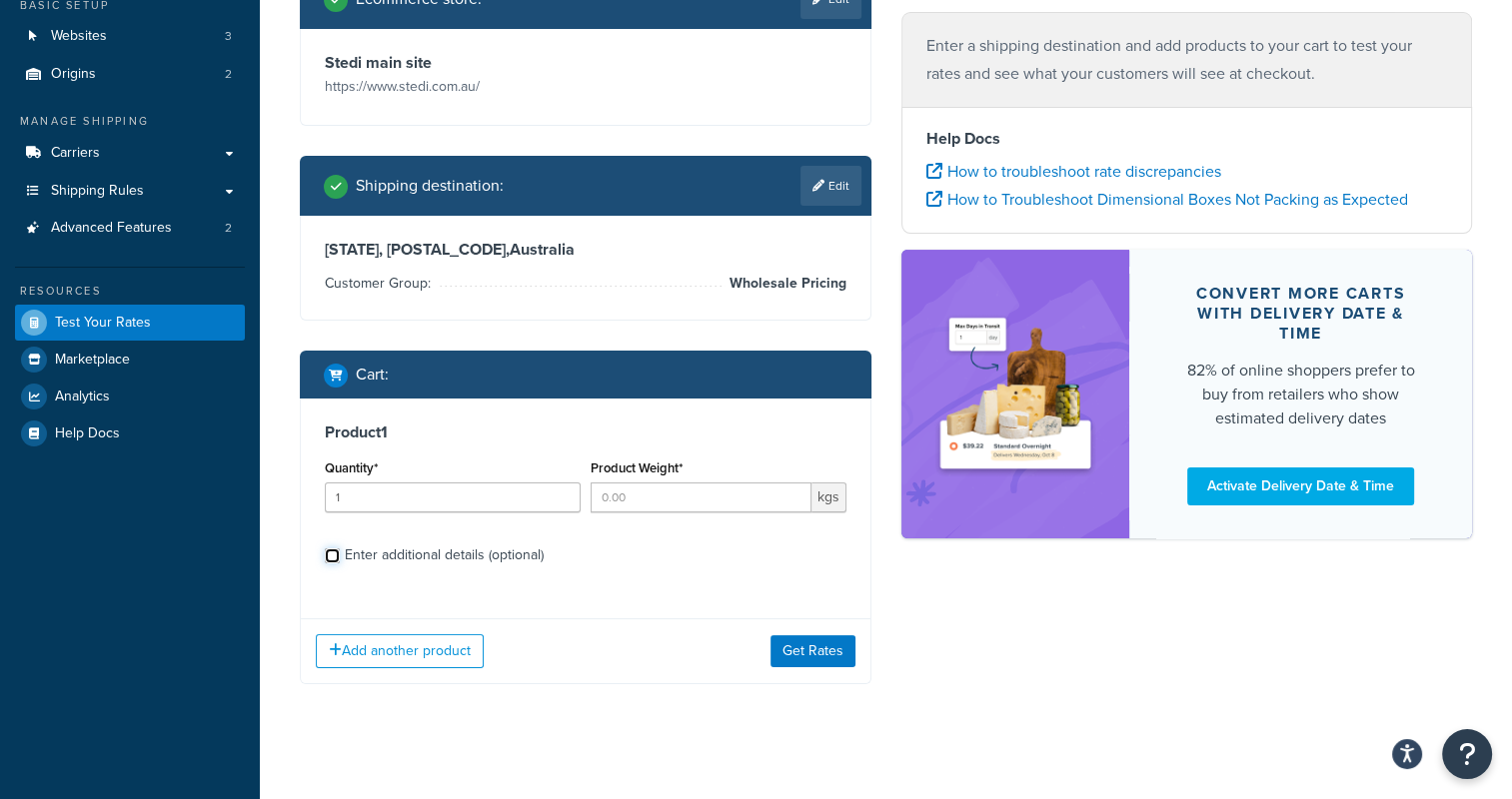 click on "Enter additional details (optional)" at bounding box center [332, 555] 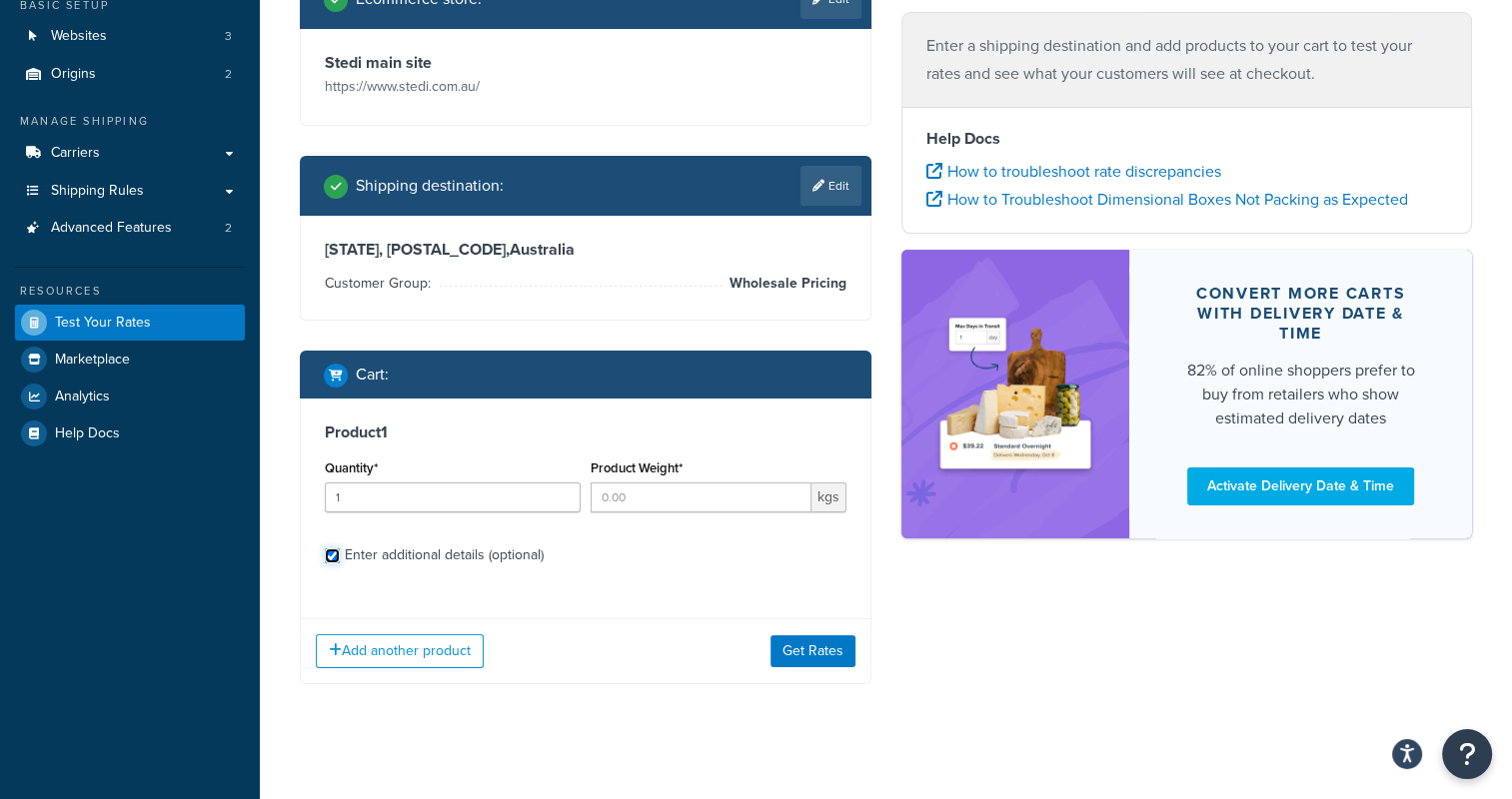 checkbox on "true" 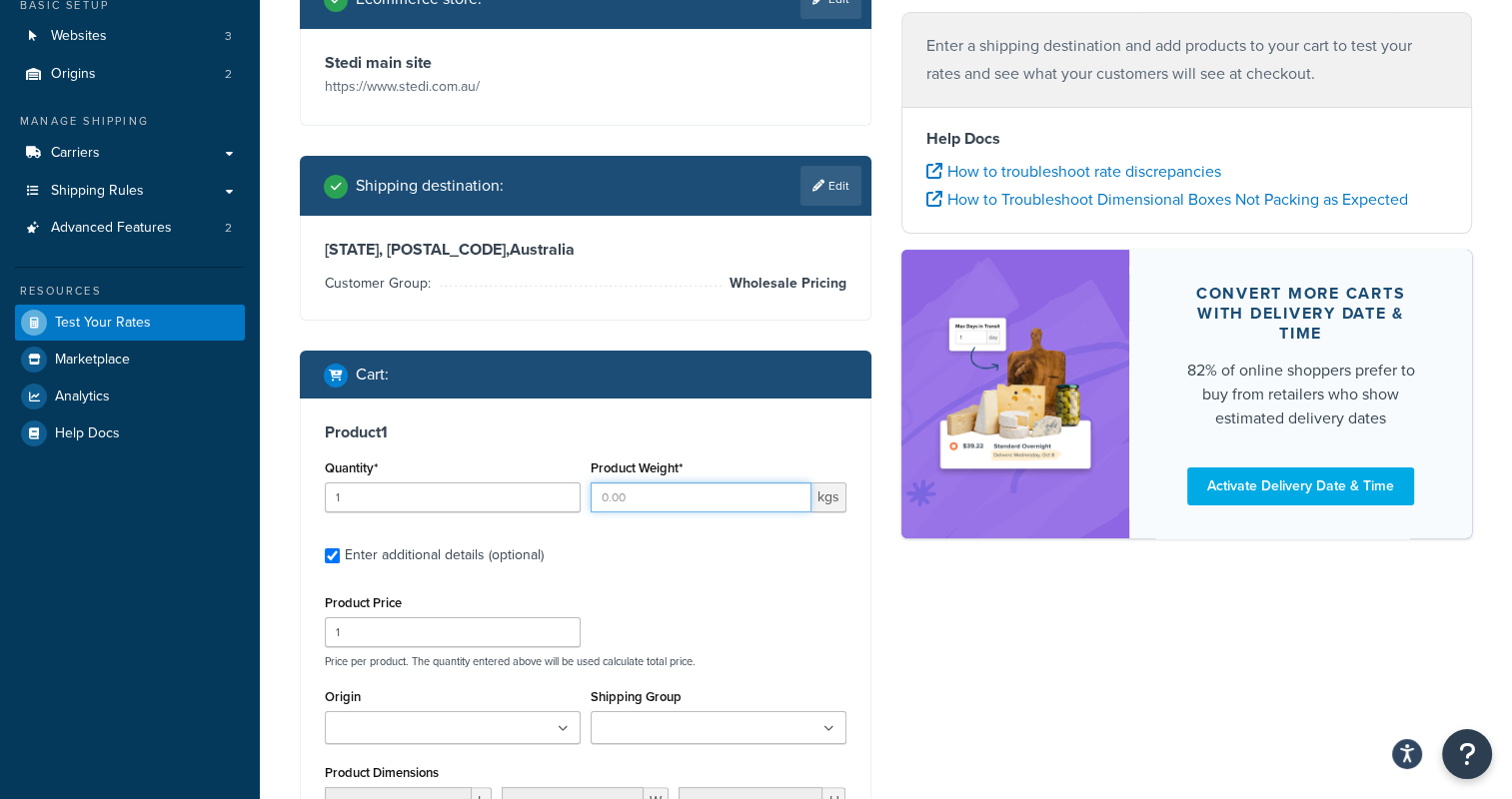 click on "Product Weight*" at bounding box center [701, 497] 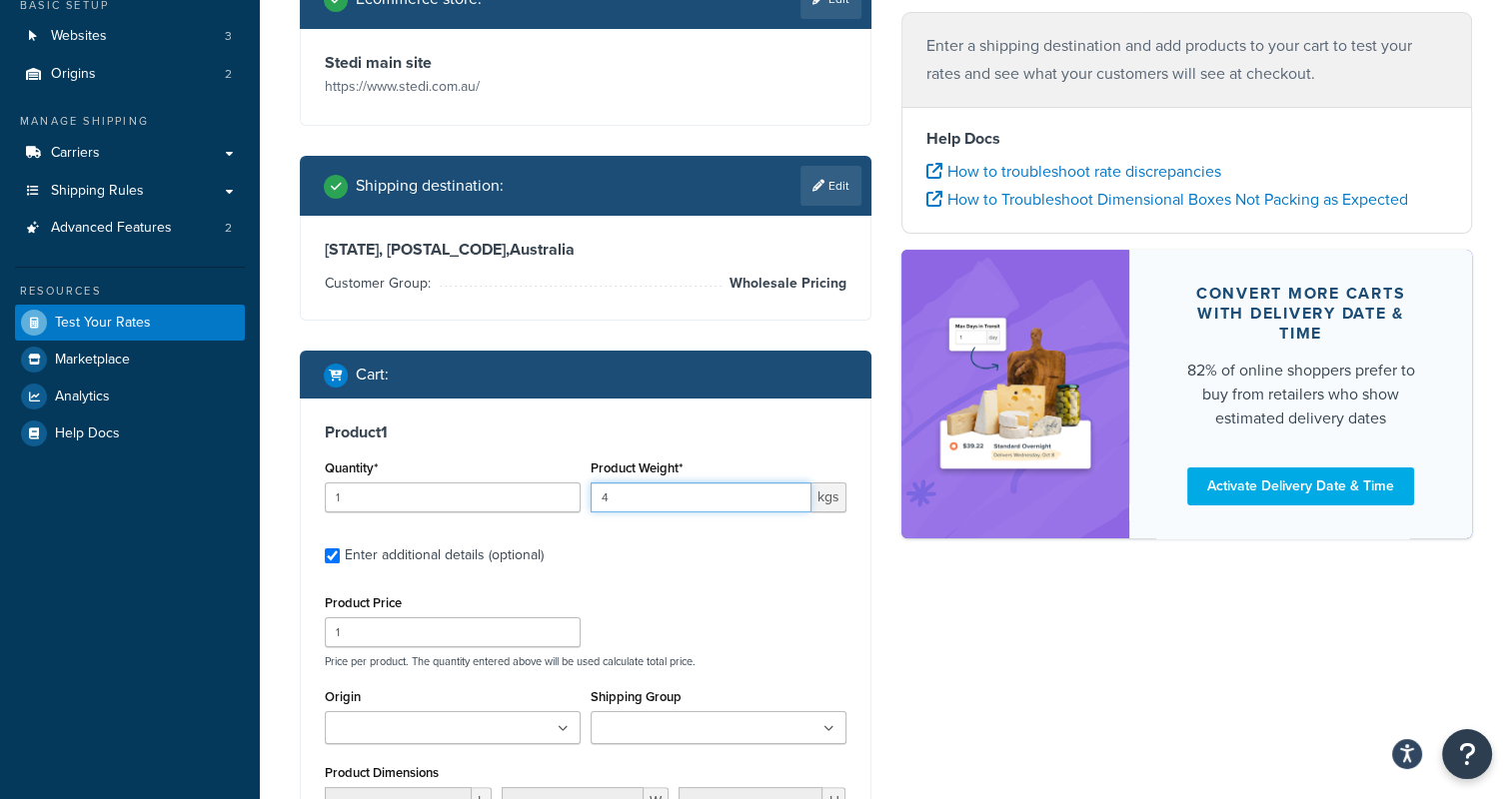 type on "4" 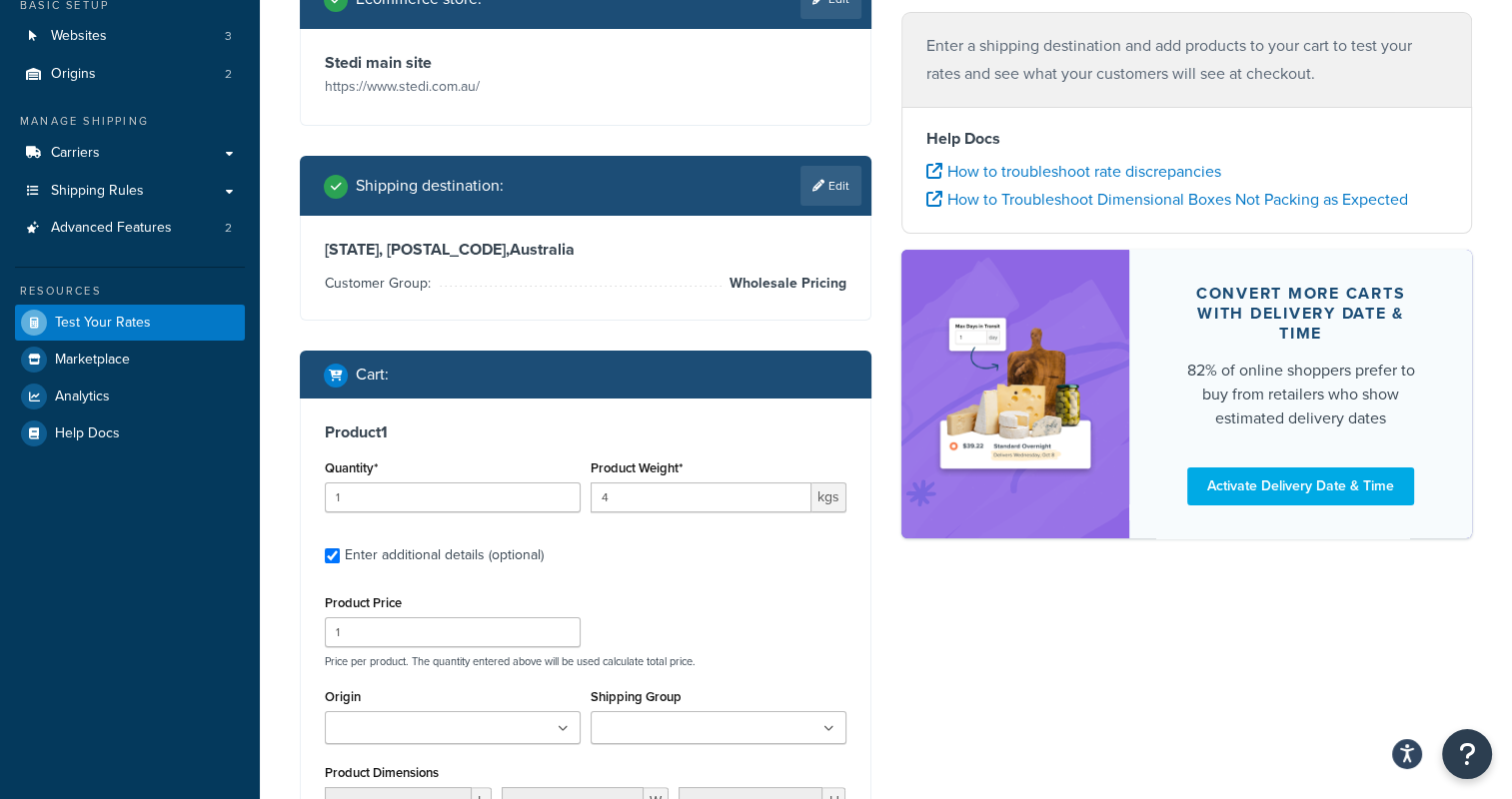 click on "Product  1 Quantity*   1 Product Weight*   4 kgs   Enter additional details (optional) Product Price   1 Price per product. The quantity entered above will be used calculate total price. Origin   RUNVA - Melbourne STEDI Shipping Group   Dangerous Goods Over Sized Product Dimensions   L   W   H Dimensions per product. The quantity entered above will be used calculate total volume. Packing Rule     Possible Boxes   No results found In order to use product dimensions, packing rules, and boxes for rating, the Dimensional Packing   feature must be activated" at bounding box center (586, 712) 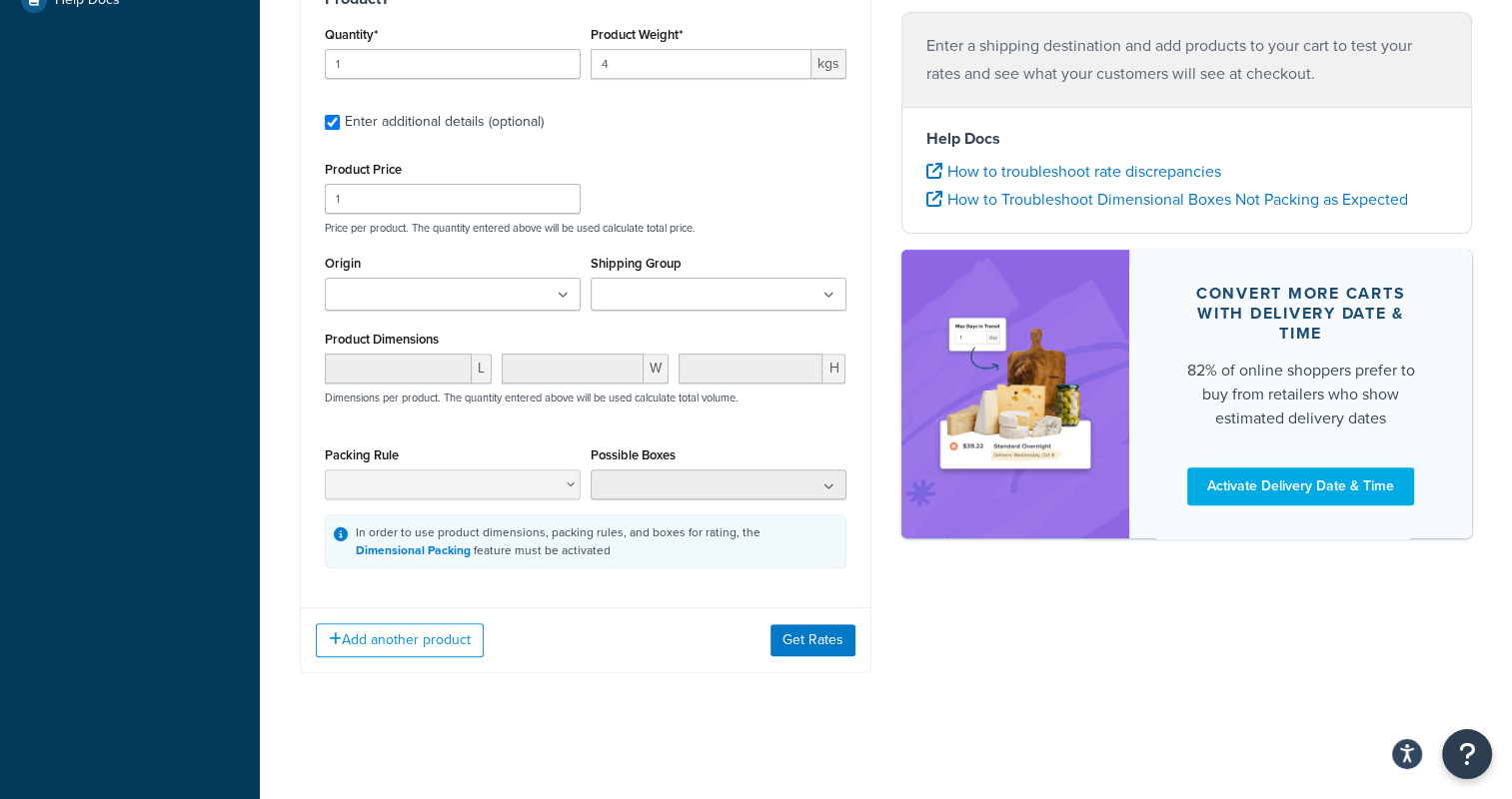 scroll, scrollTop: 616, scrollLeft: 0, axis: vertical 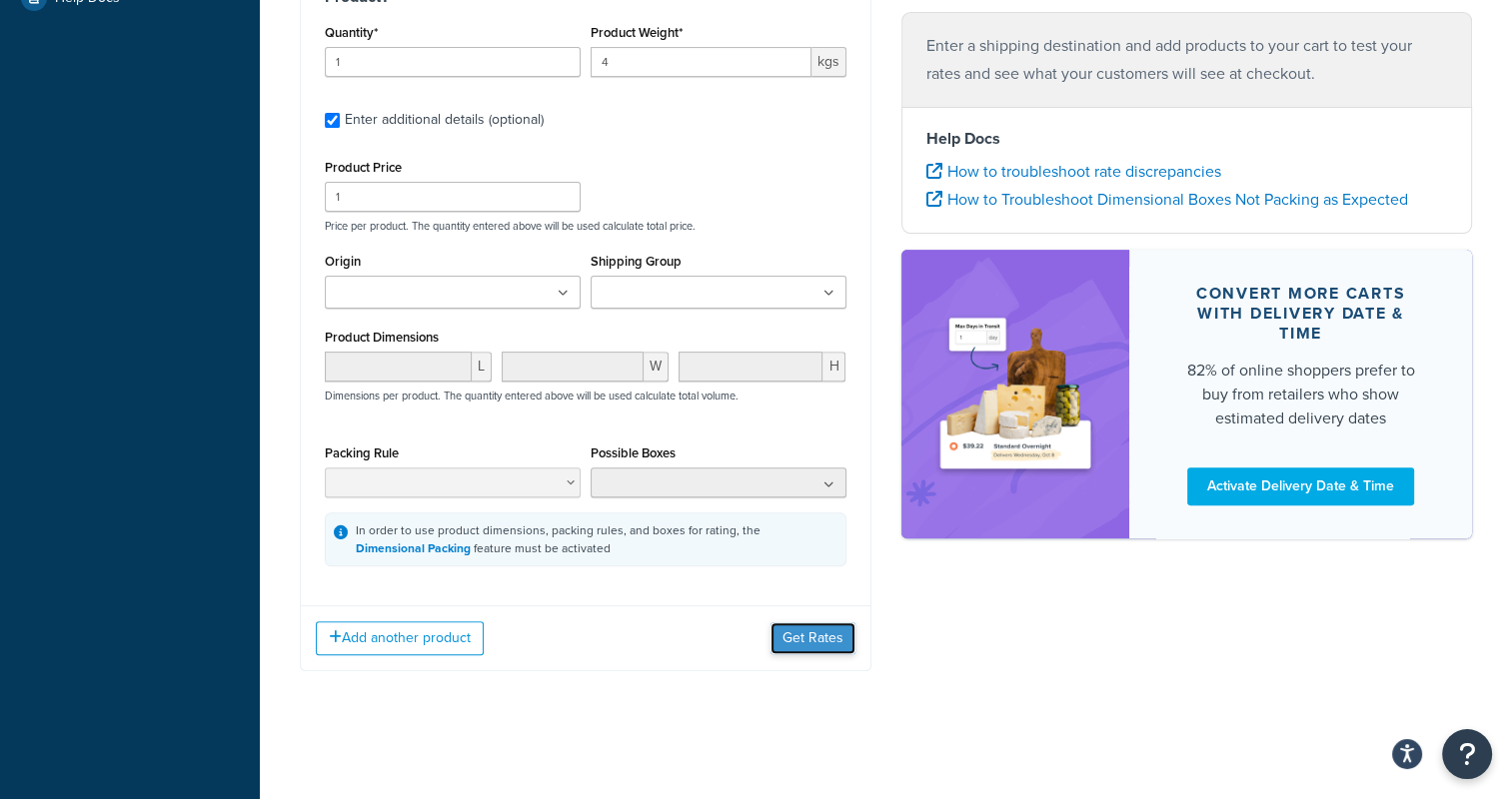 click on "Get Rates" at bounding box center (812, 638) 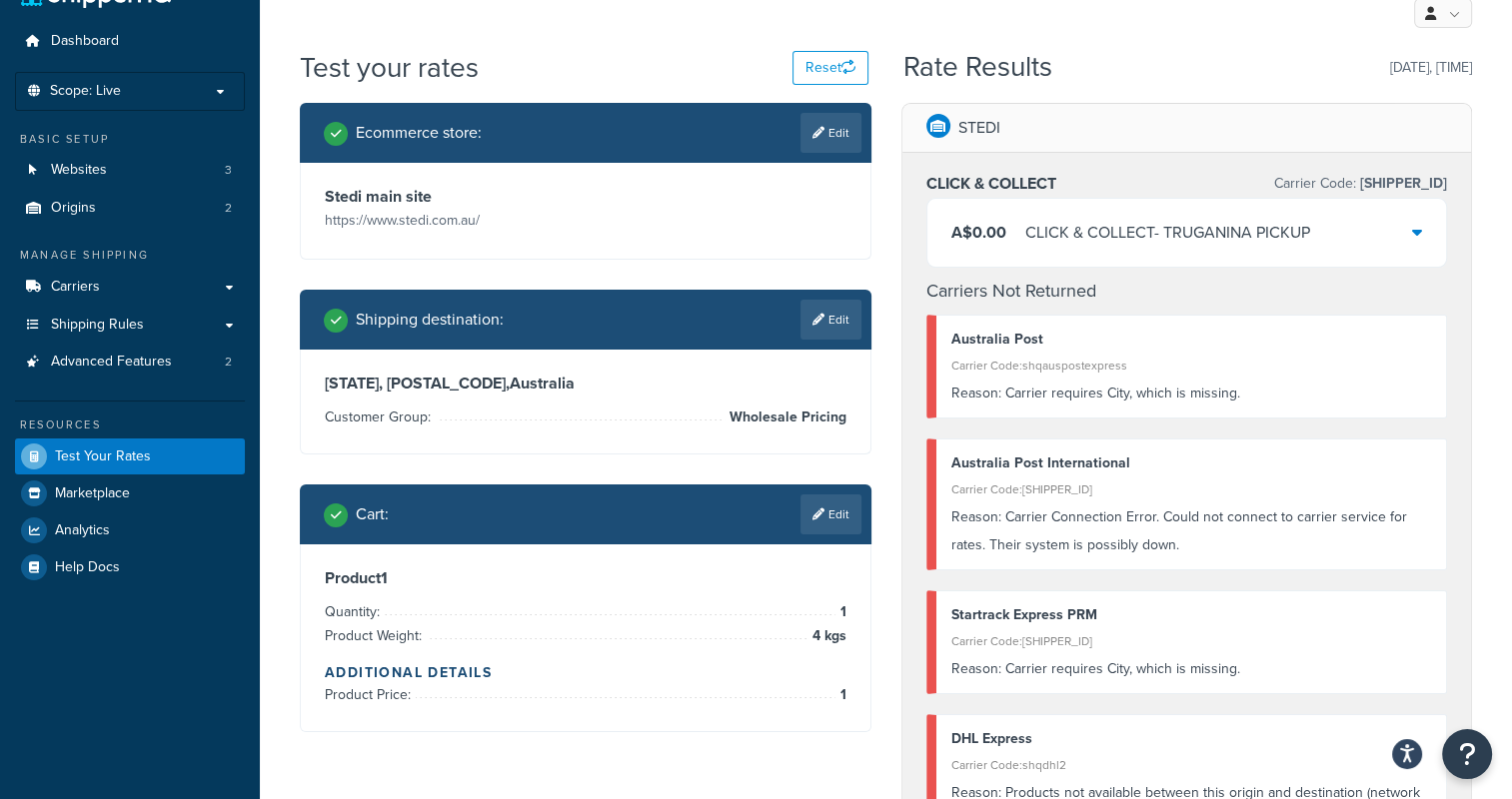 scroll, scrollTop: 0, scrollLeft: 0, axis: both 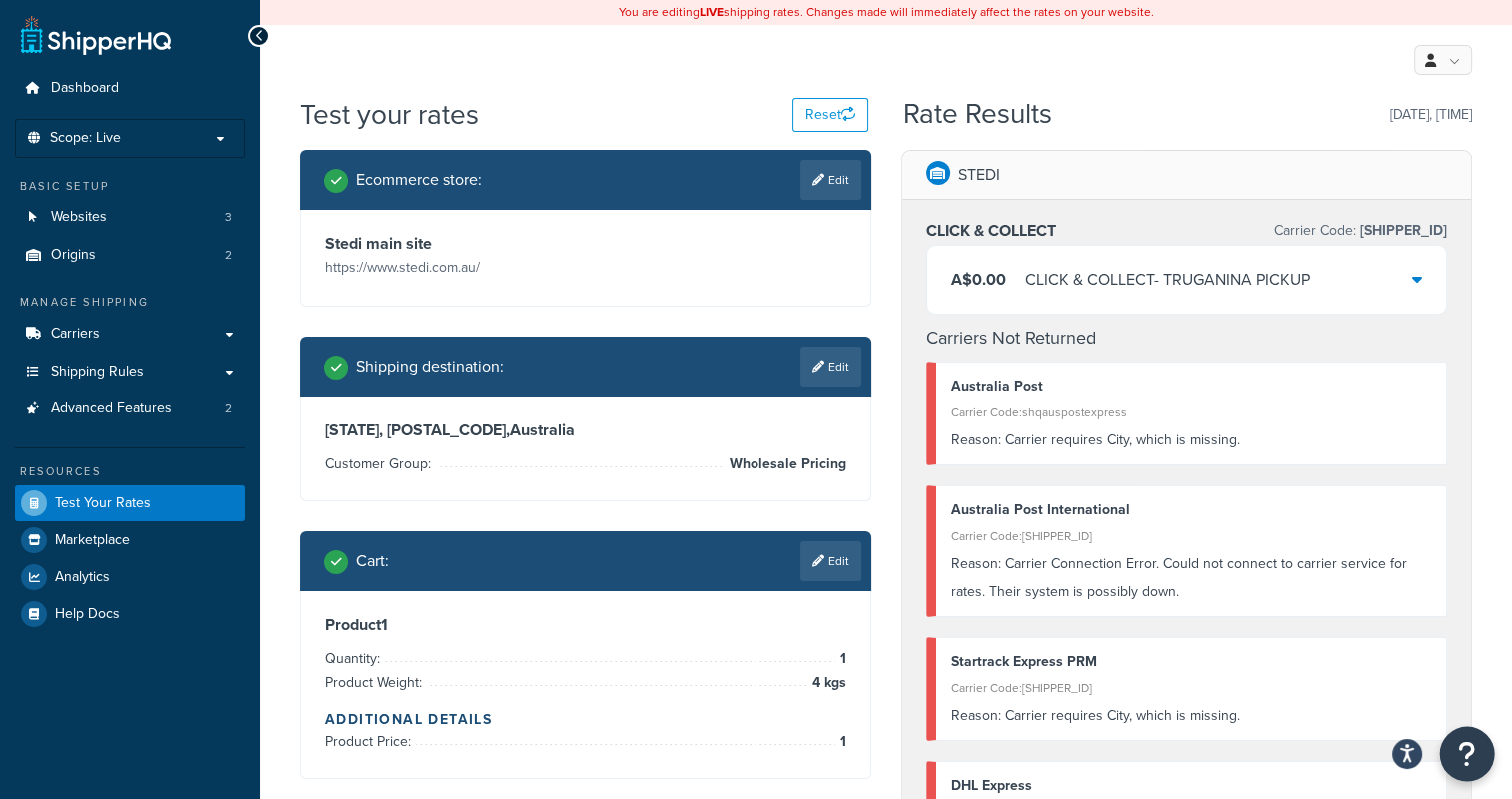 click at bounding box center [1467, 754] 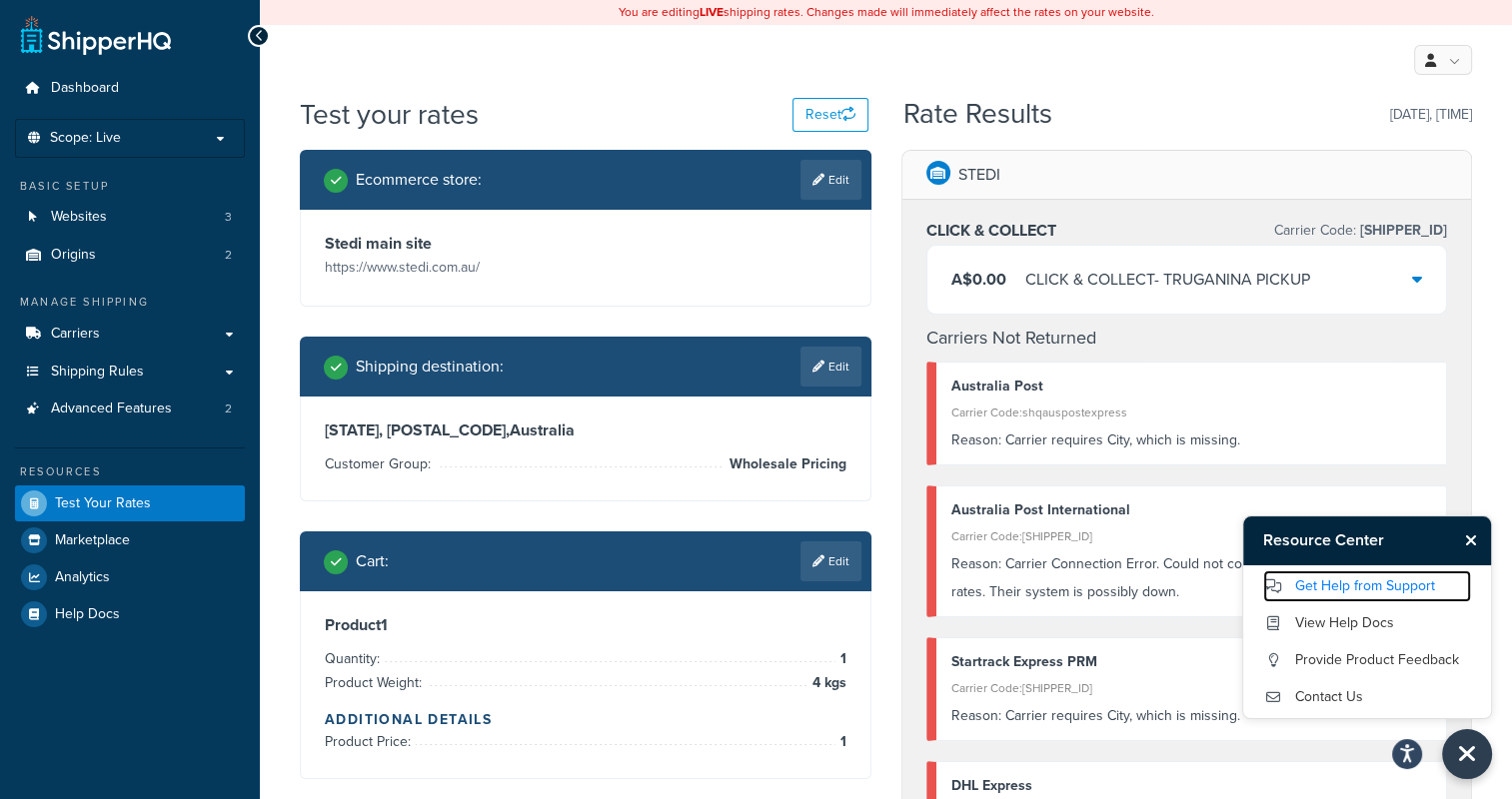 click on "Get Help from Support" at bounding box center (1367, 586) 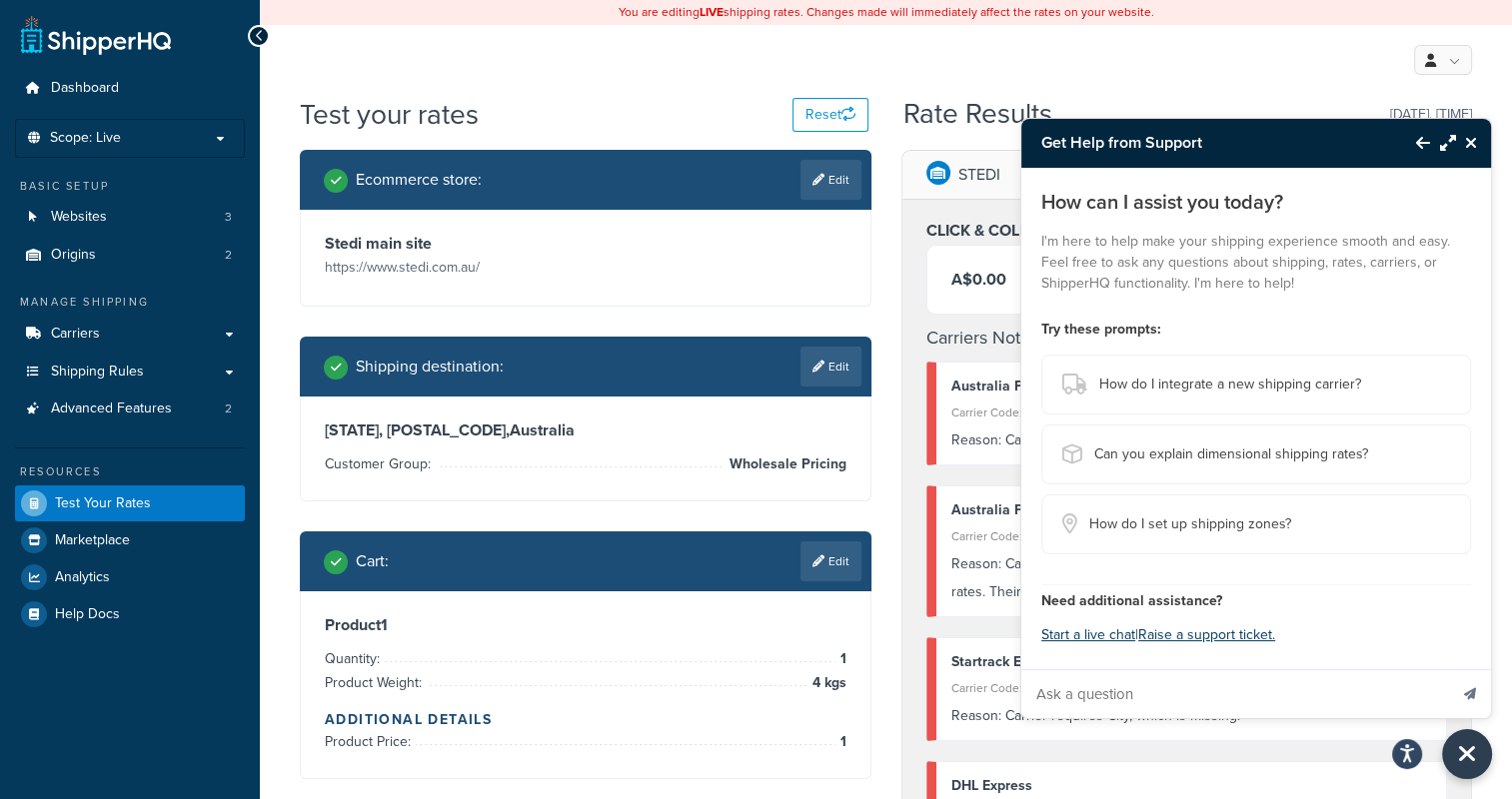 click at bounding box center (1234, 694) 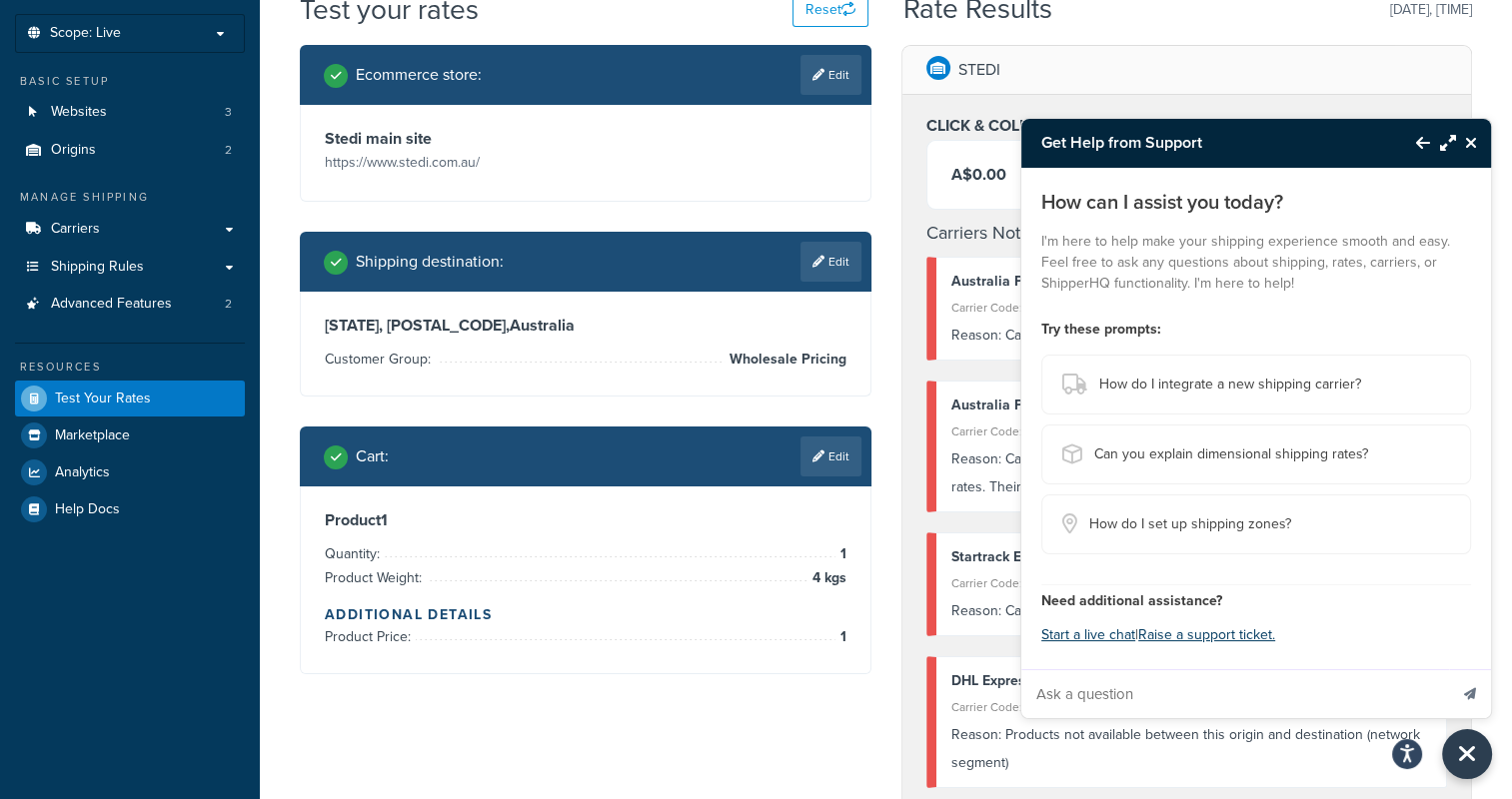 scroll, scrollTop: 300, scrollLeft: 0, axis: vertical 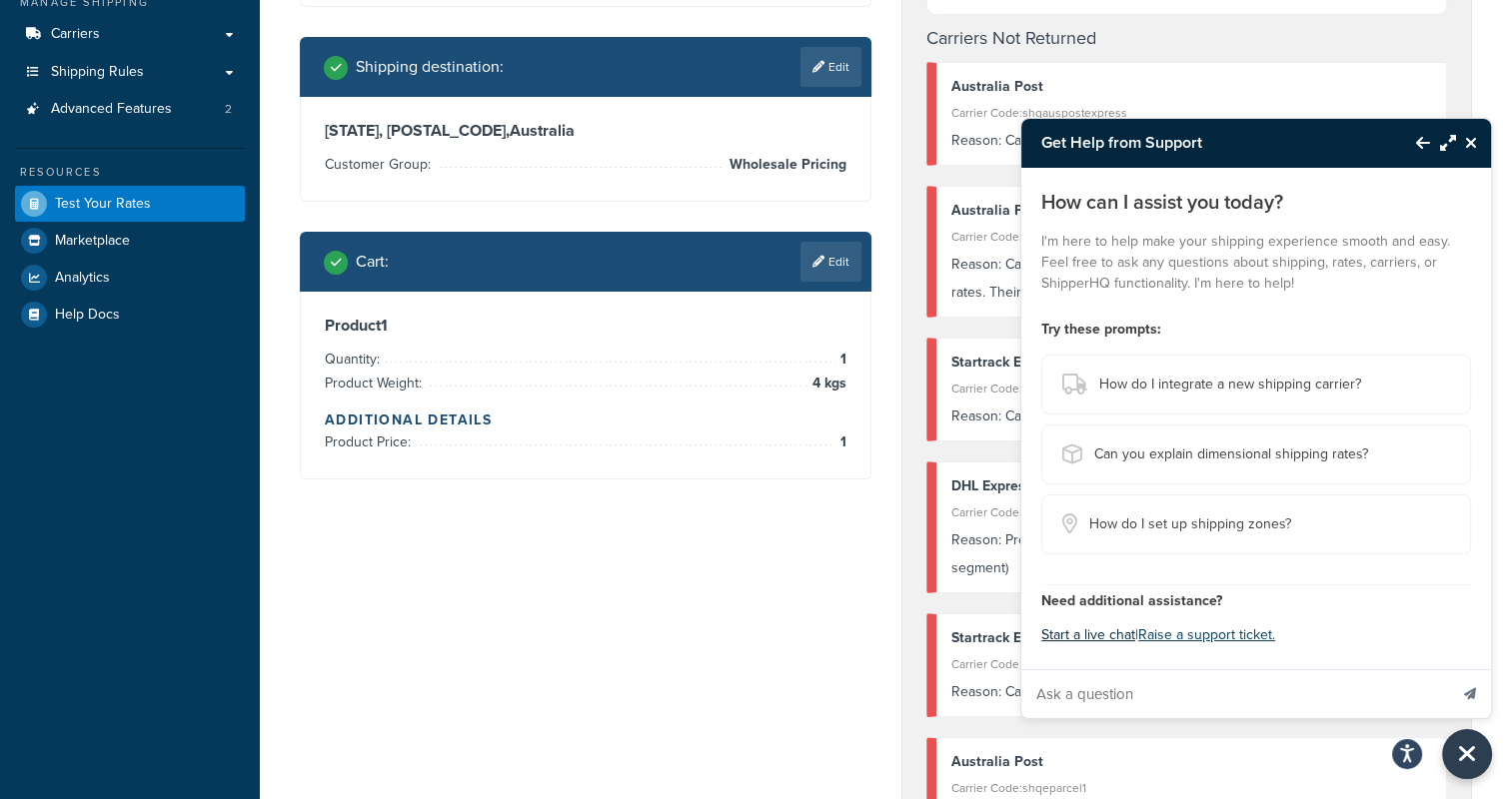 click on "Start a live chat" at bounding box center [1088, 635] 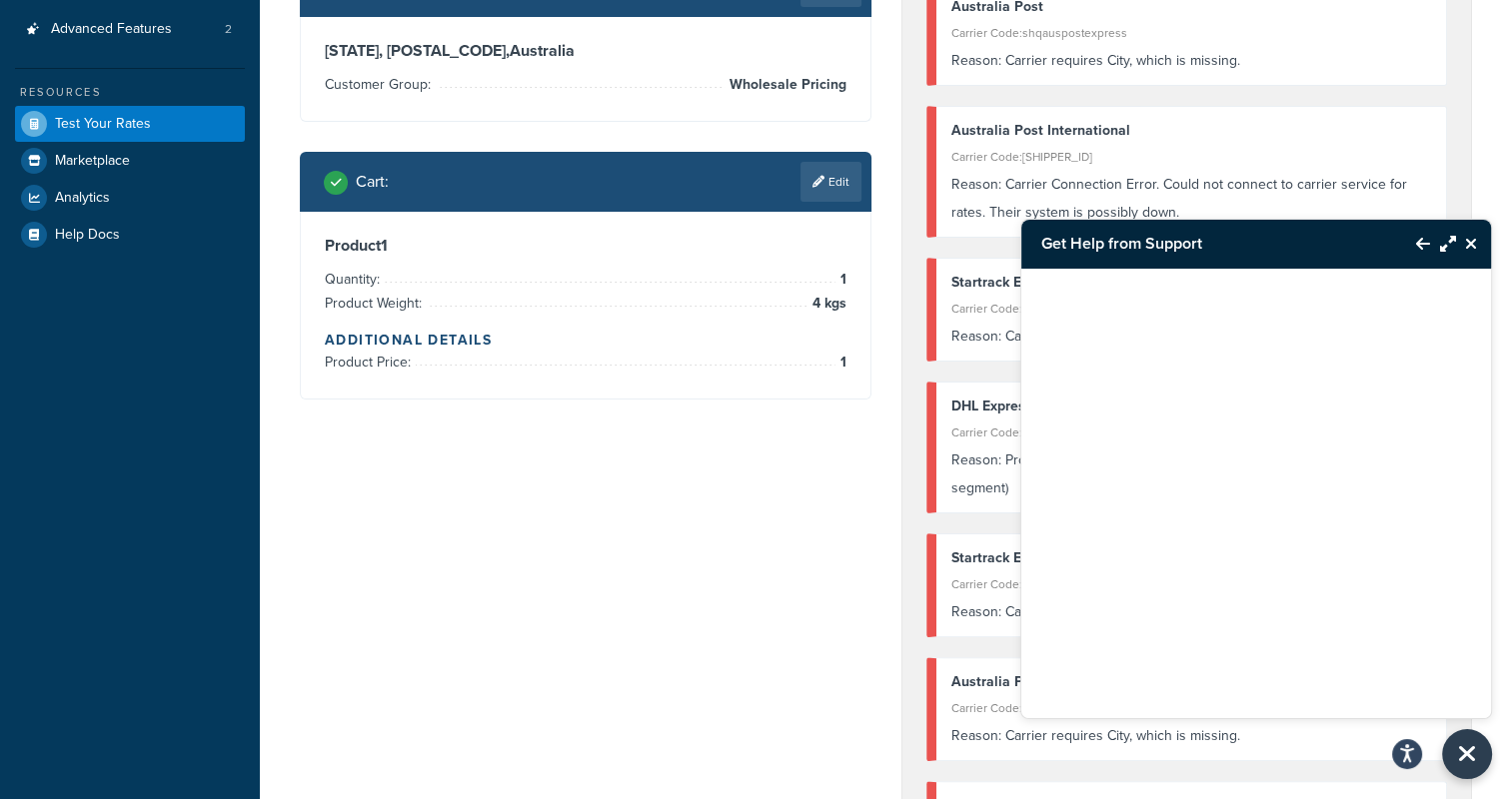 scroll, scrollTop: 499, scrollLeft: 0, axis: vertical 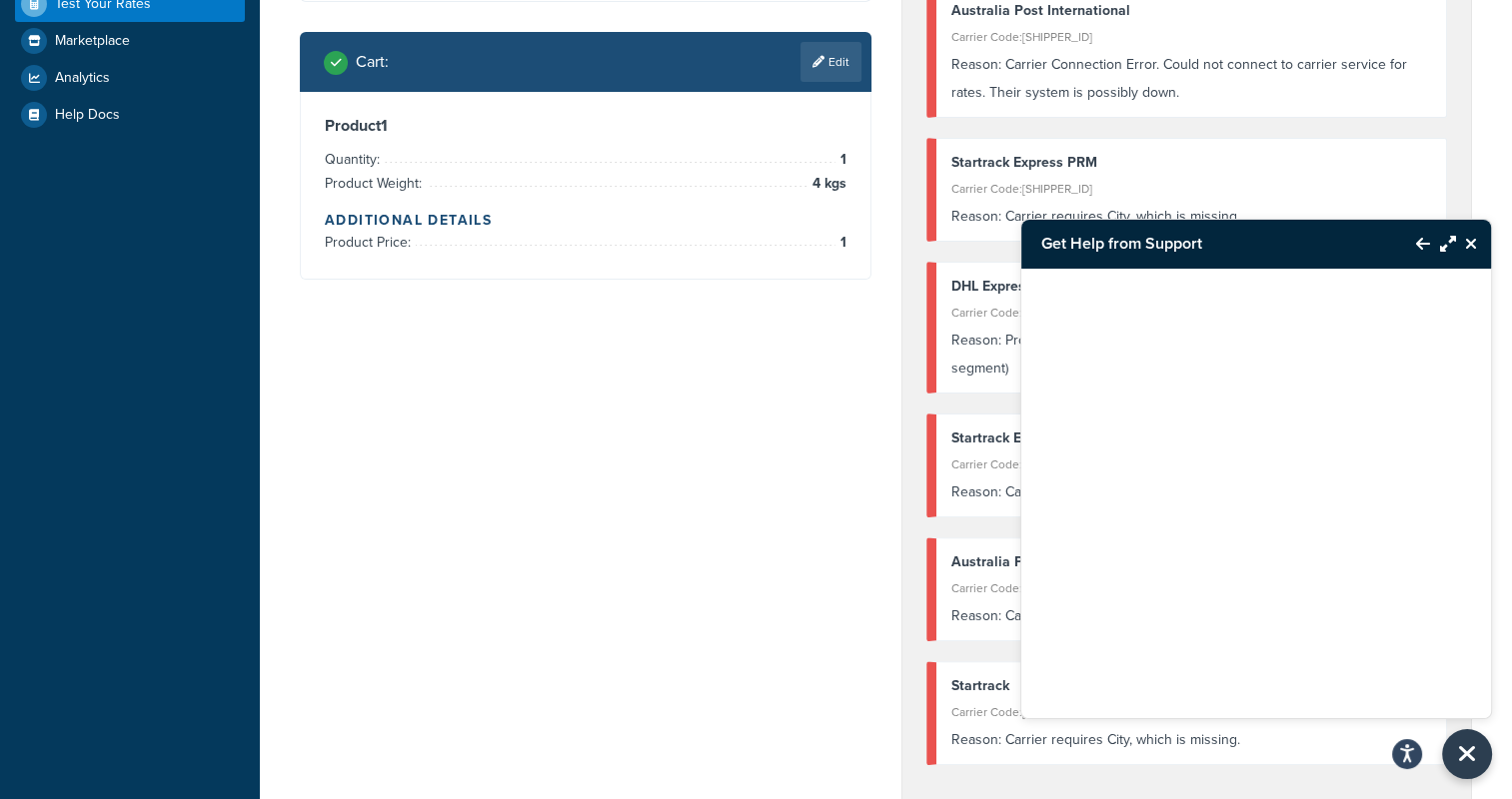 click at bounding box center (1423, 244) 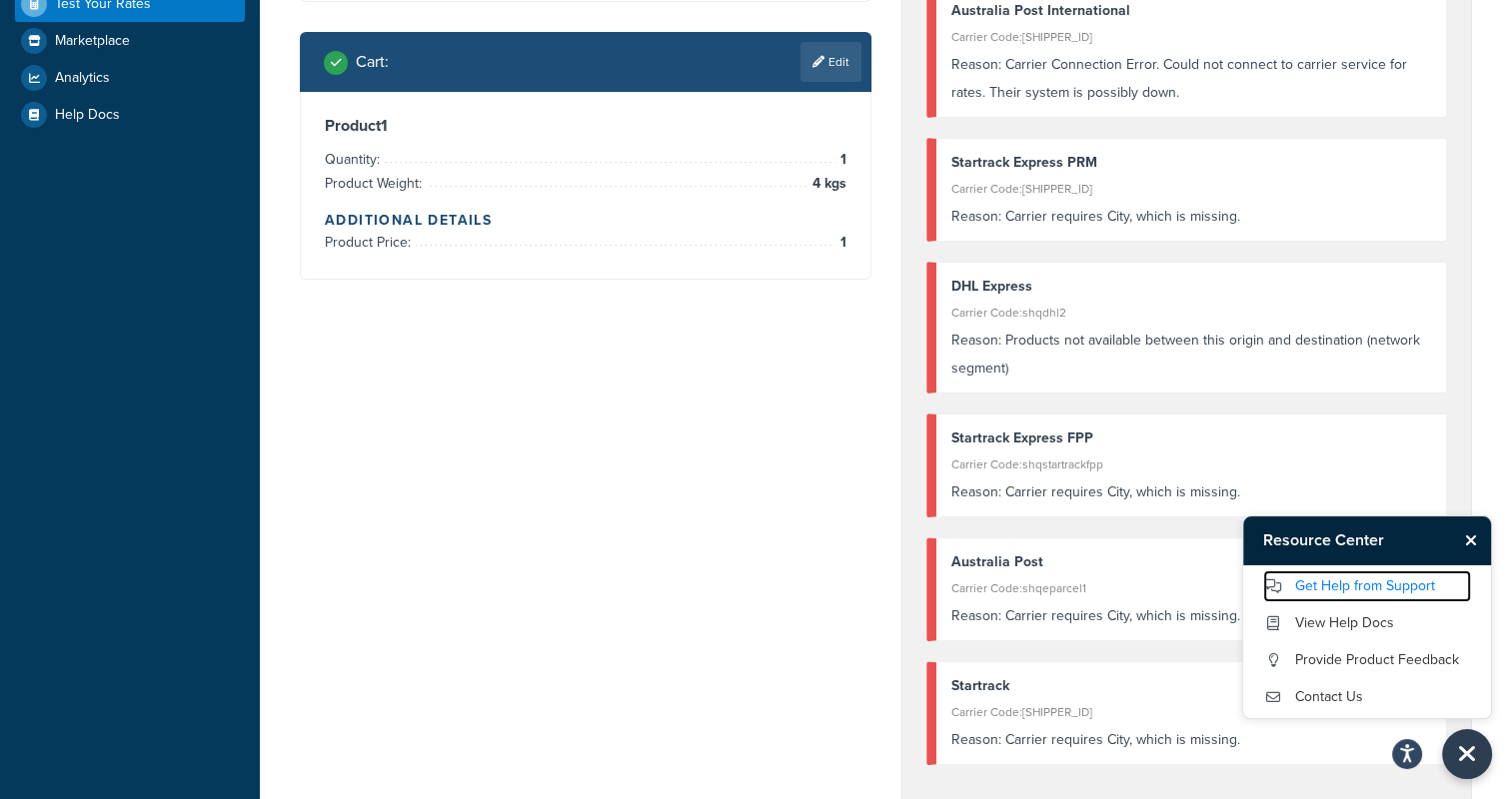 click on "Get Help from Support" at bounding box center [1367, 586] 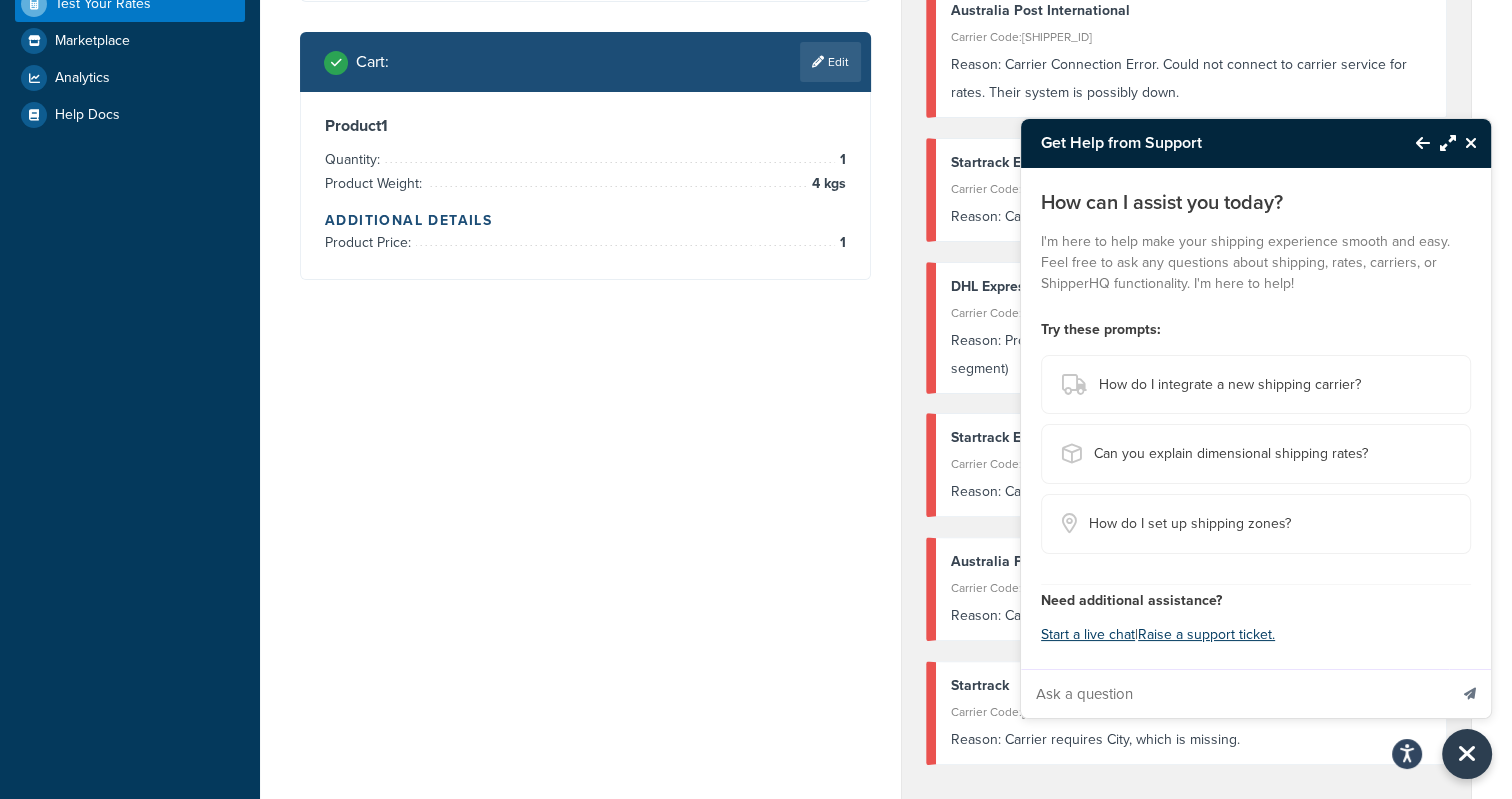 click on "How can I assist you today? I'm here to help make your shipping experience smooth and easy. Feel free to ask any questions about shipping, rates, carriers, or ShipperHQ functionality. I'm here to help! Try these prompts: How do I integrate a new shipping carrier? Can you explain dimensional shipping rates? How do I set up shipping zones? Need additional assistance? Start a live chat  |  Raise a support ticket." at bounding box center (1256, 418) 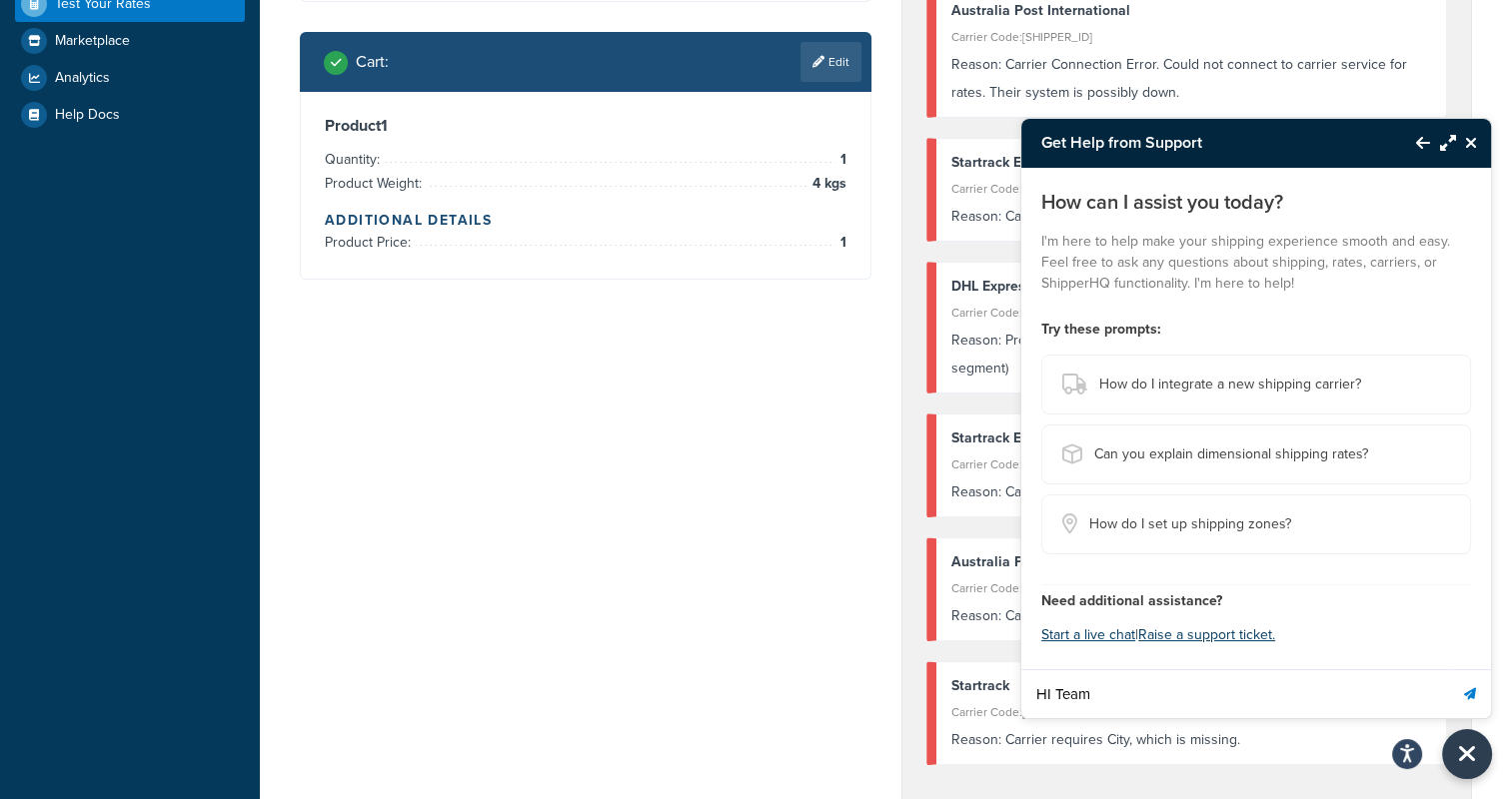 type on "HI Team" 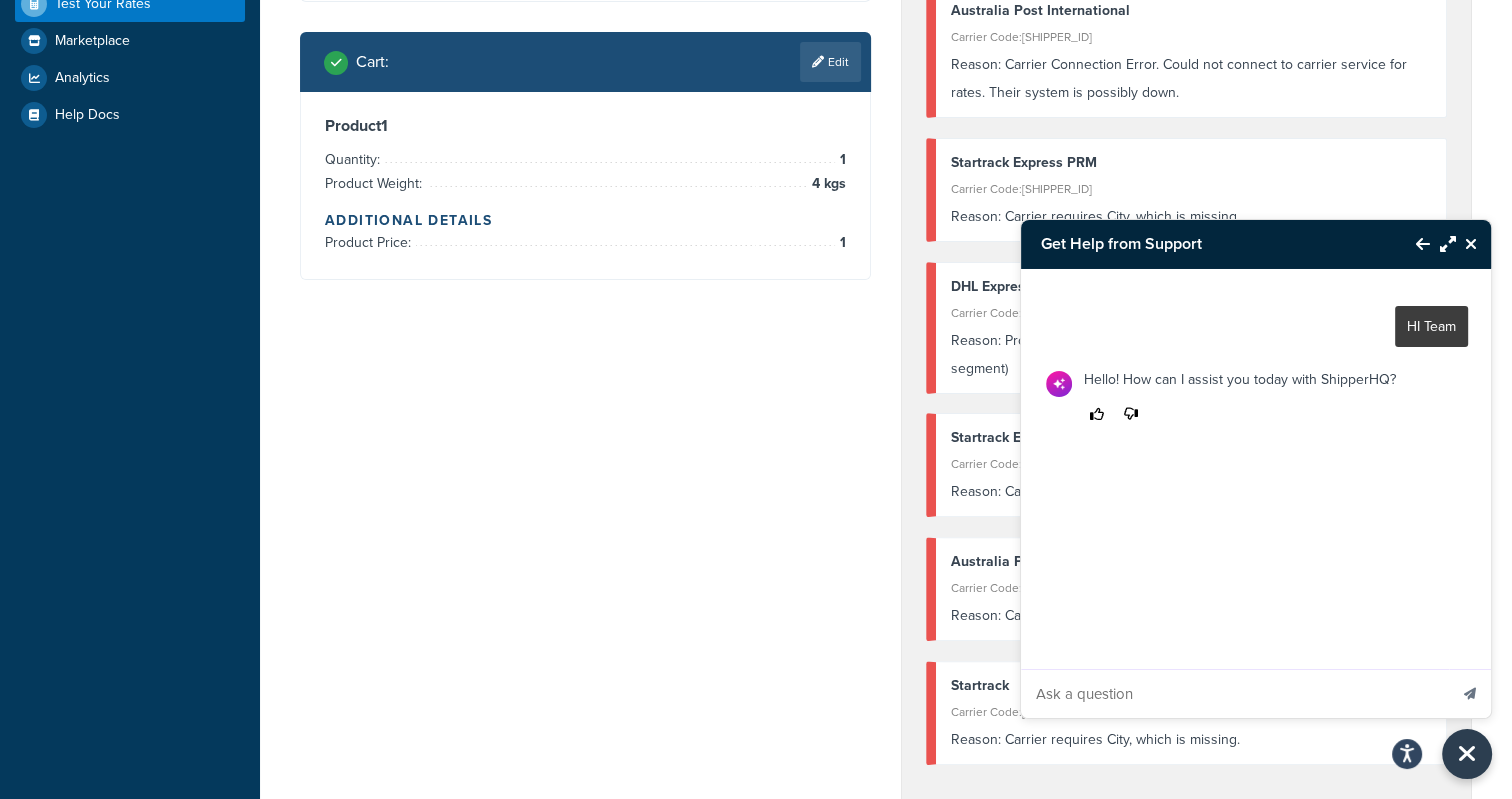 click at bounding box center [1234, 694] 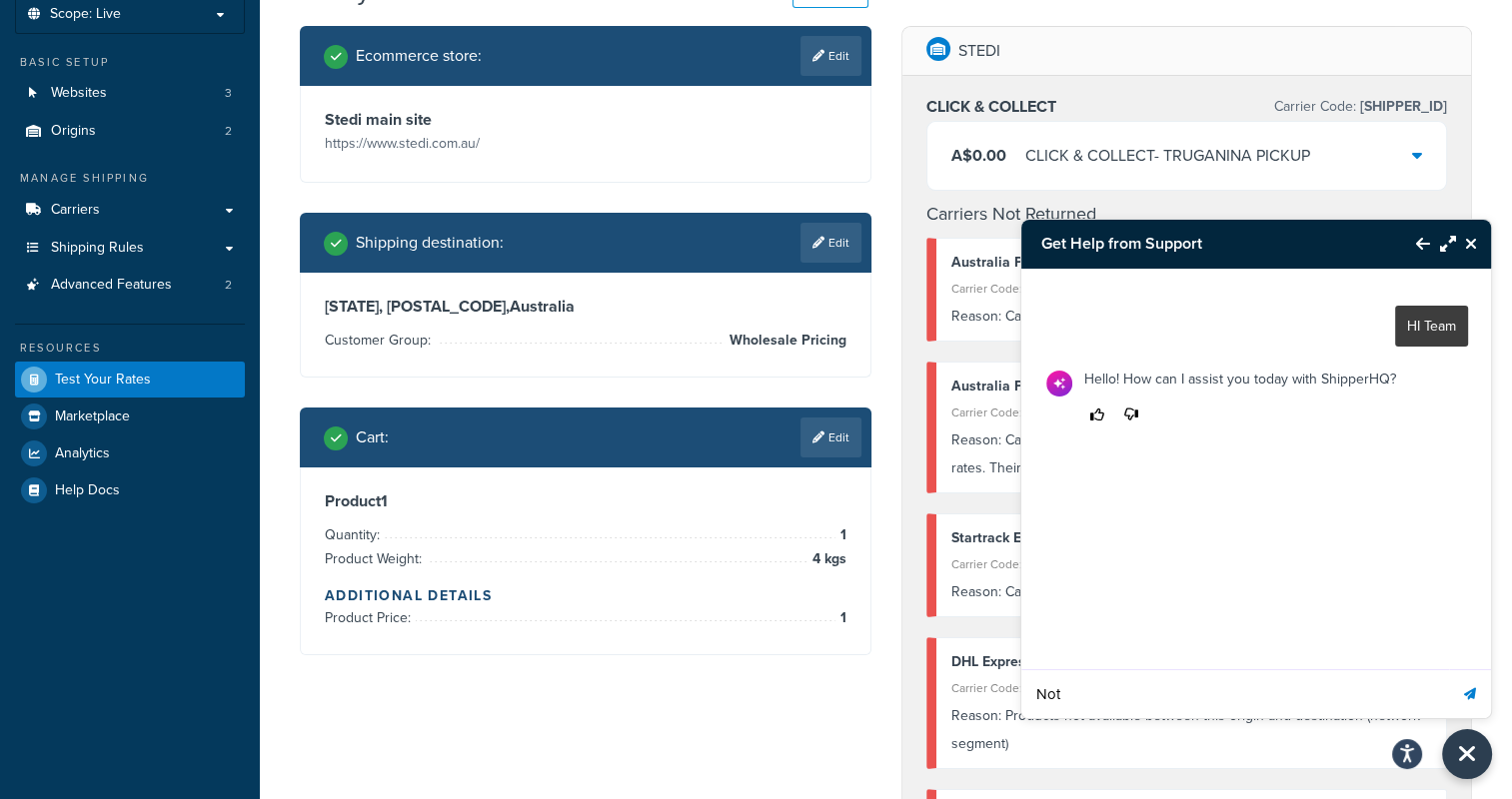 scroll, scrollTop: 100, scrollLeft: 0, axis: vertical 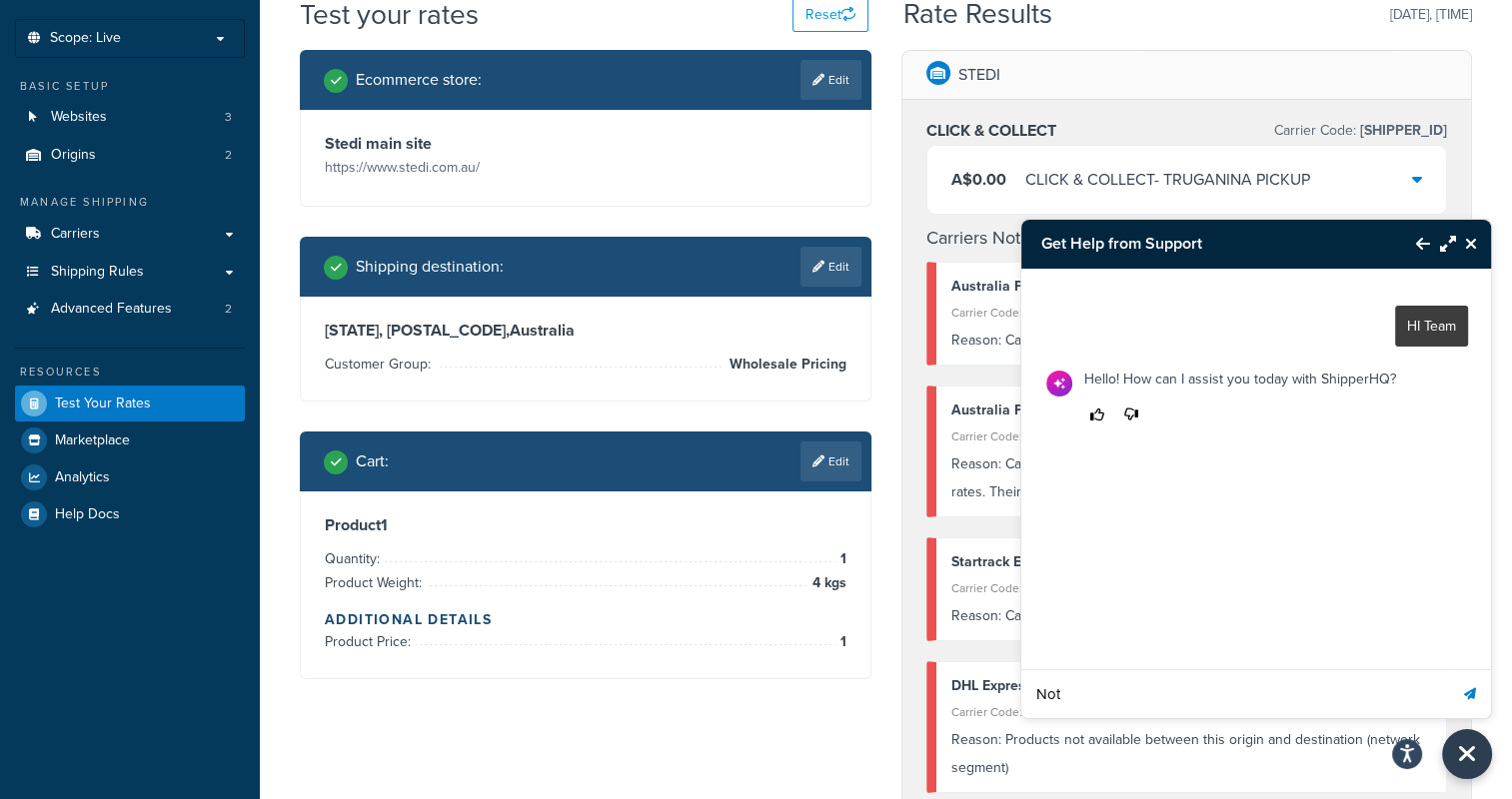 type on "Not" 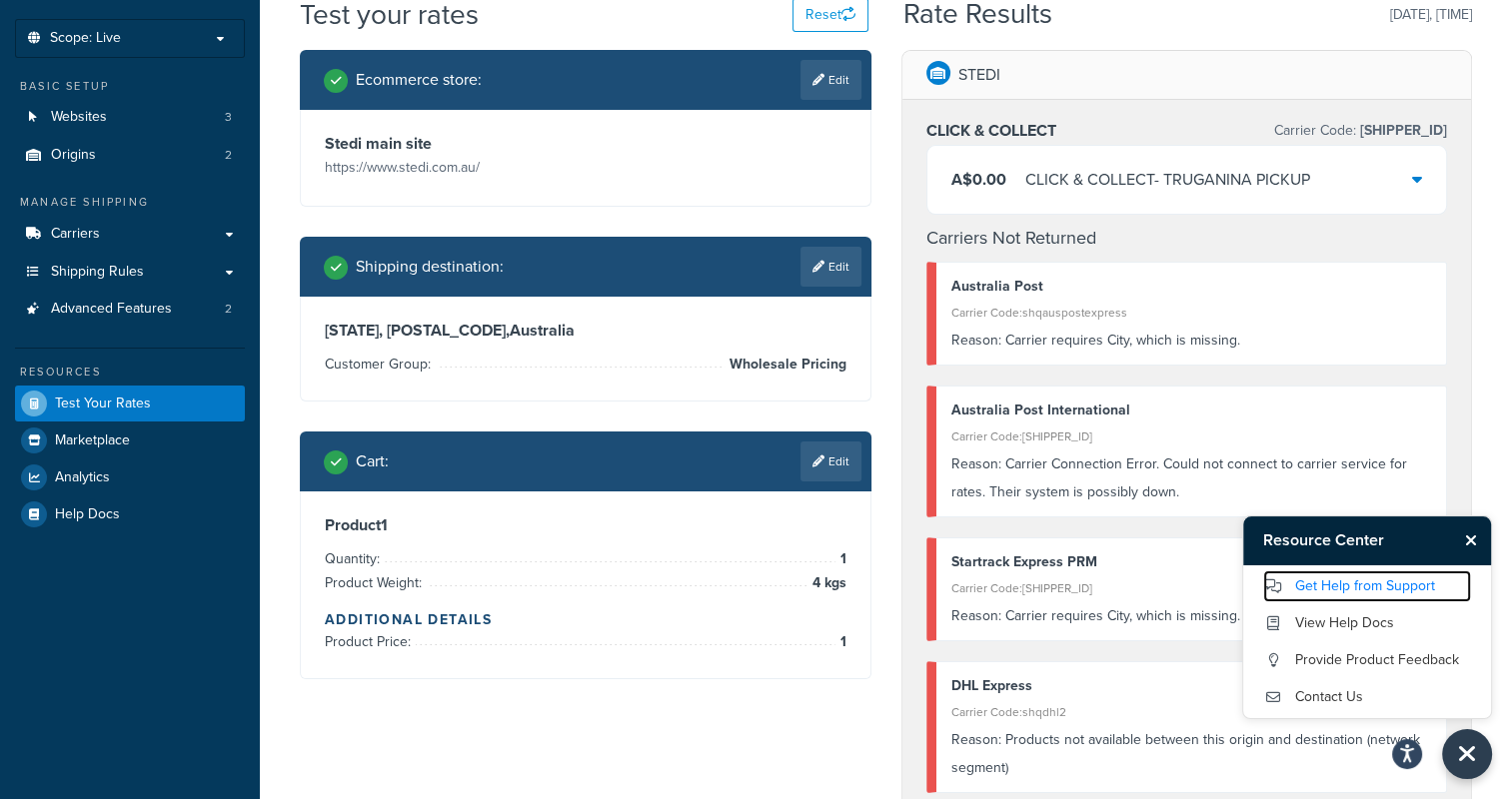click on "Get Help from Support" at bounding box center (1367, 586) 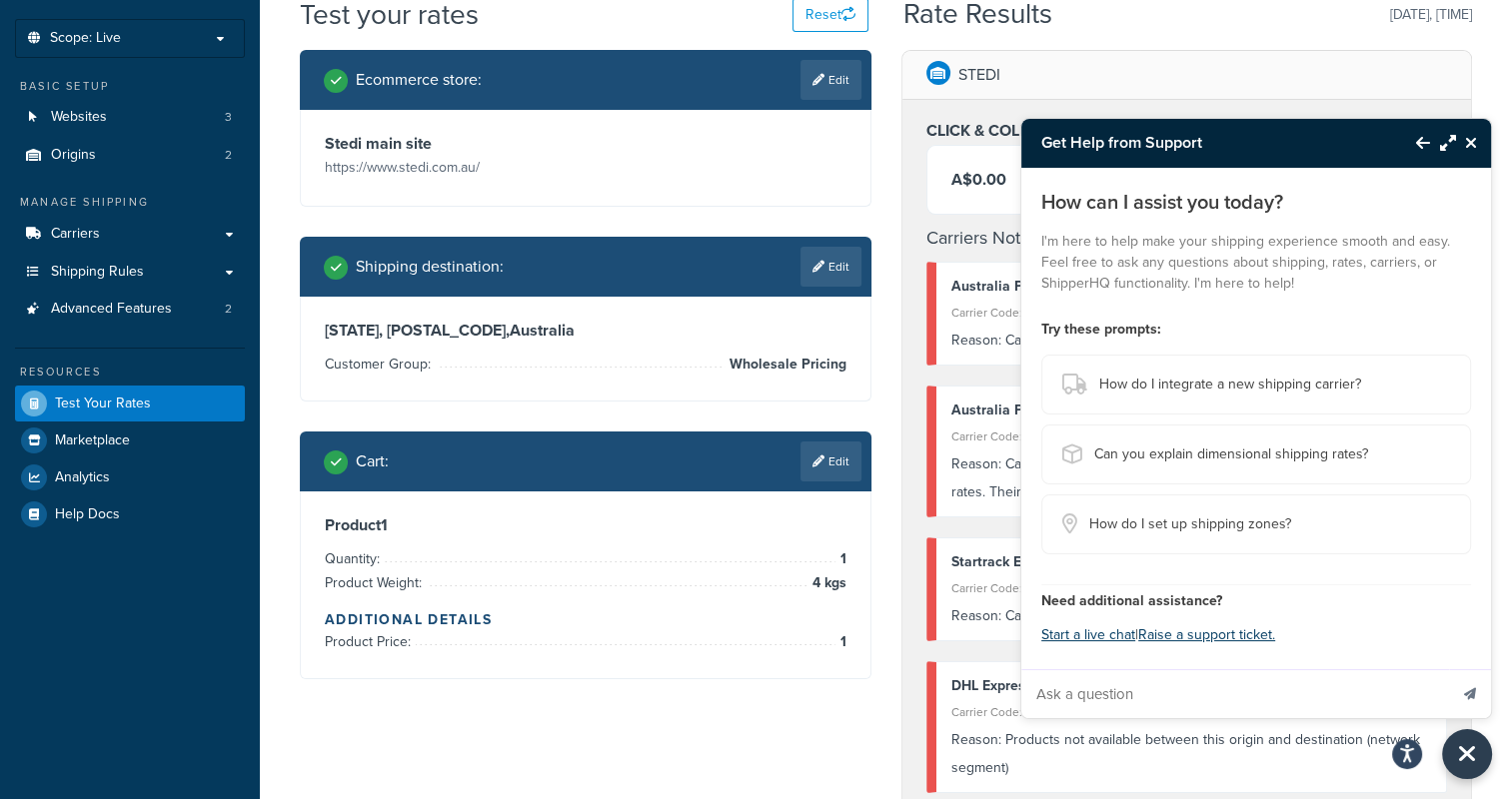 scroll, scrollTop: 0, scrollLeft: 0, axis: both 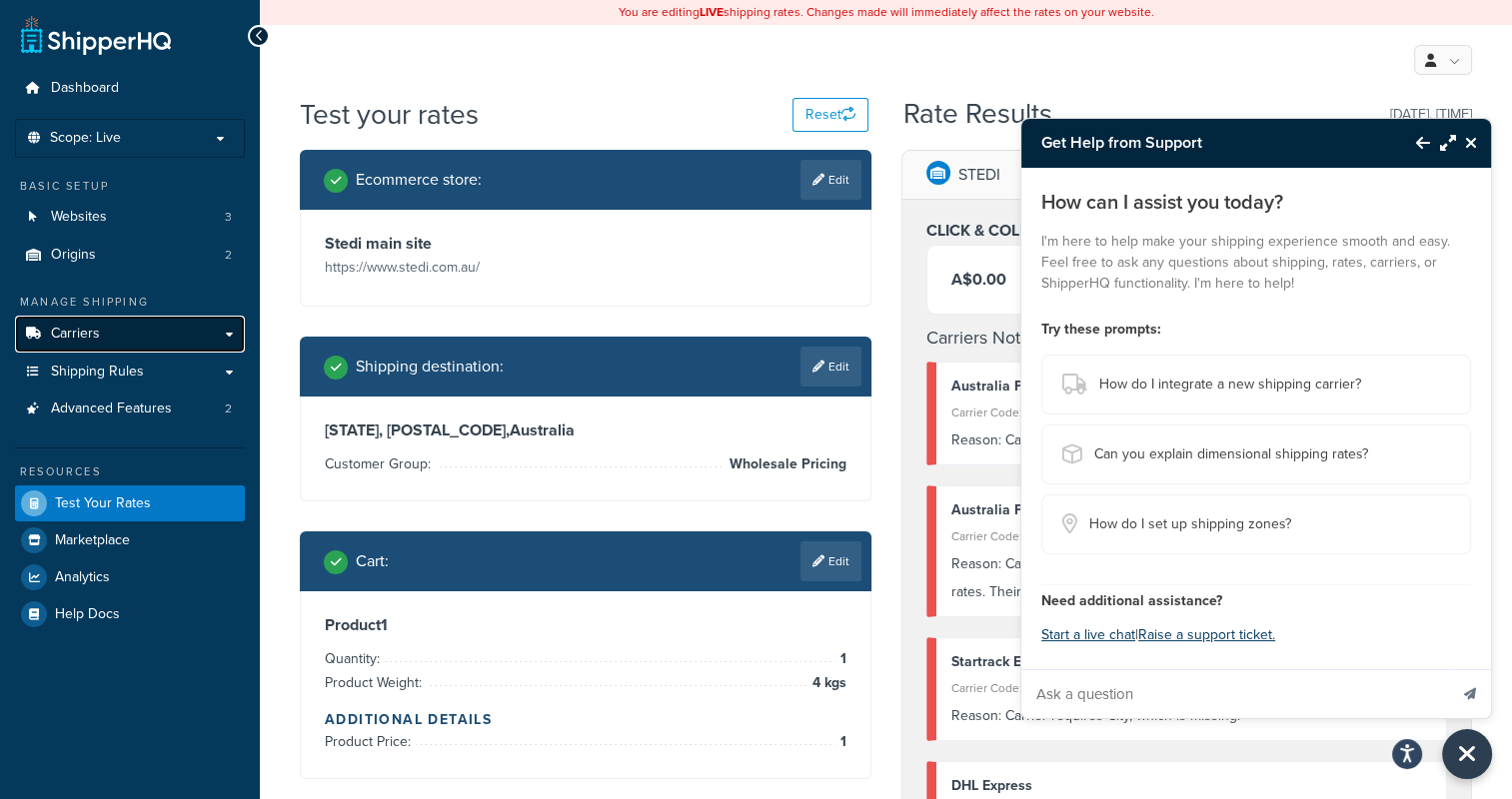 click on "Carriers" at bounding box center [130, 334] 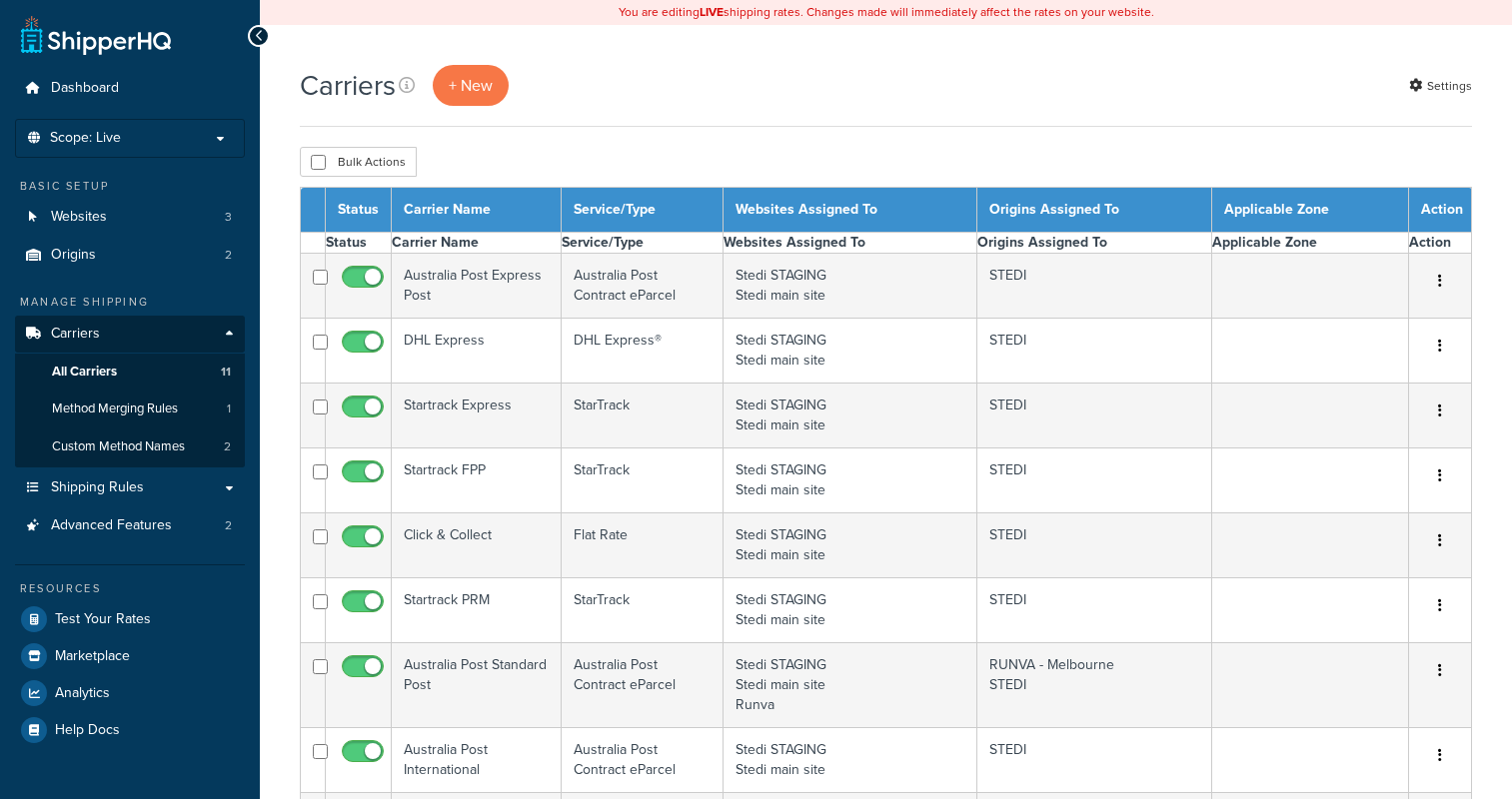 scroll, scrollTop: 0, scrollLeft: 0, axis: both 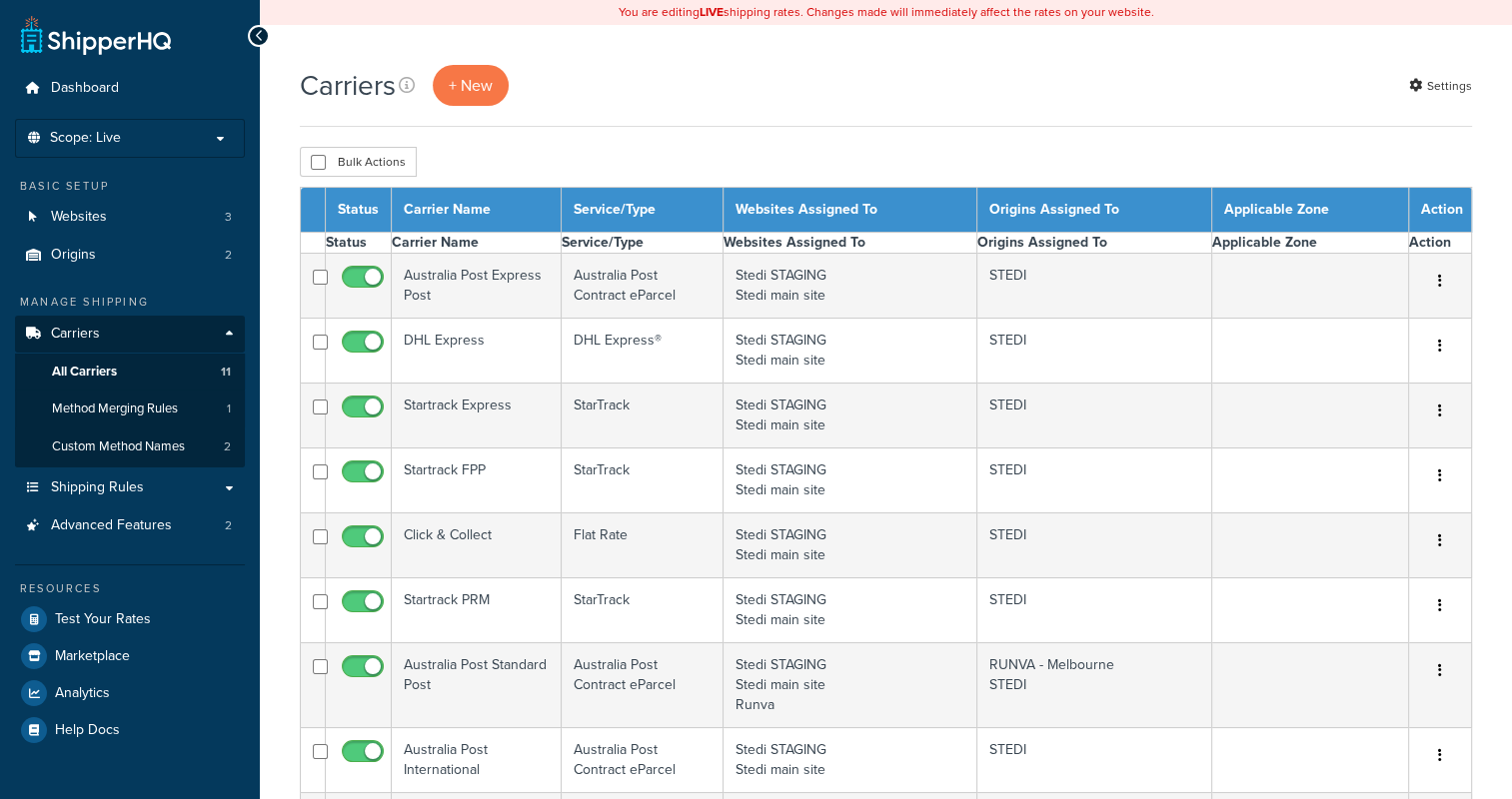 select on "15" 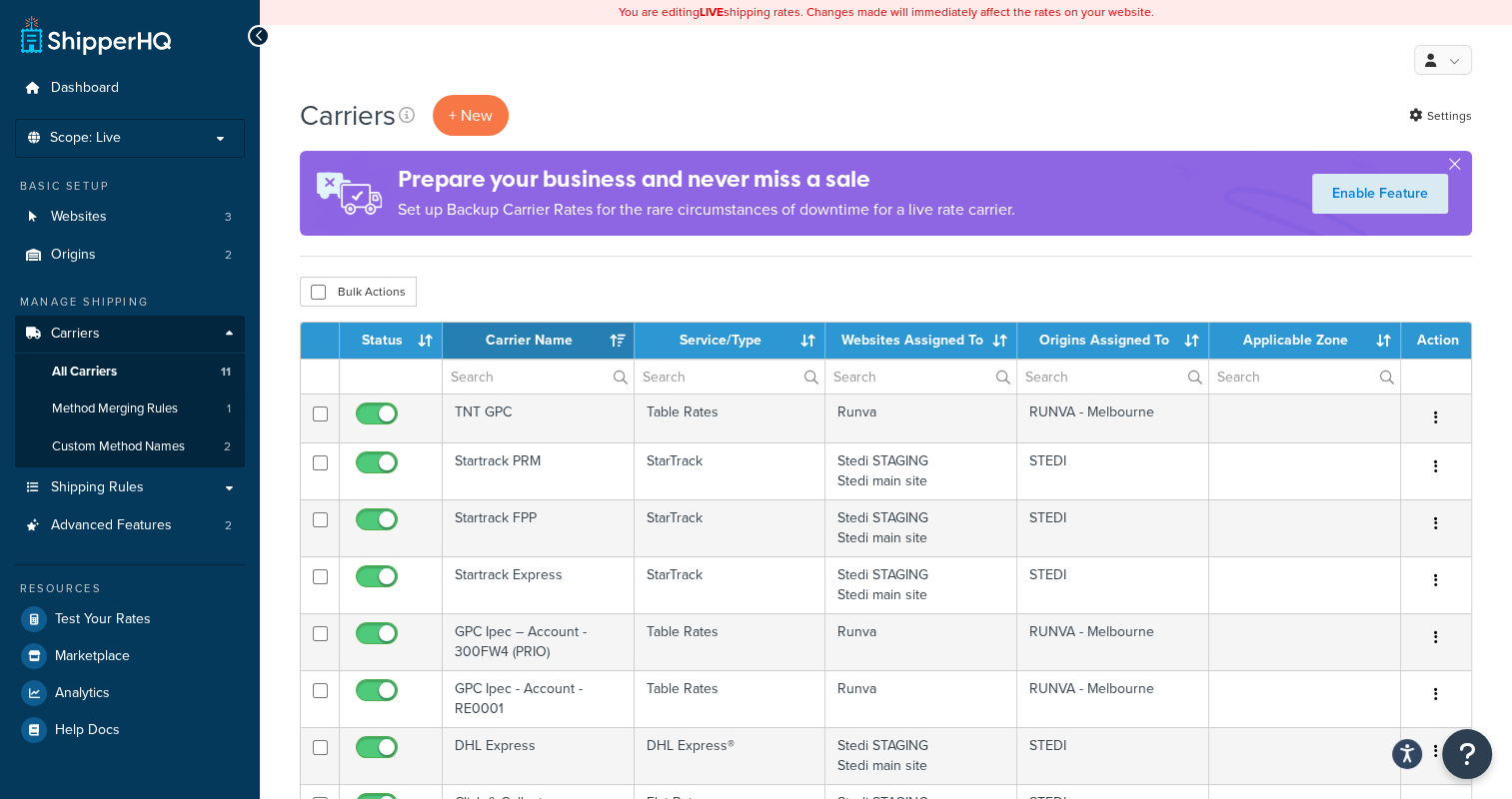 scroll, scrollTop: 0, scrollLeft: 0, axis: both 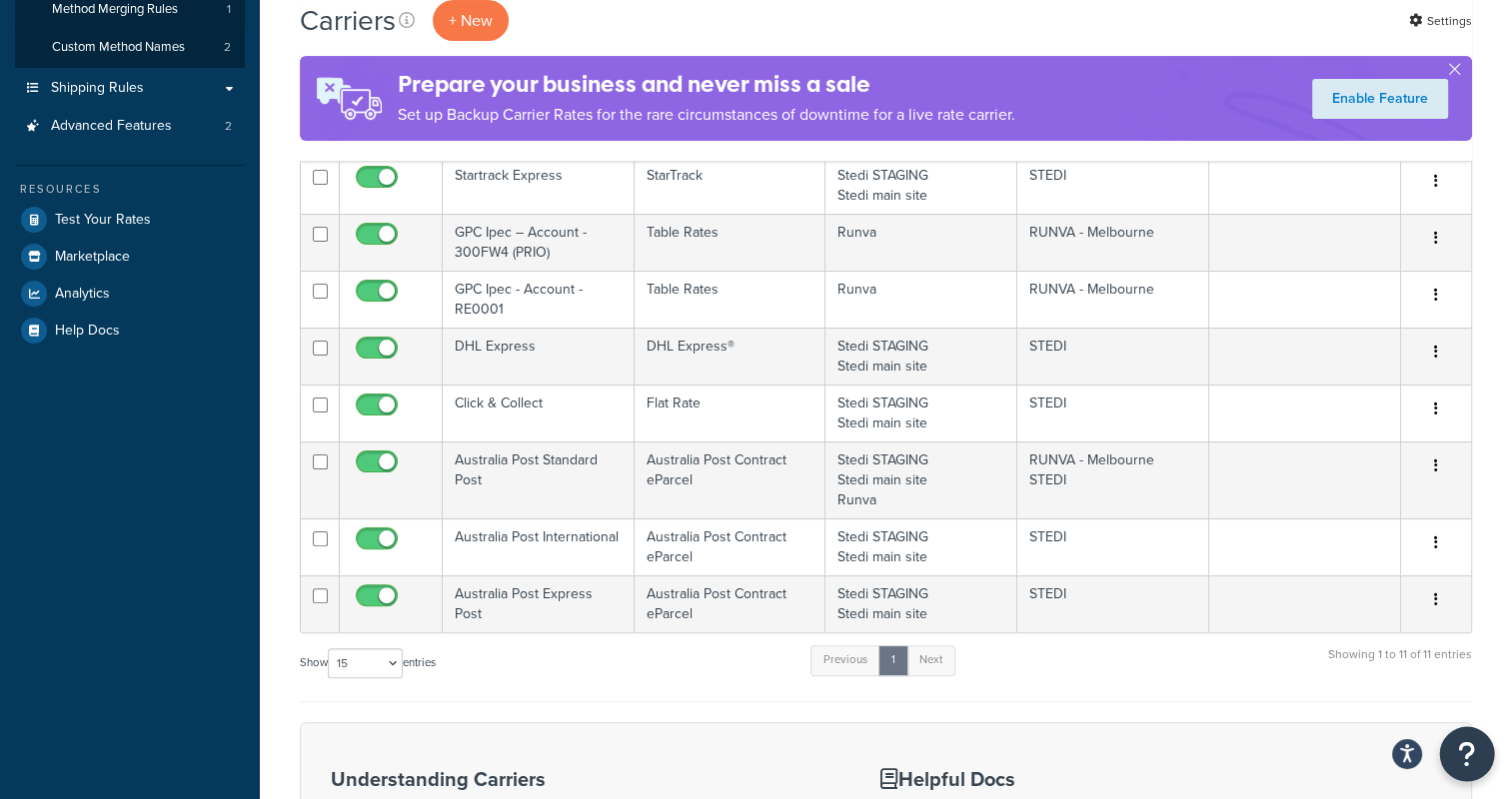 click at bounding box center (1467, 754) 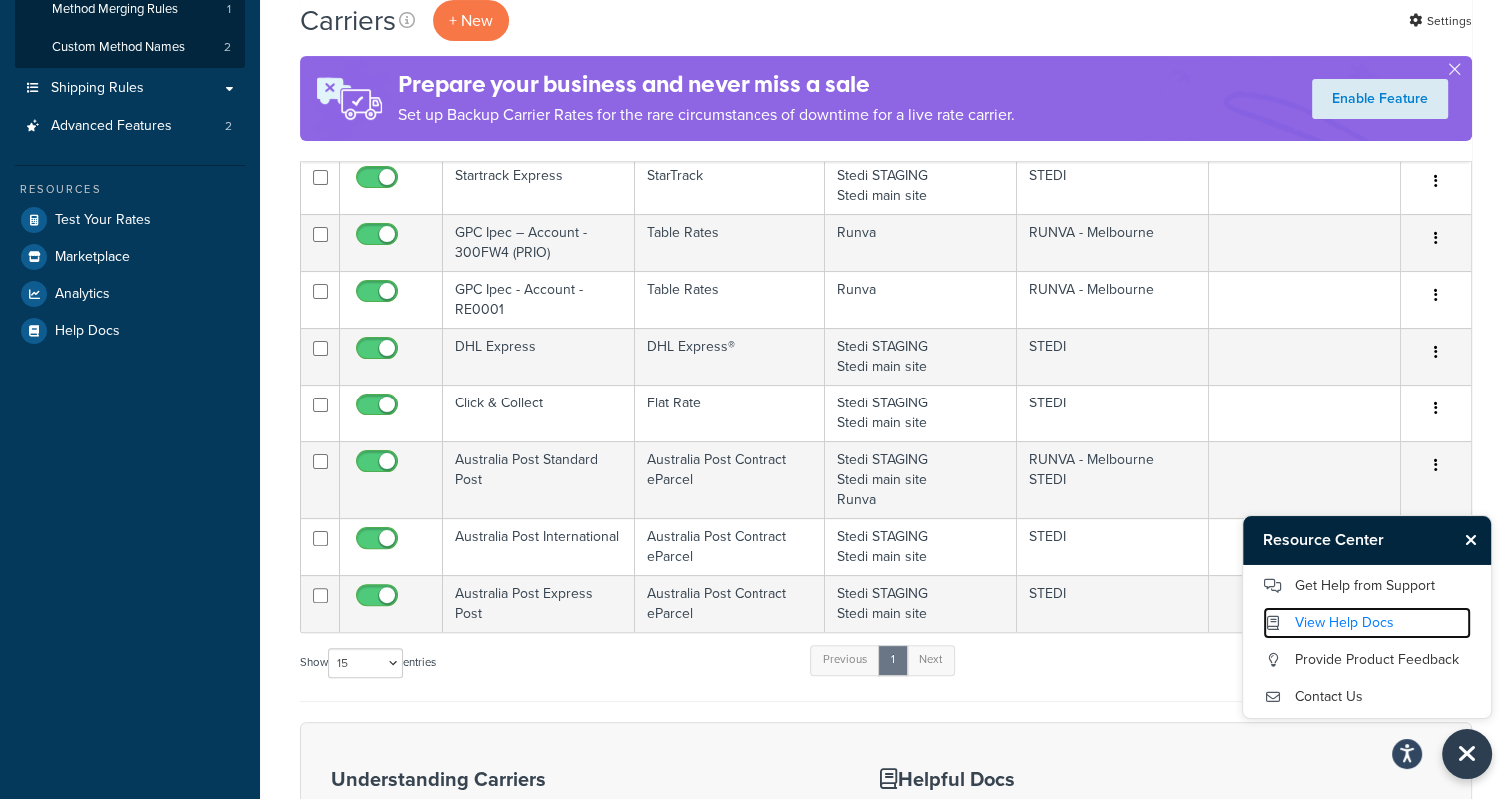 click on "View Help Docs" at bounding box center (1367, 623) 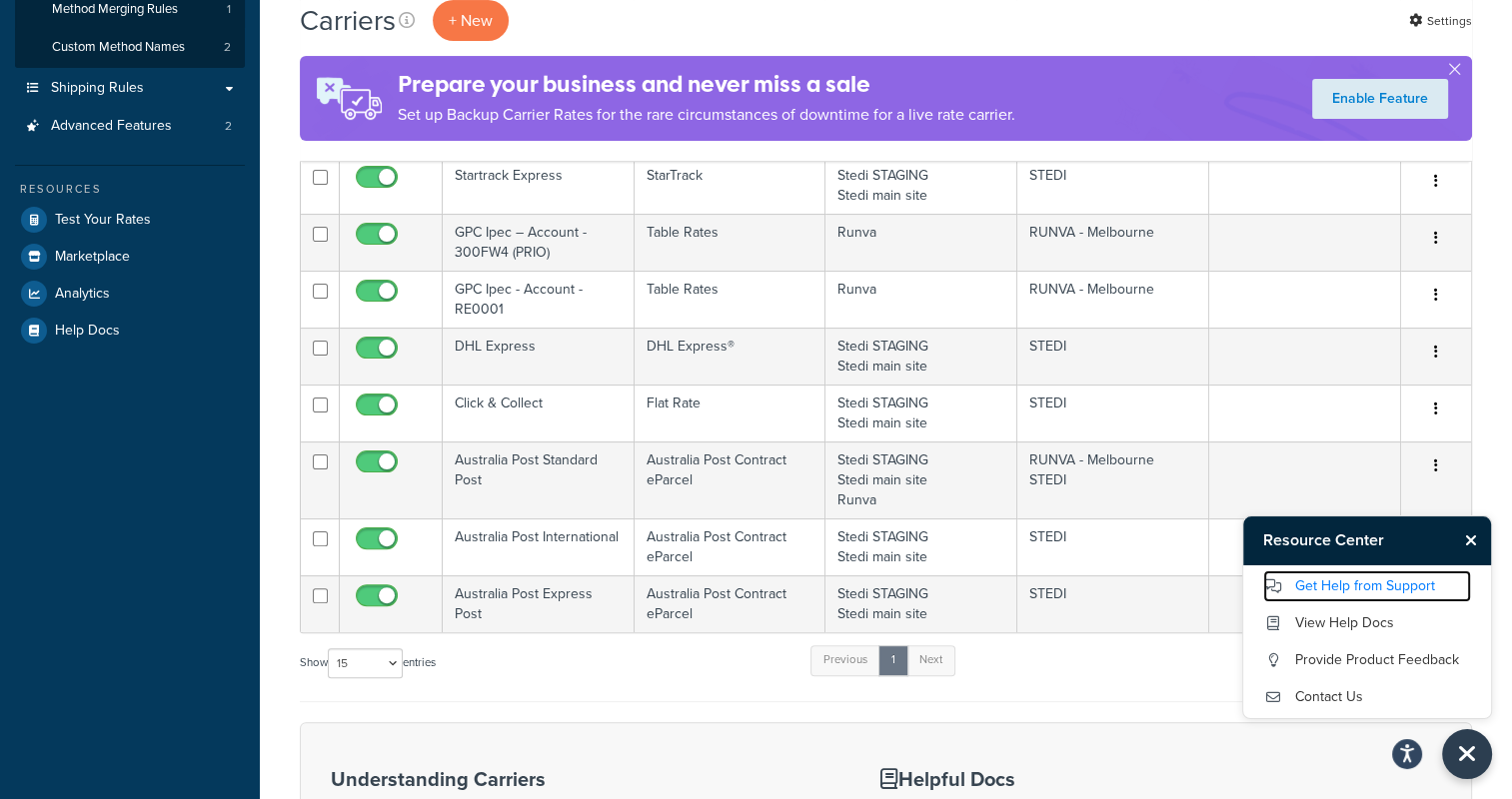 click on "Get Help from Support" at bounding box center (1367, 586) 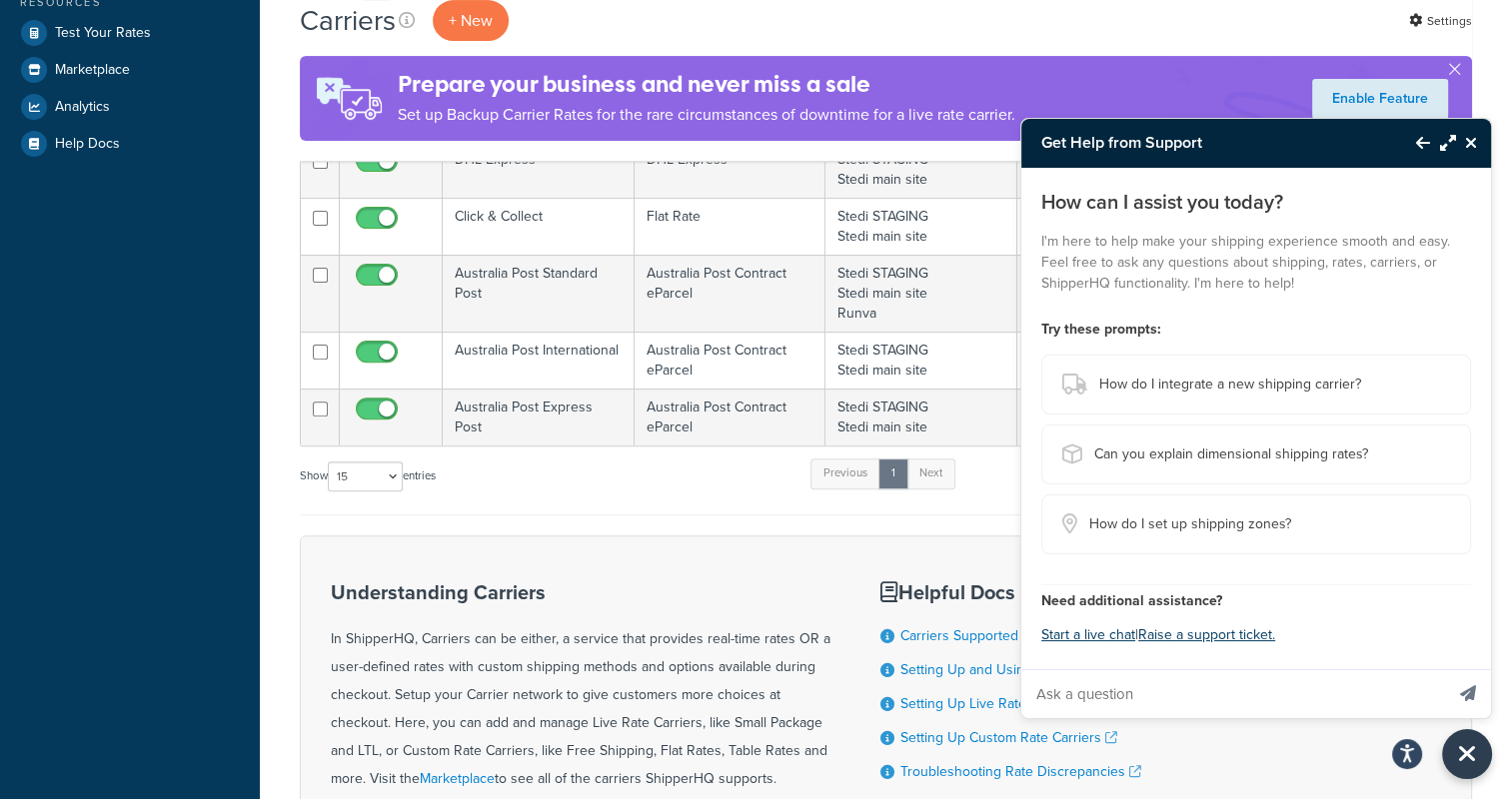 scroll, scrollTop: 599, scrollLeft: 0, axis: vertical 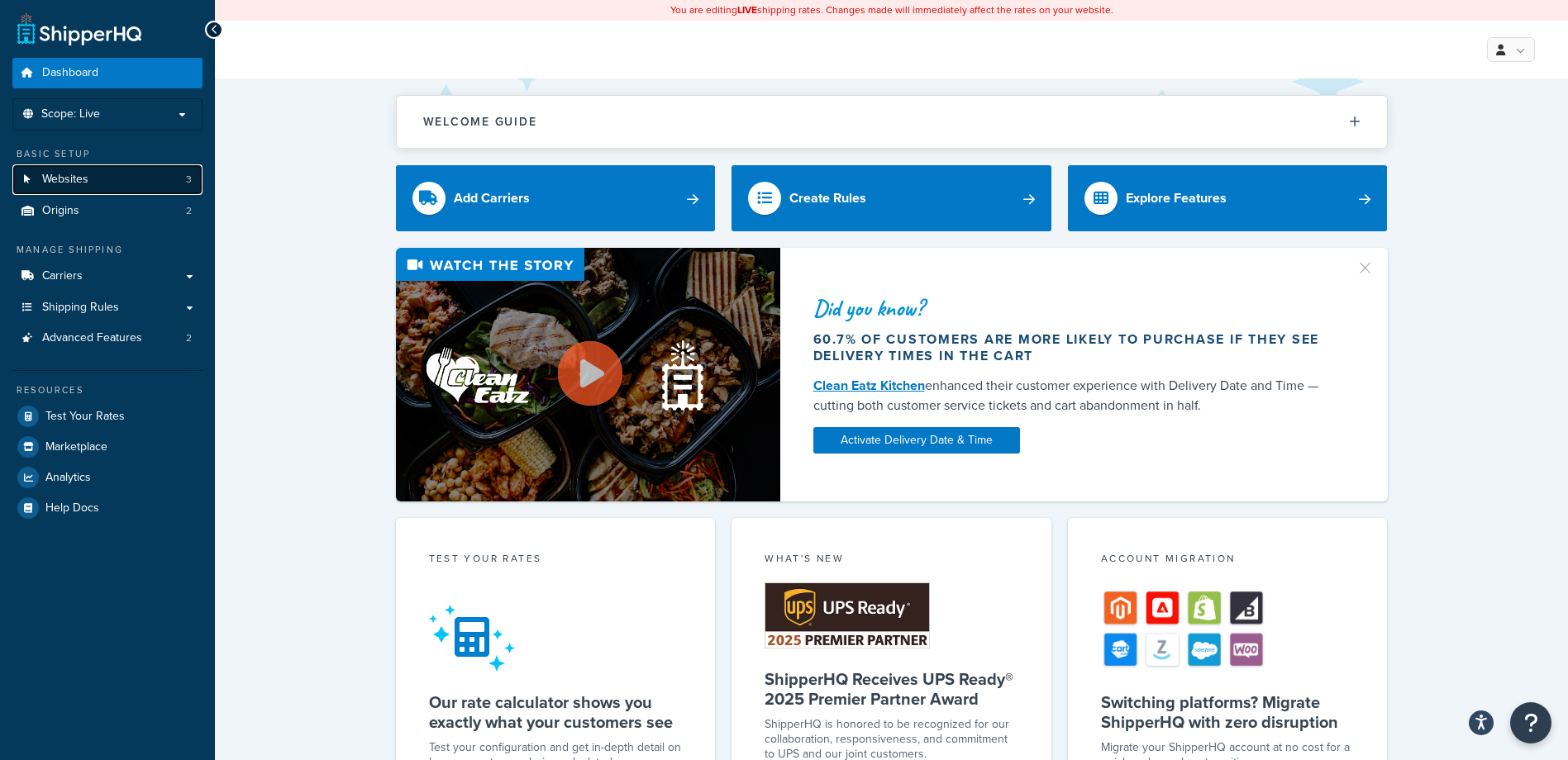 click on "Websites 3" at bounding box center [107, 179] 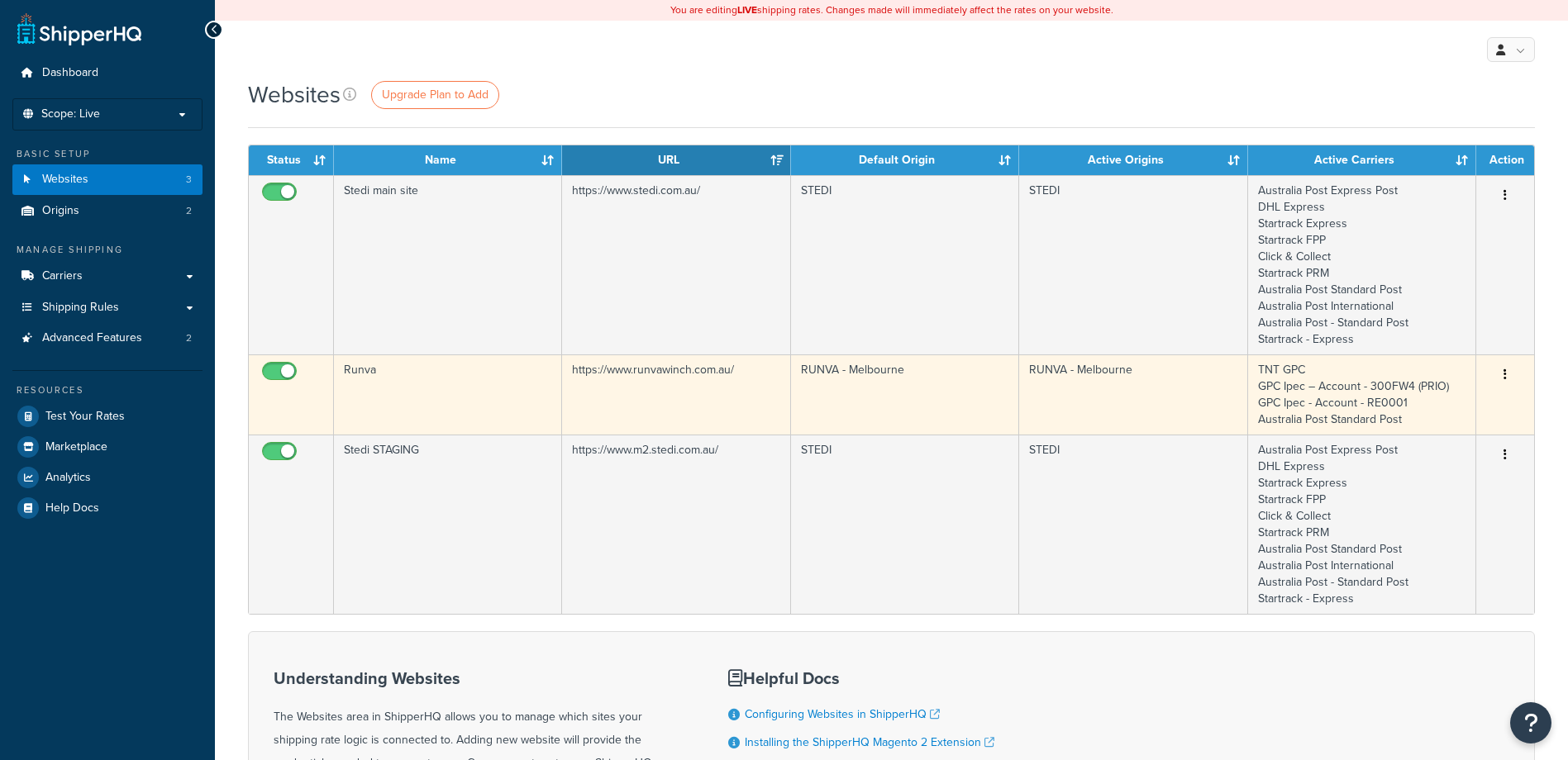 scroll, scrollTop: 0, scrollLeft: 0, axis: both 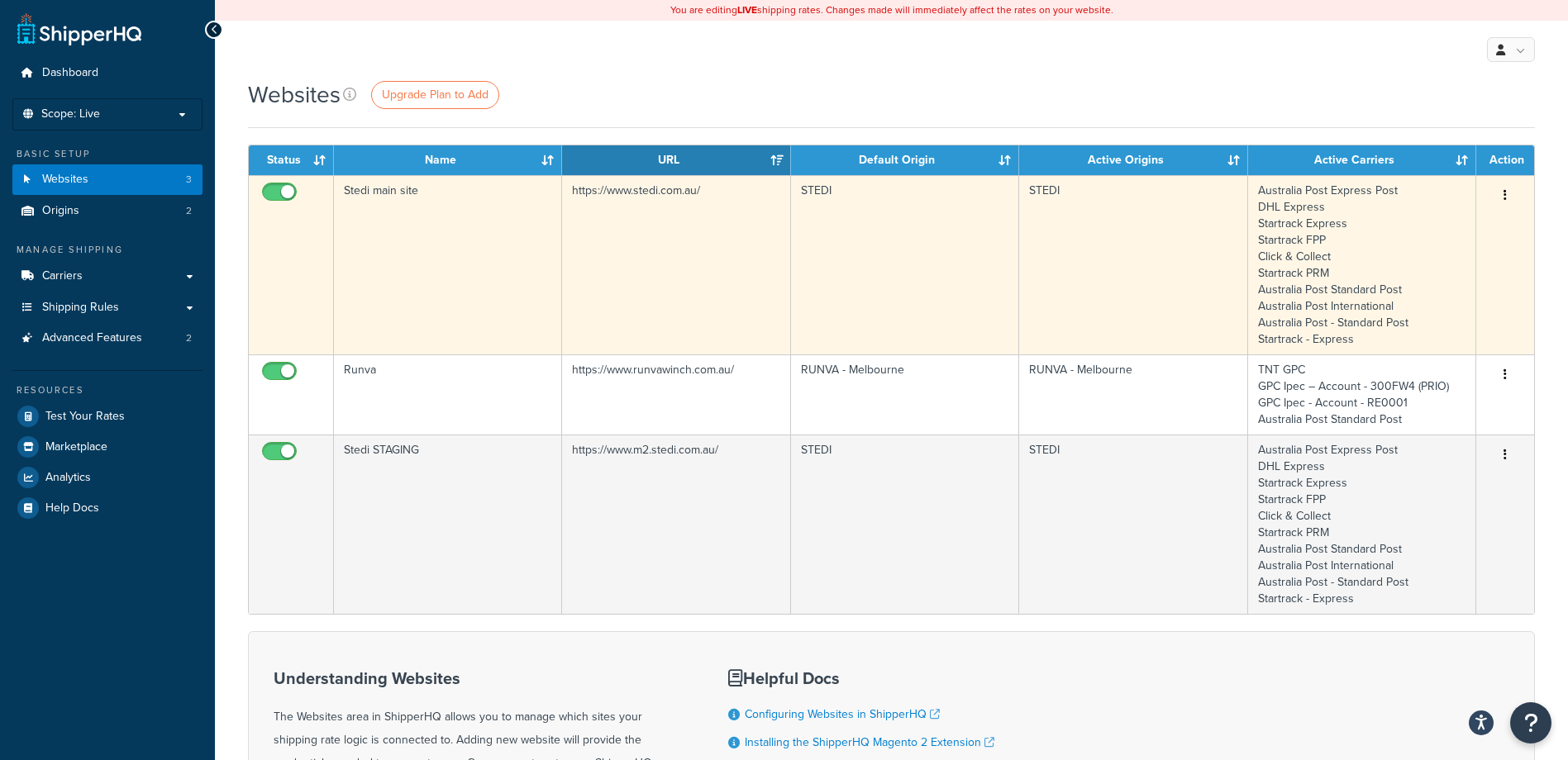 click at bounding box center [1505, 196] 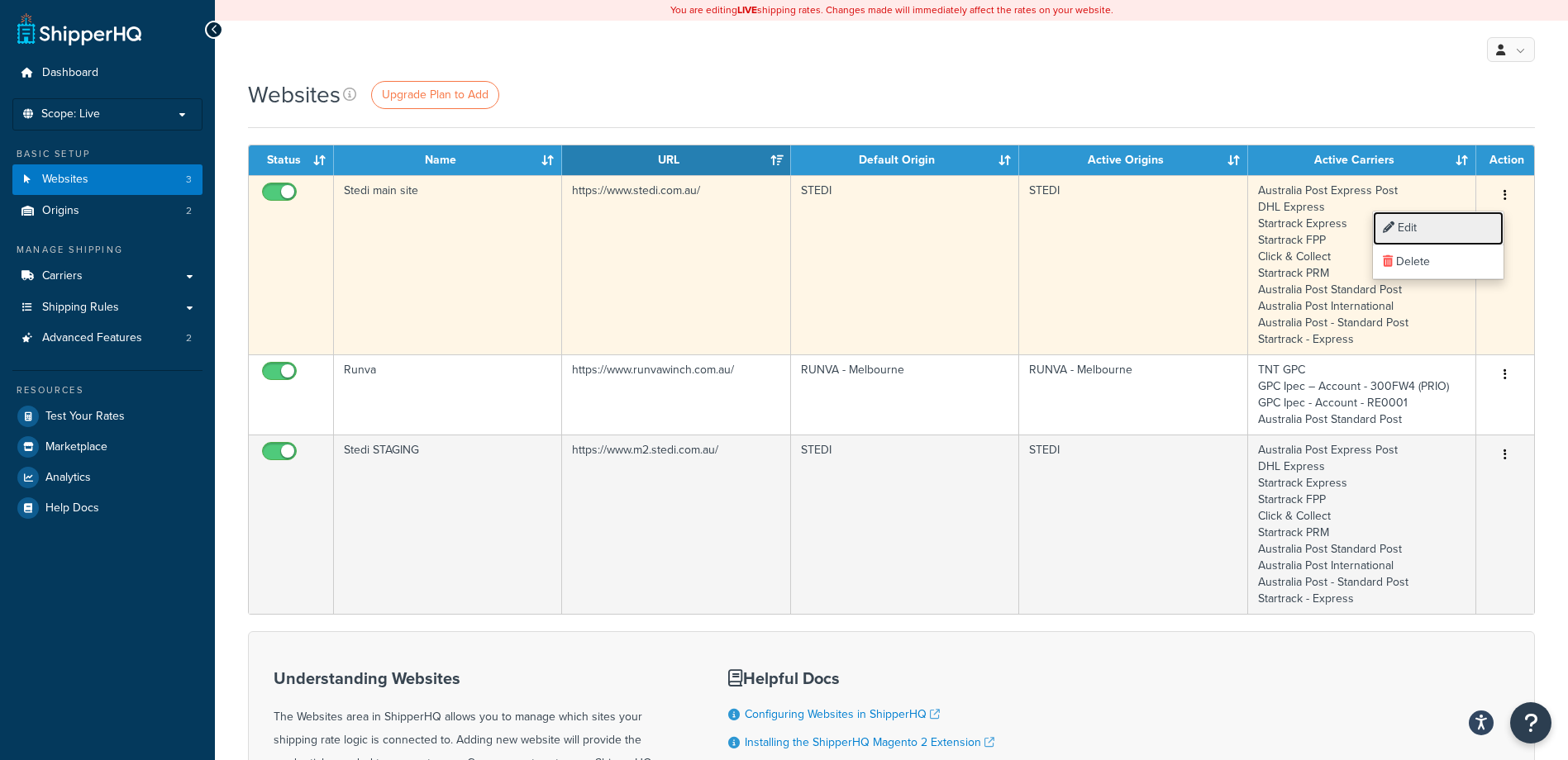 click on "Edit" at bounding box center [1438, 228] 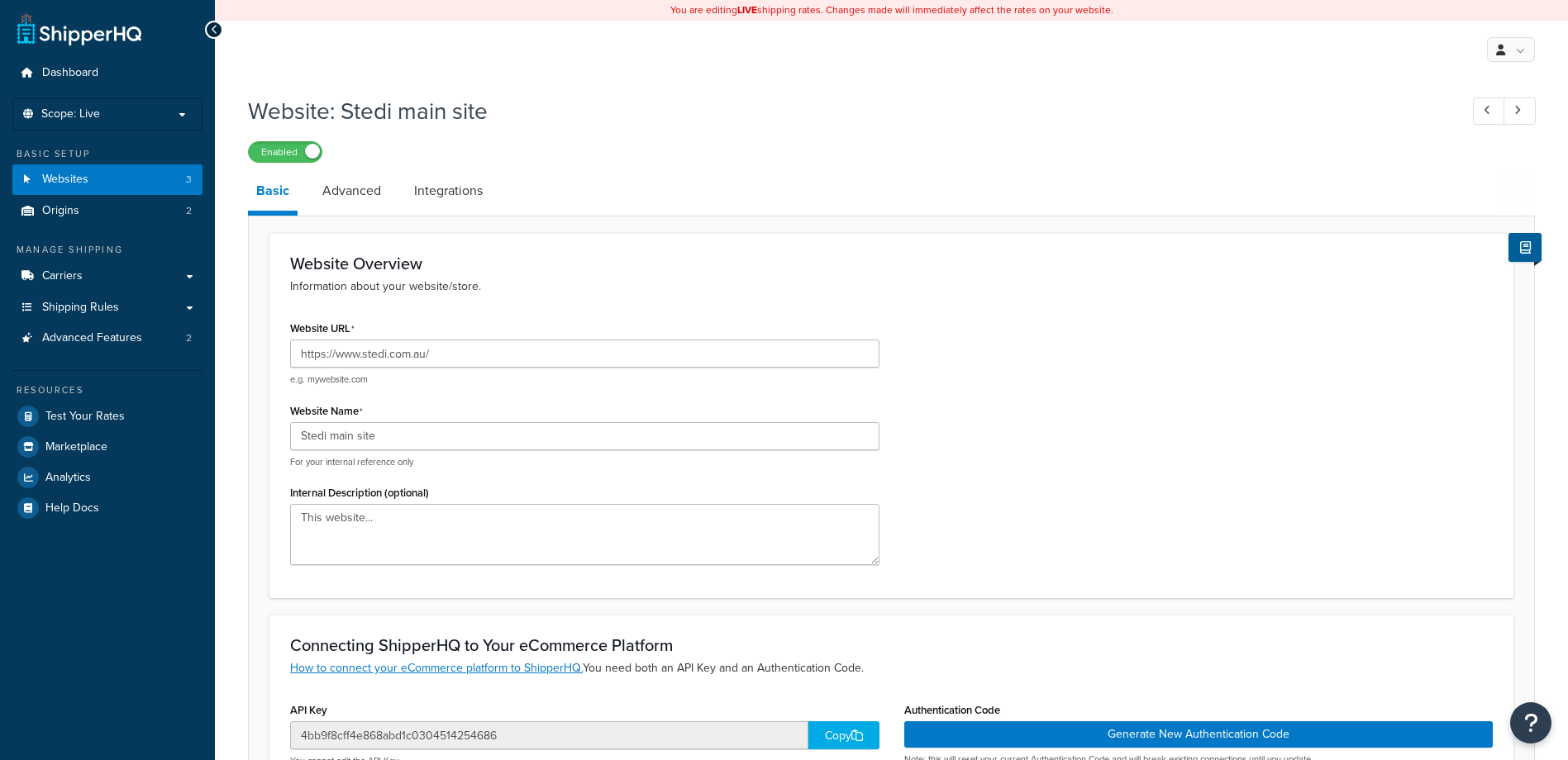 scroll, scrollTop: 0, scrollLeft: 0, axis: both 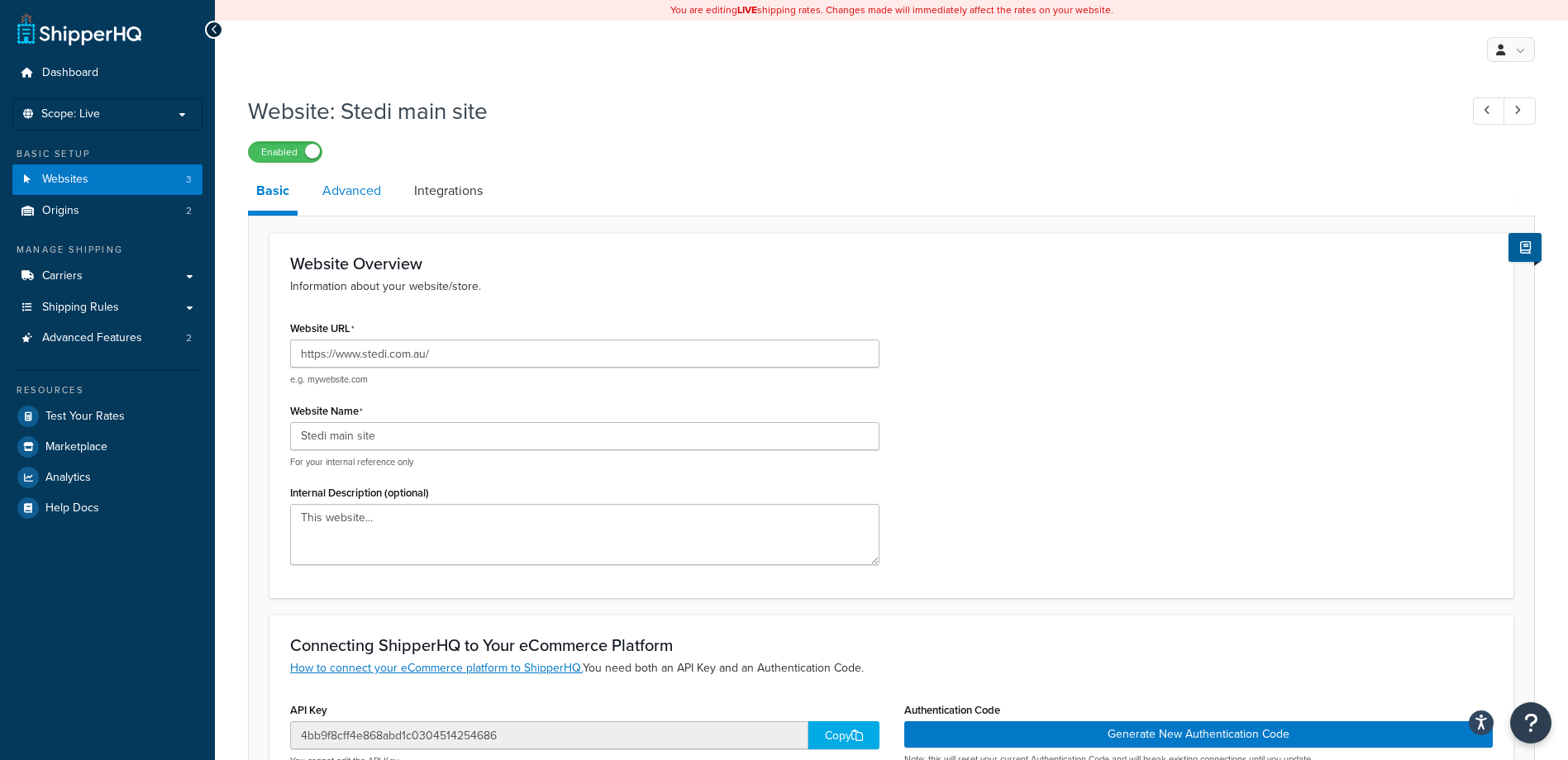 click on "Advanced" at bounding box center [351, 191] 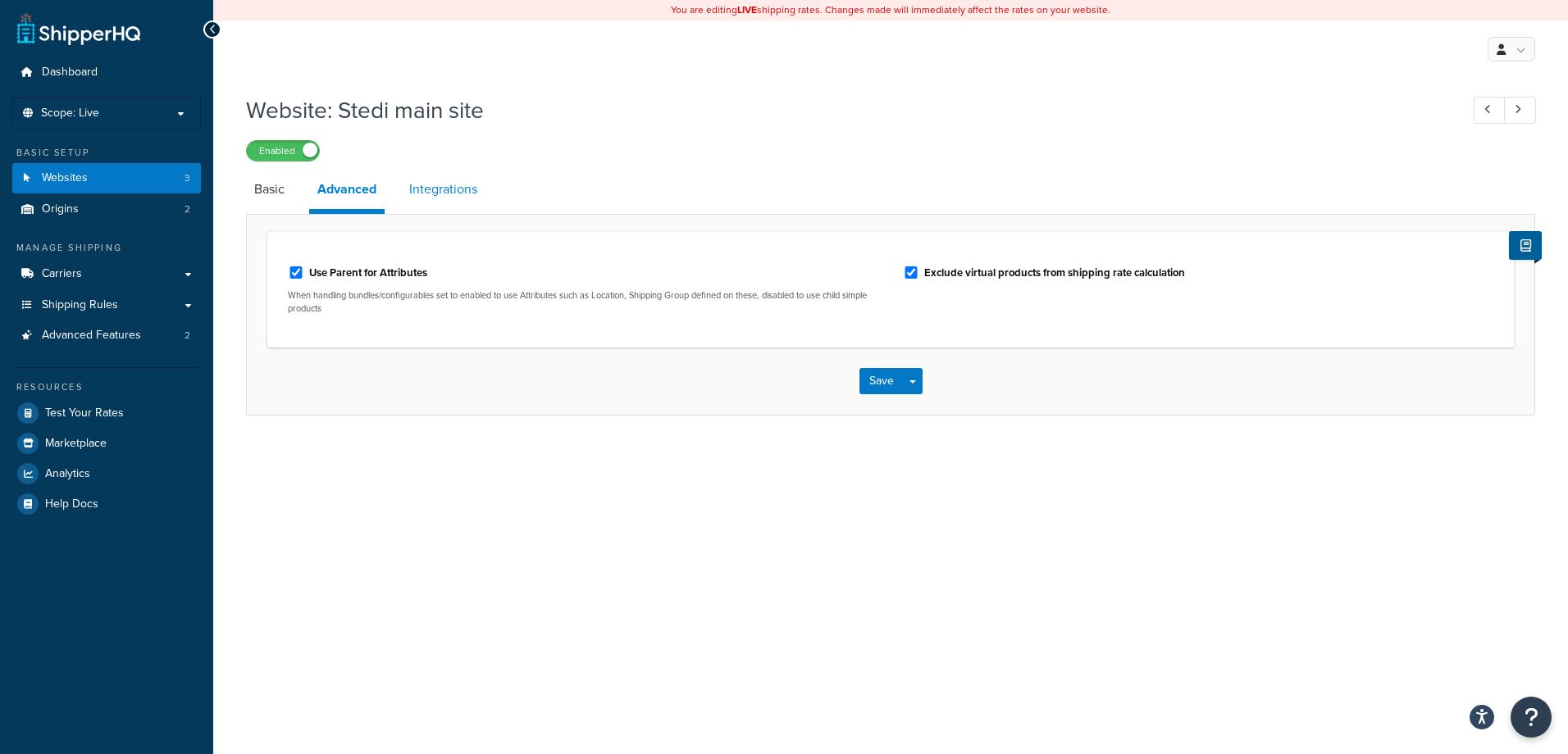 click on "Integrations" at bounding box center [443, 189] 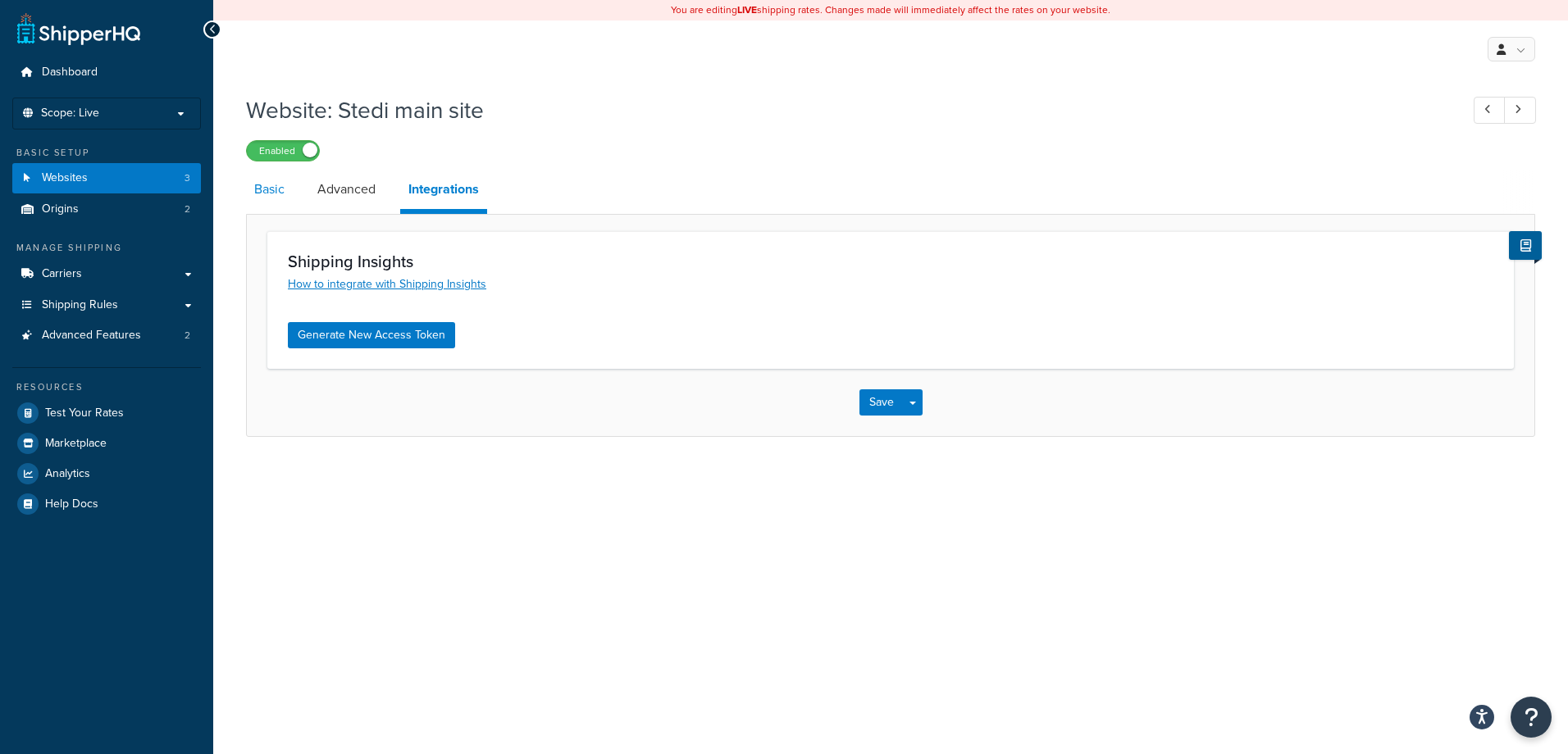 click on "Basic" at bounding box center (269, 189) 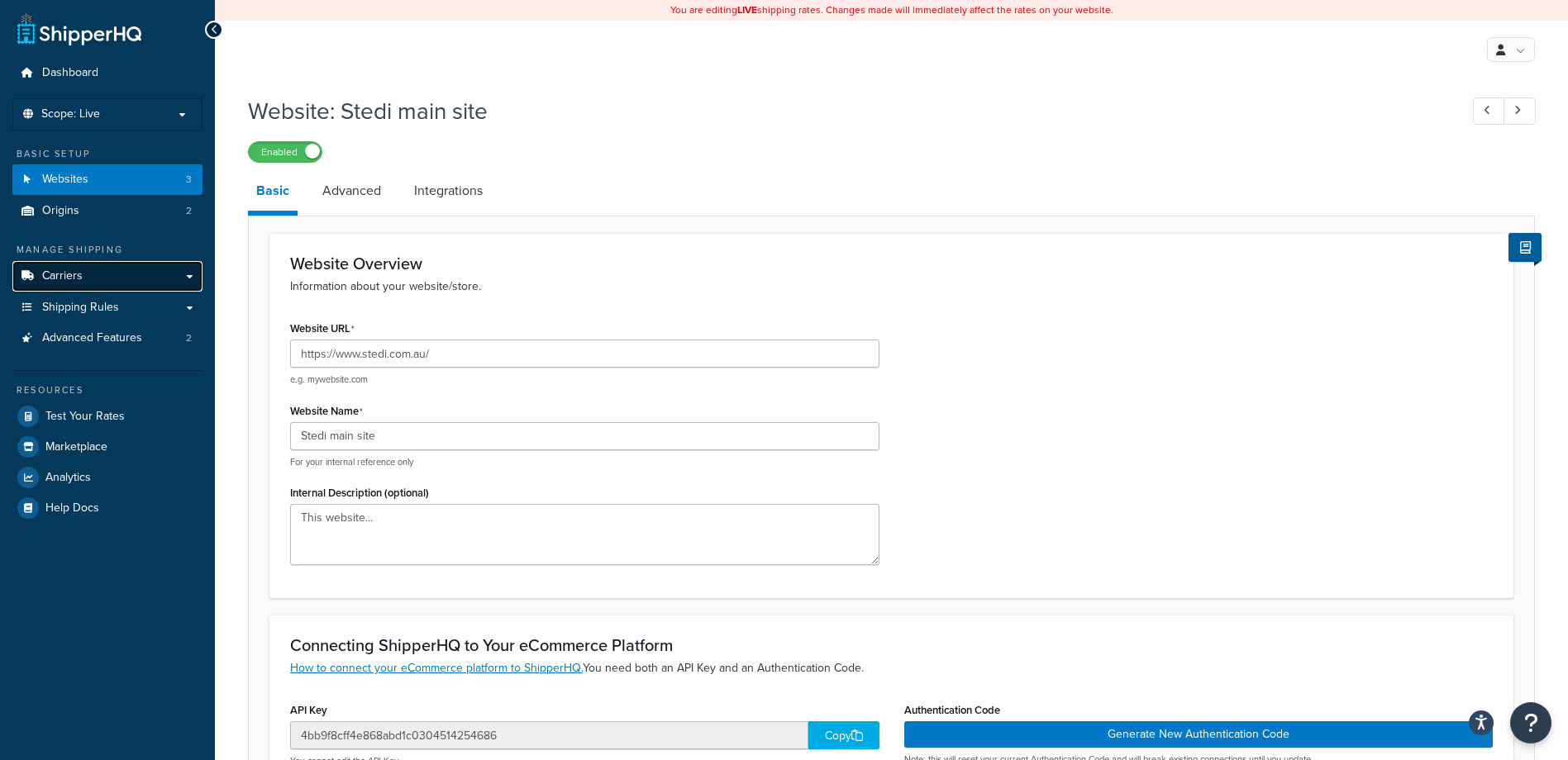 click on "Carriers" at bounding box center [62, 276] 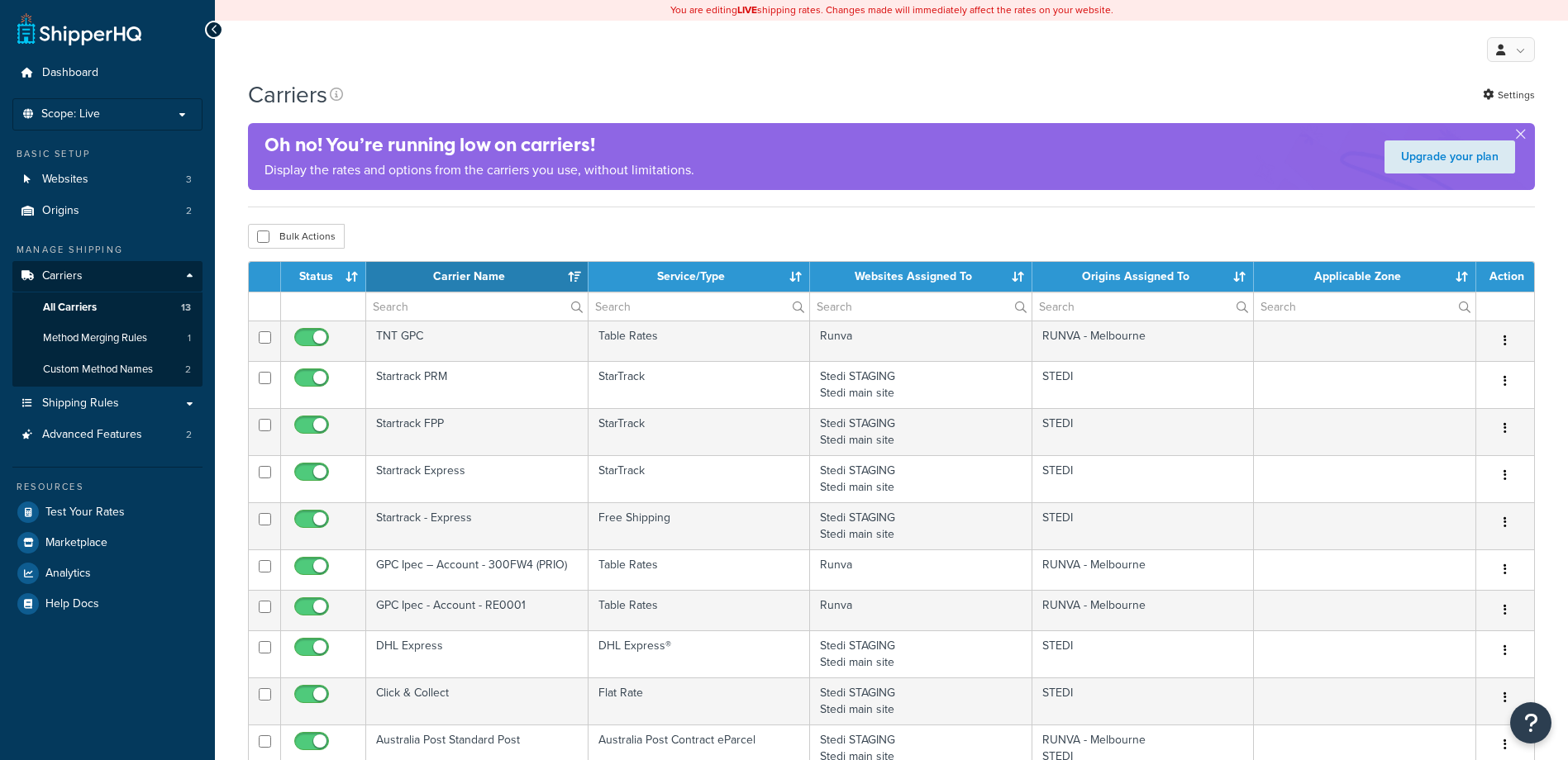 select on "15" 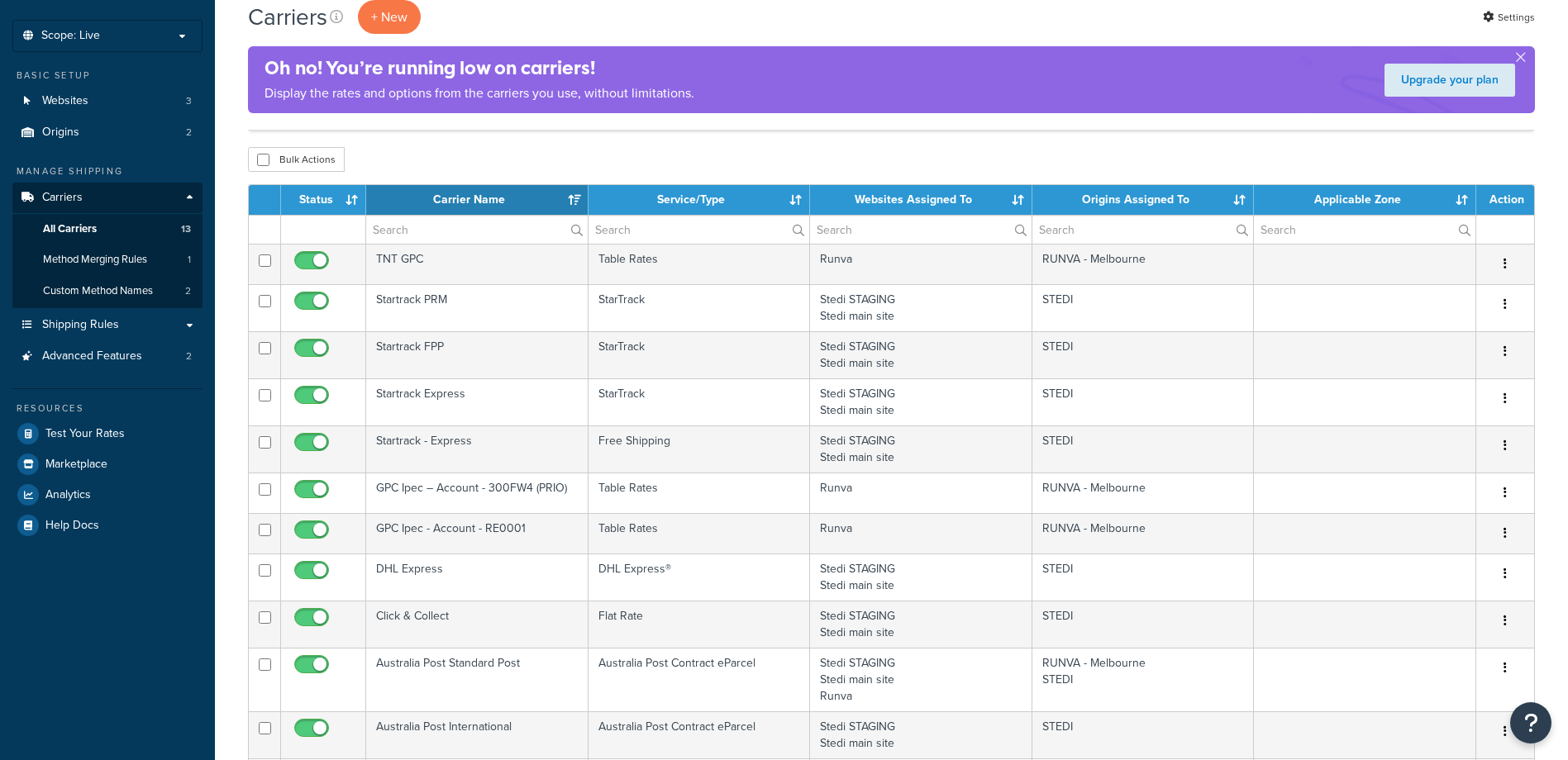 scroll, scrollTop: 227, scrollLeft: 0, axis: vertical 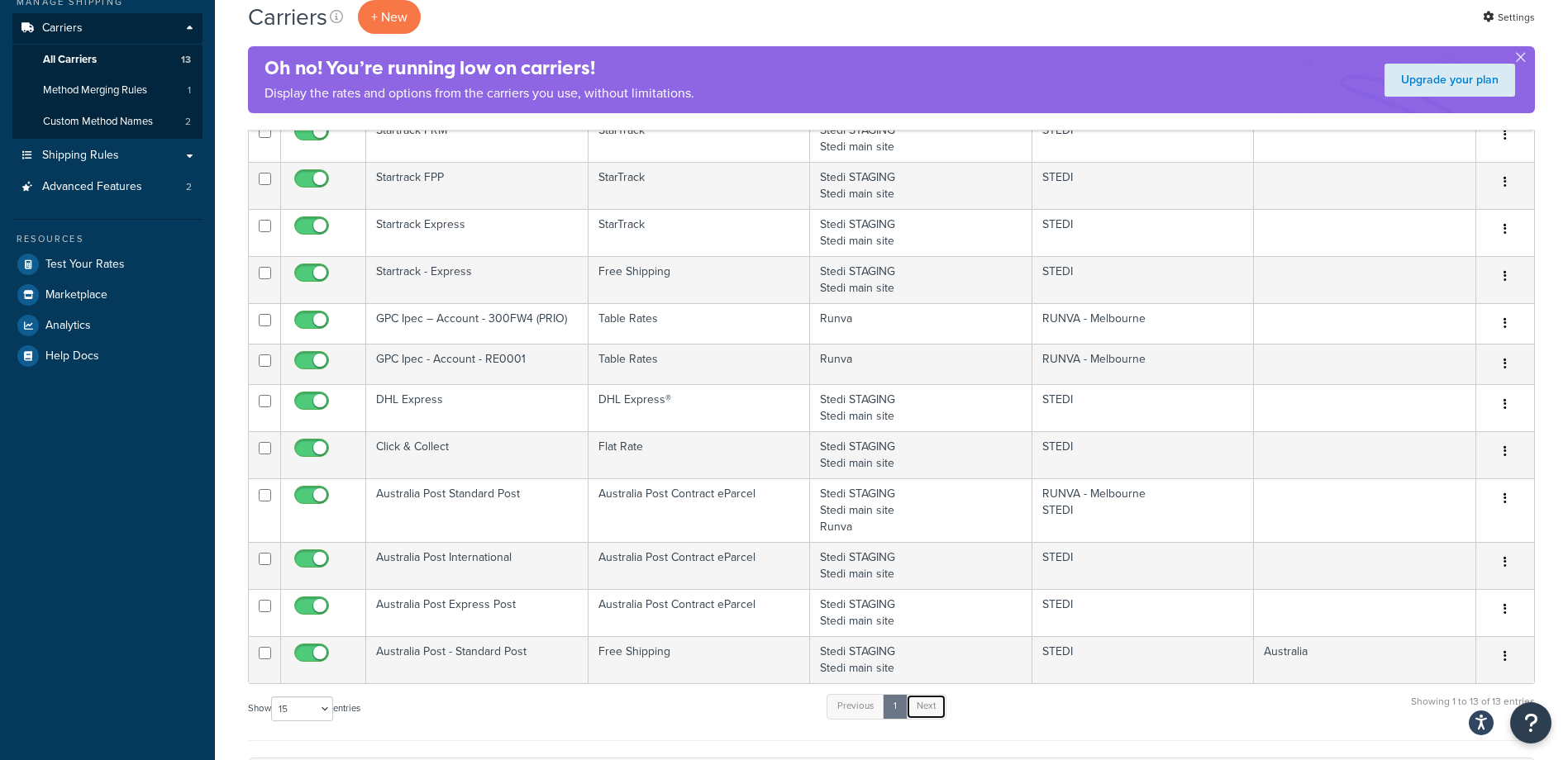 click on "Next" at bounding box center (926, 706) 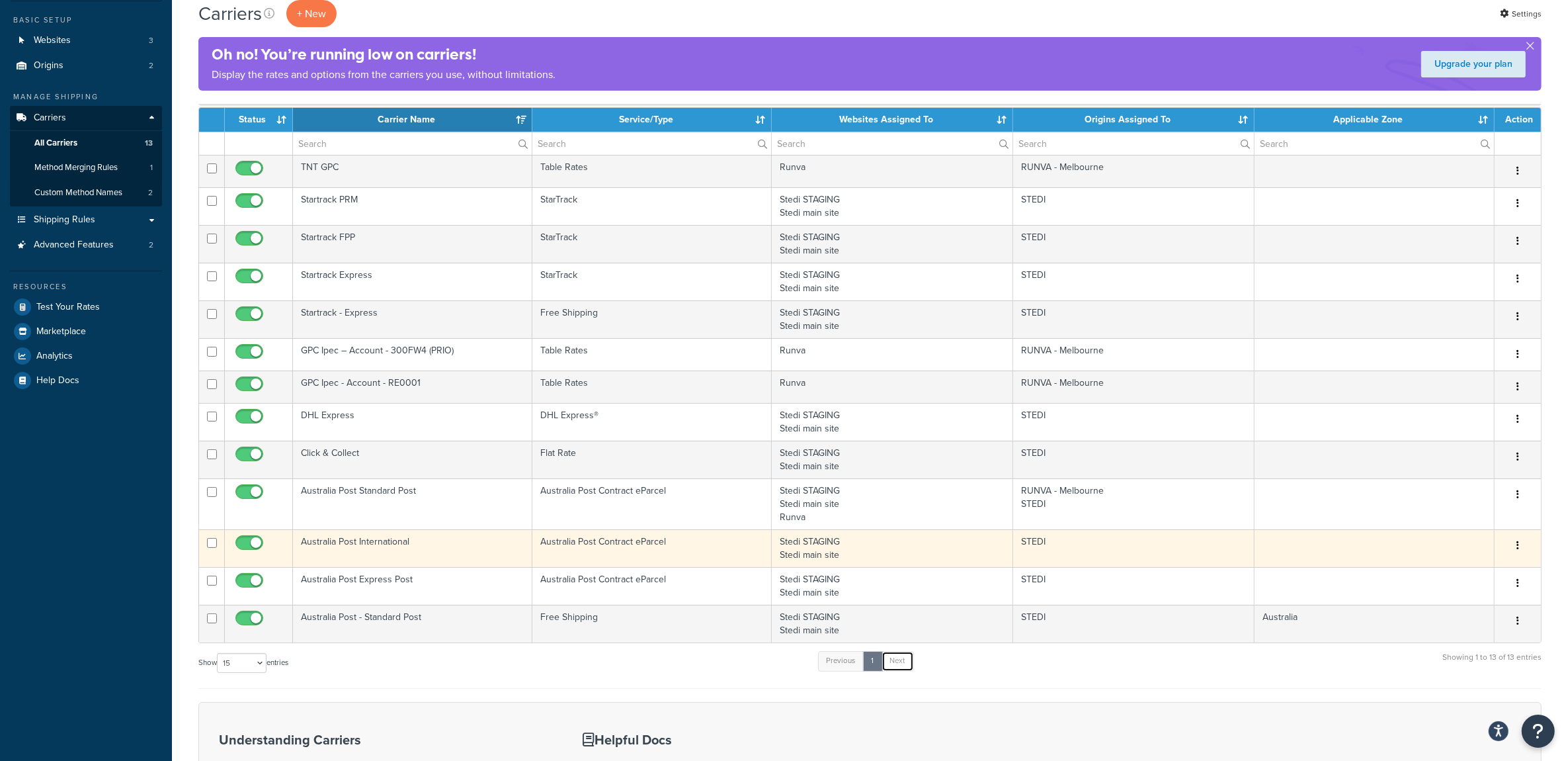 scroll, scrollTop: 132, scrollLeft: 0, axis: vertical 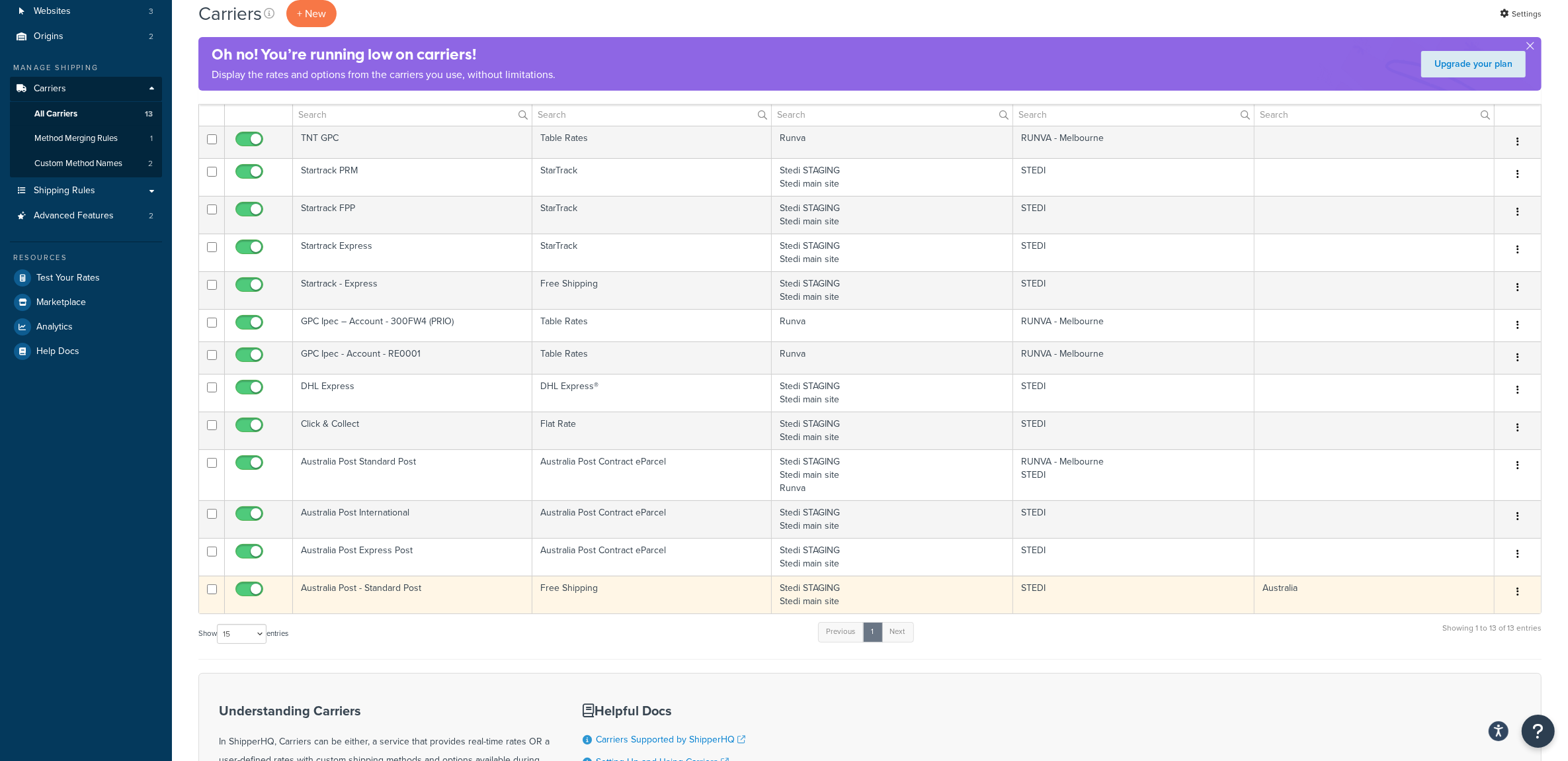 click at bounding box center (1518, 592) 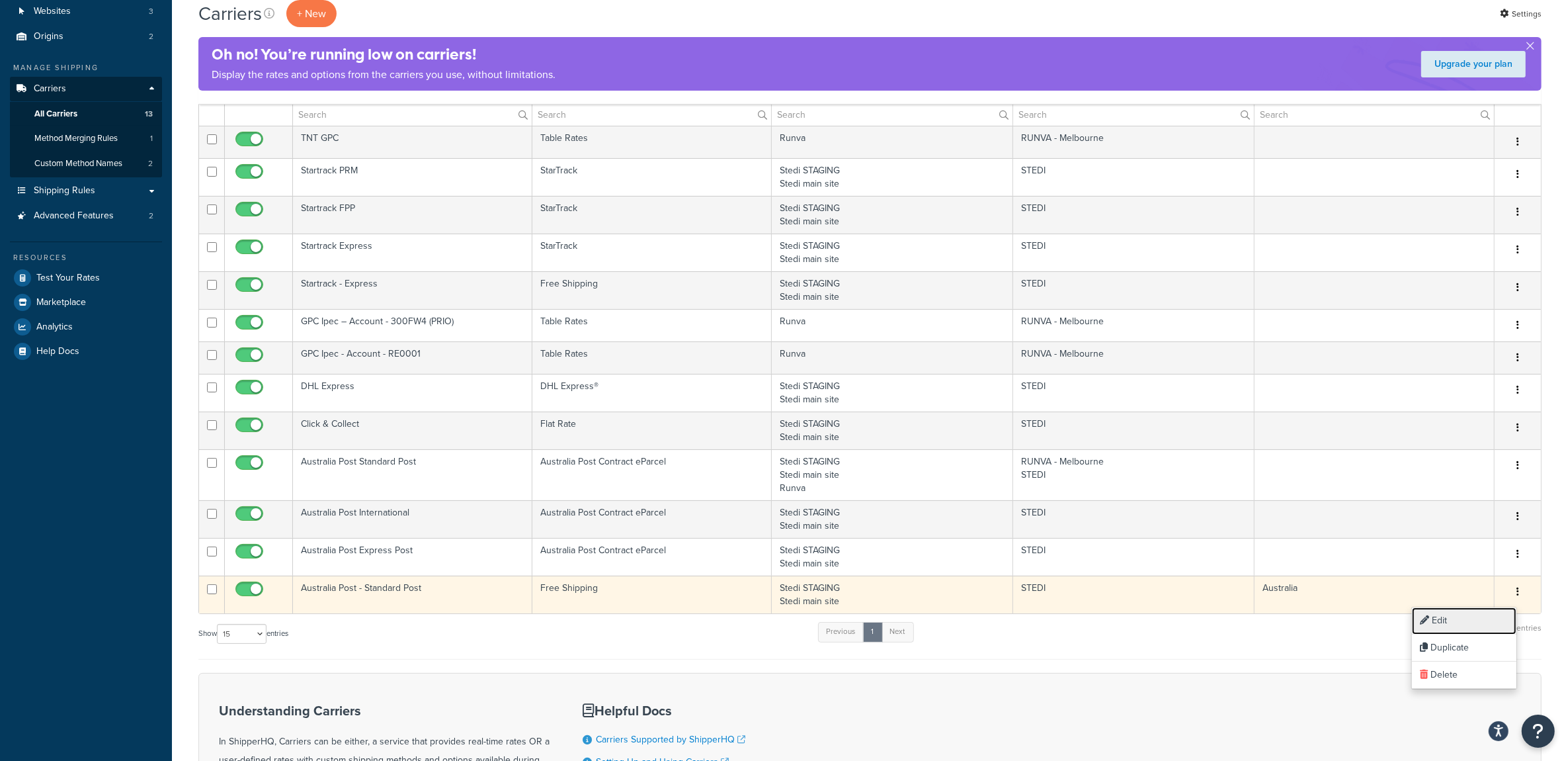 click on "Edit" at bounding box center (1464, 621) 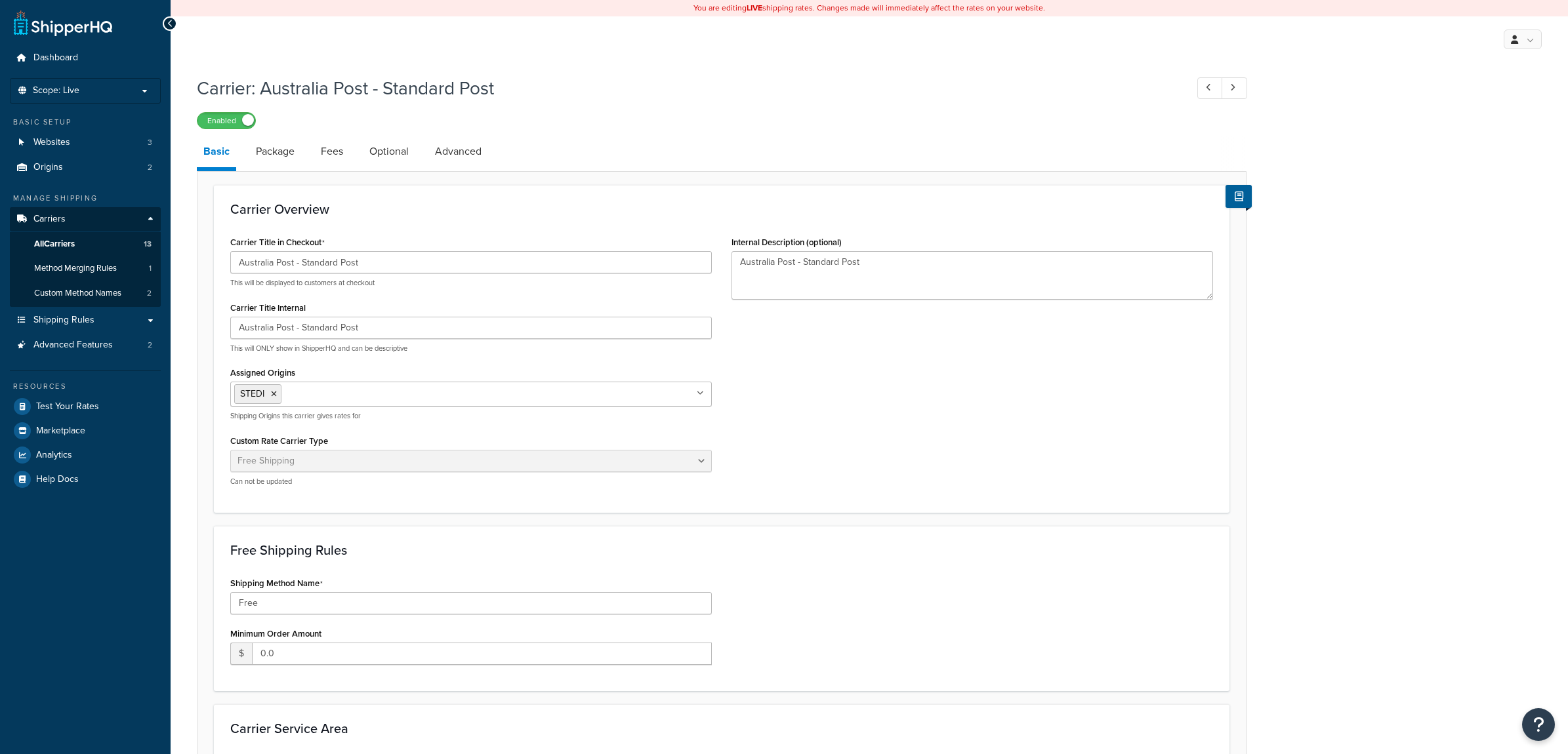 select on "free" 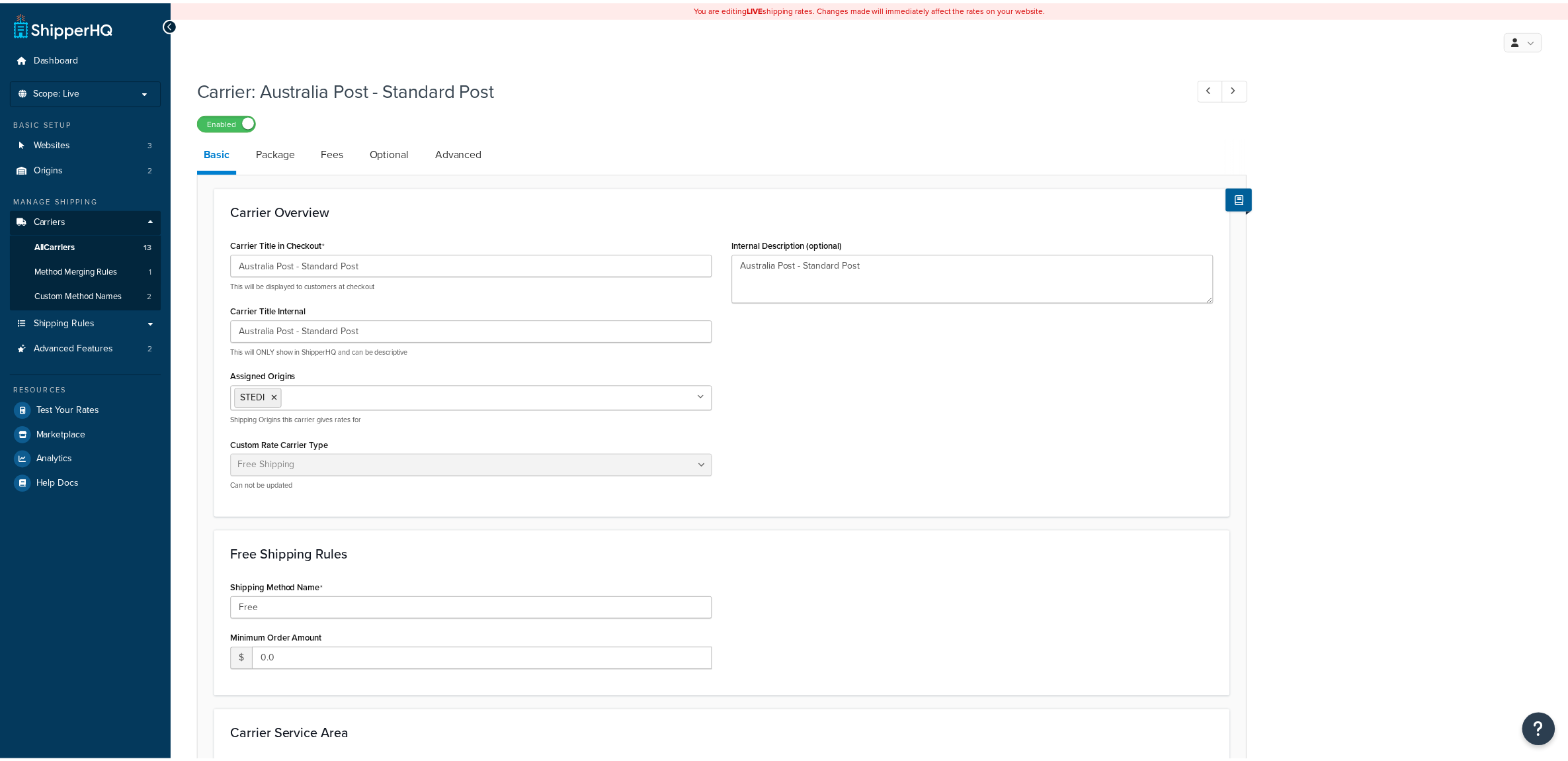scroll, scrollTop: 0, scrollLeft: 0, axis: both 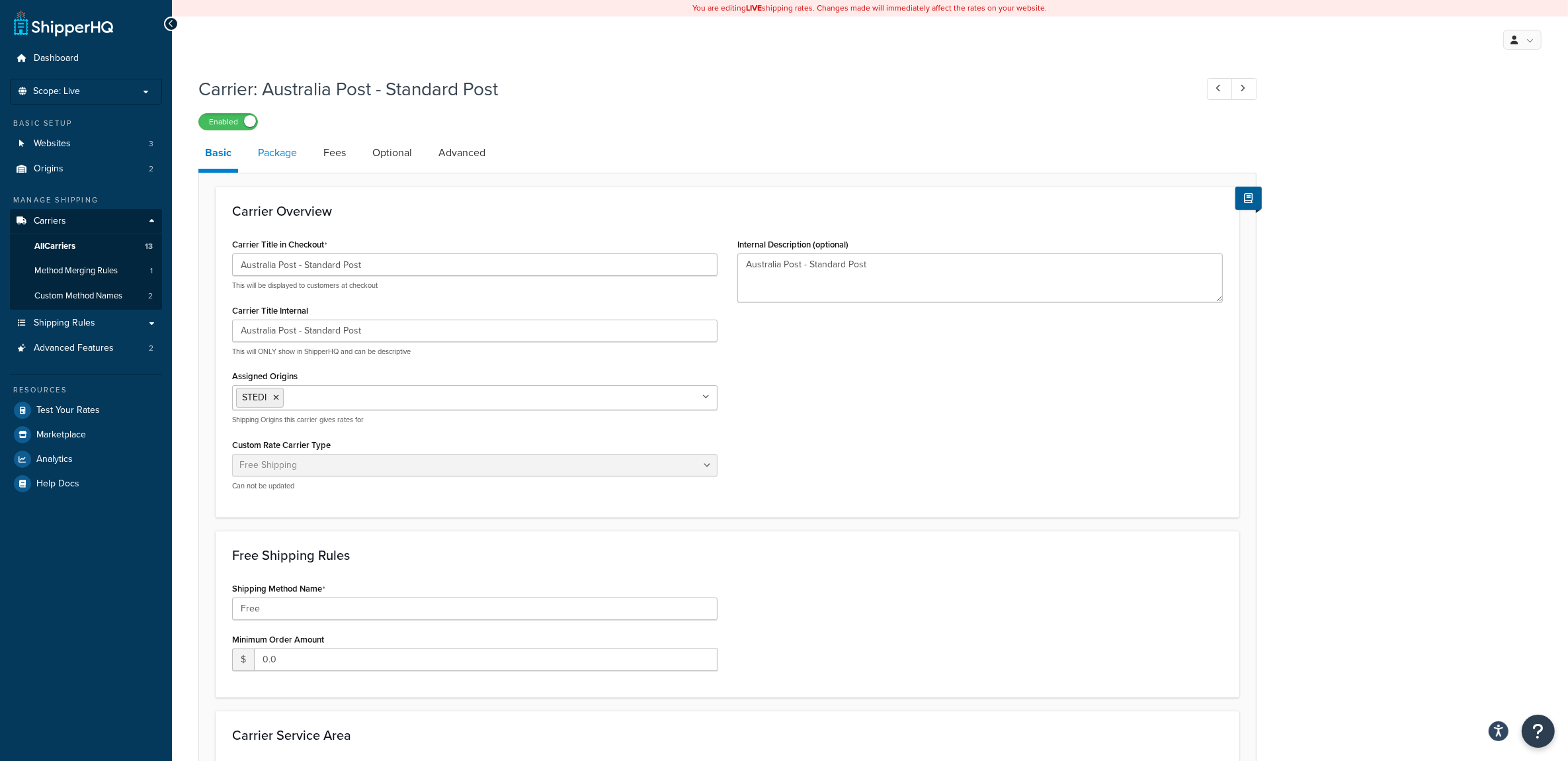 click on "Package" at bounding box center [277, 153] 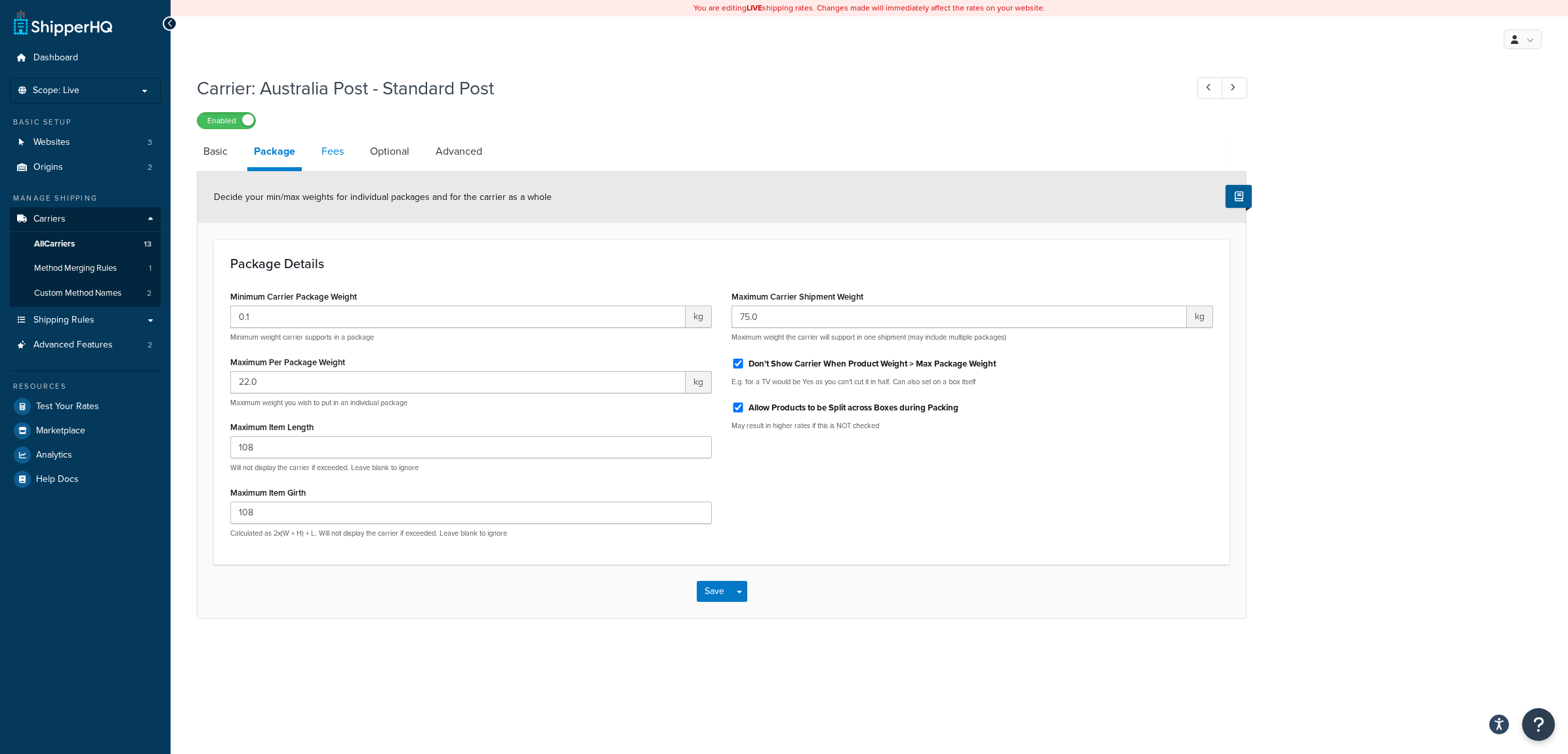 click on "Fees" at bounding box center [333, 151] 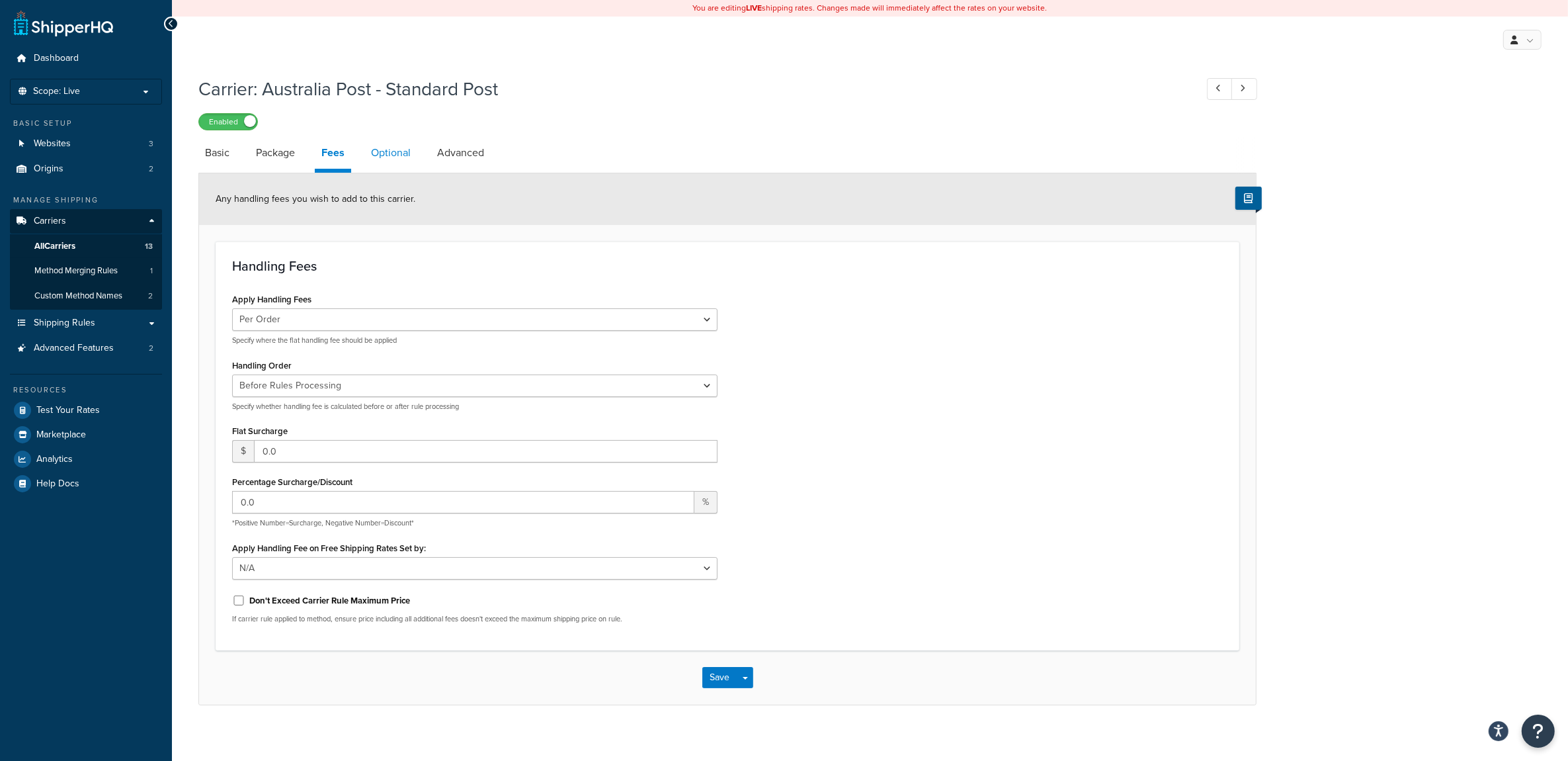 click on "Optional" at bounding box center [391, 153] 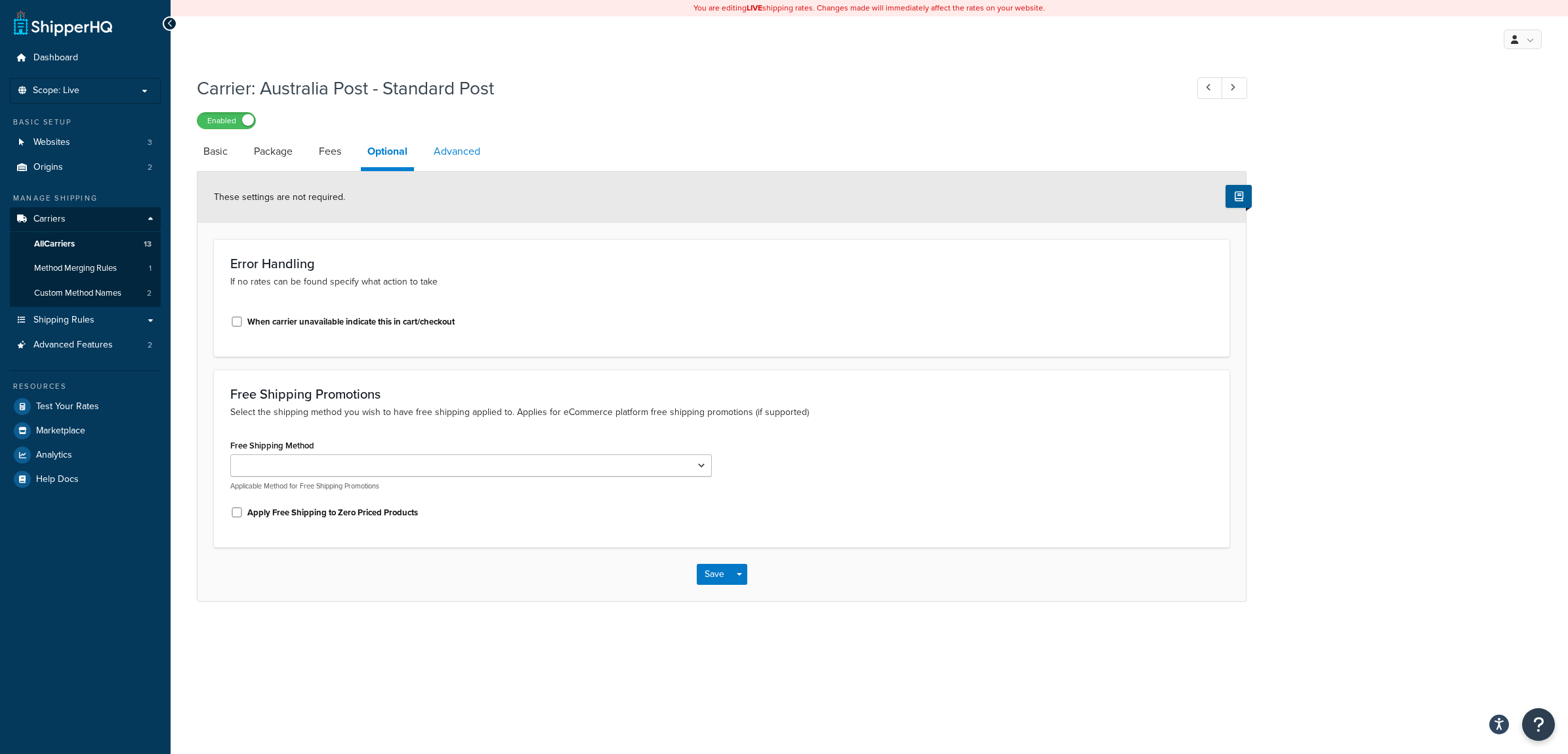 click on "Advanced" at bounding box center (457, 151) 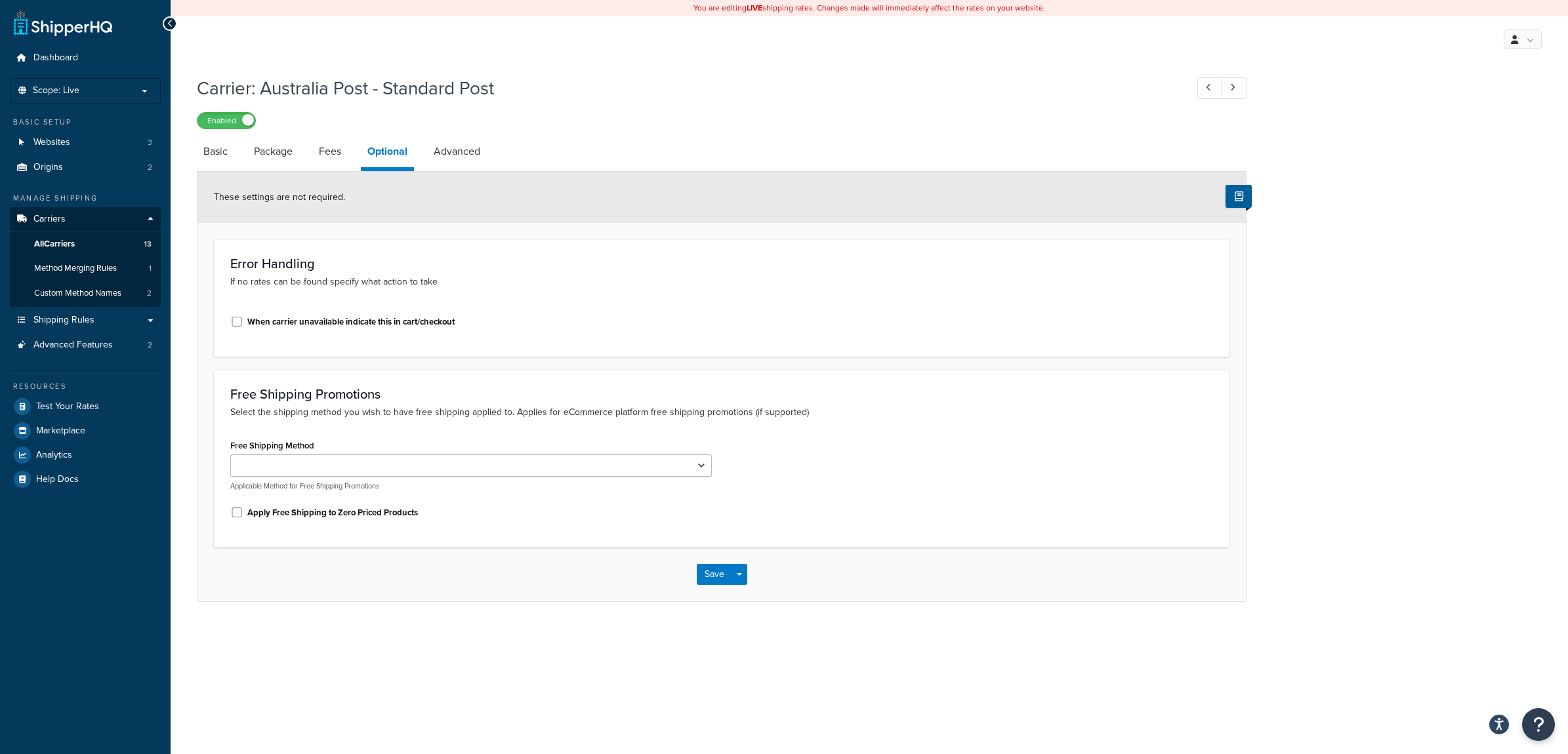 select on "false" 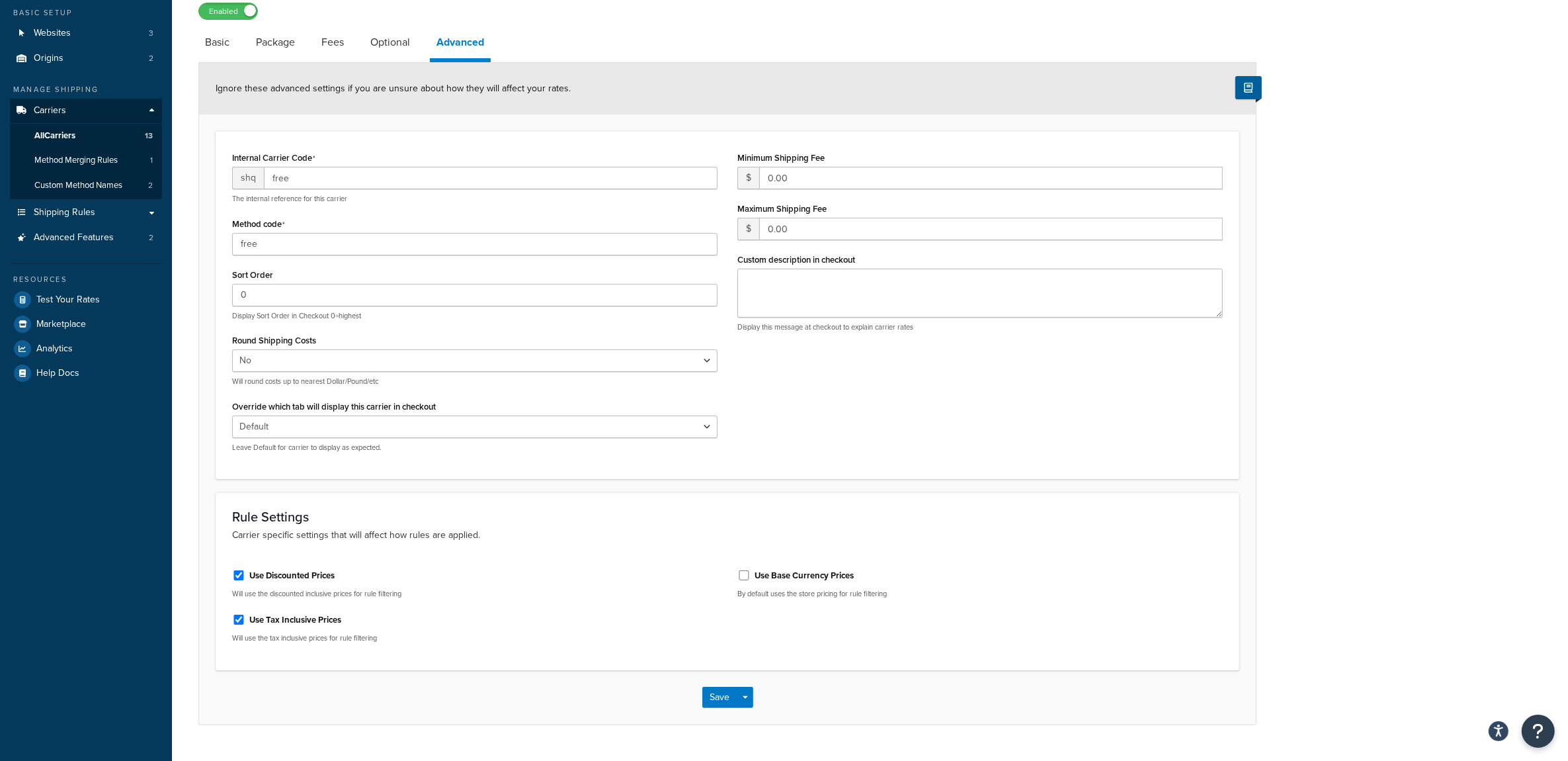 scroll, scrollTop: 140, scrollLeft: 0, axis: vertical 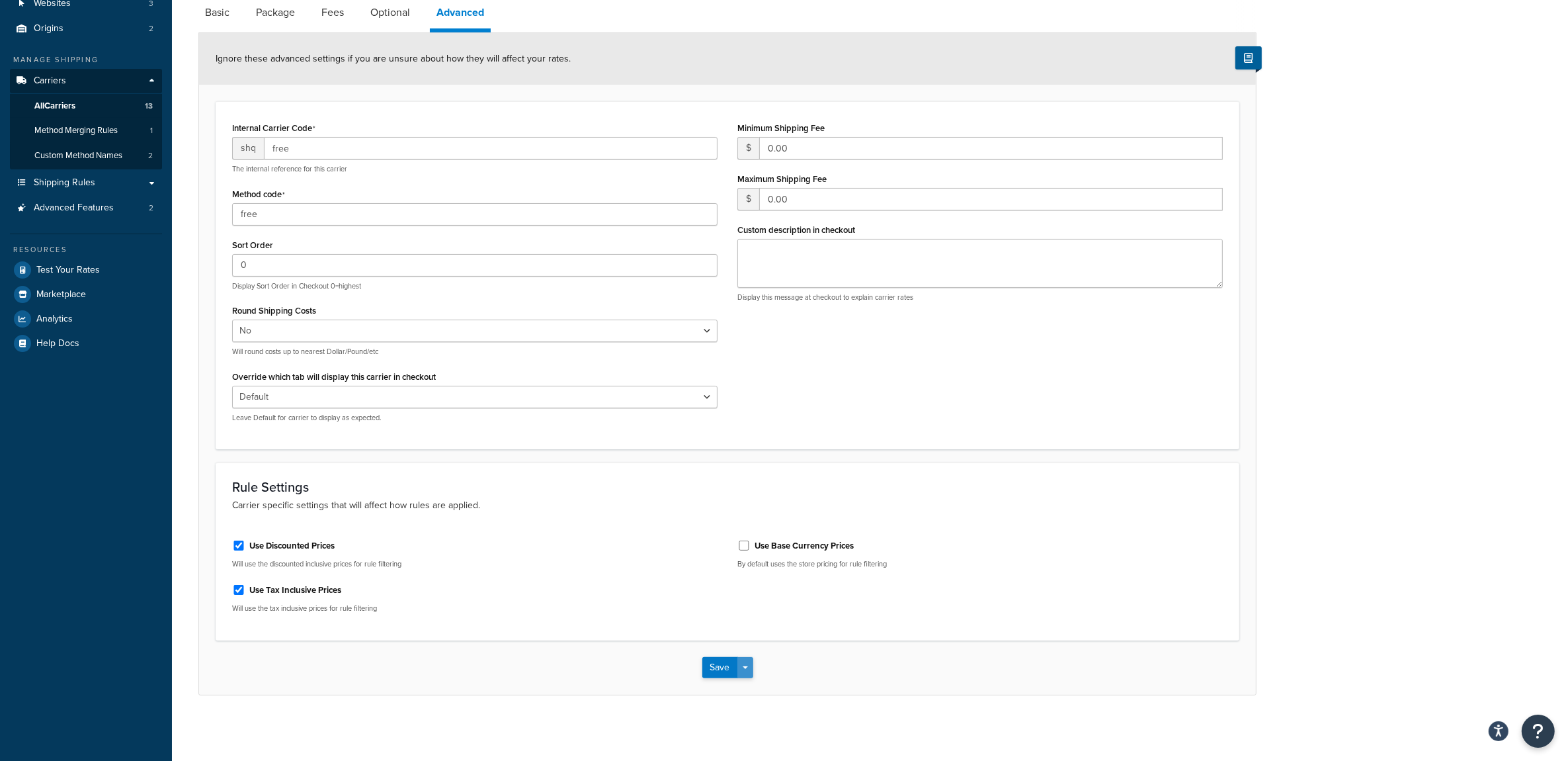 click on "Save Dropdown" at bounding box center [745, 668] 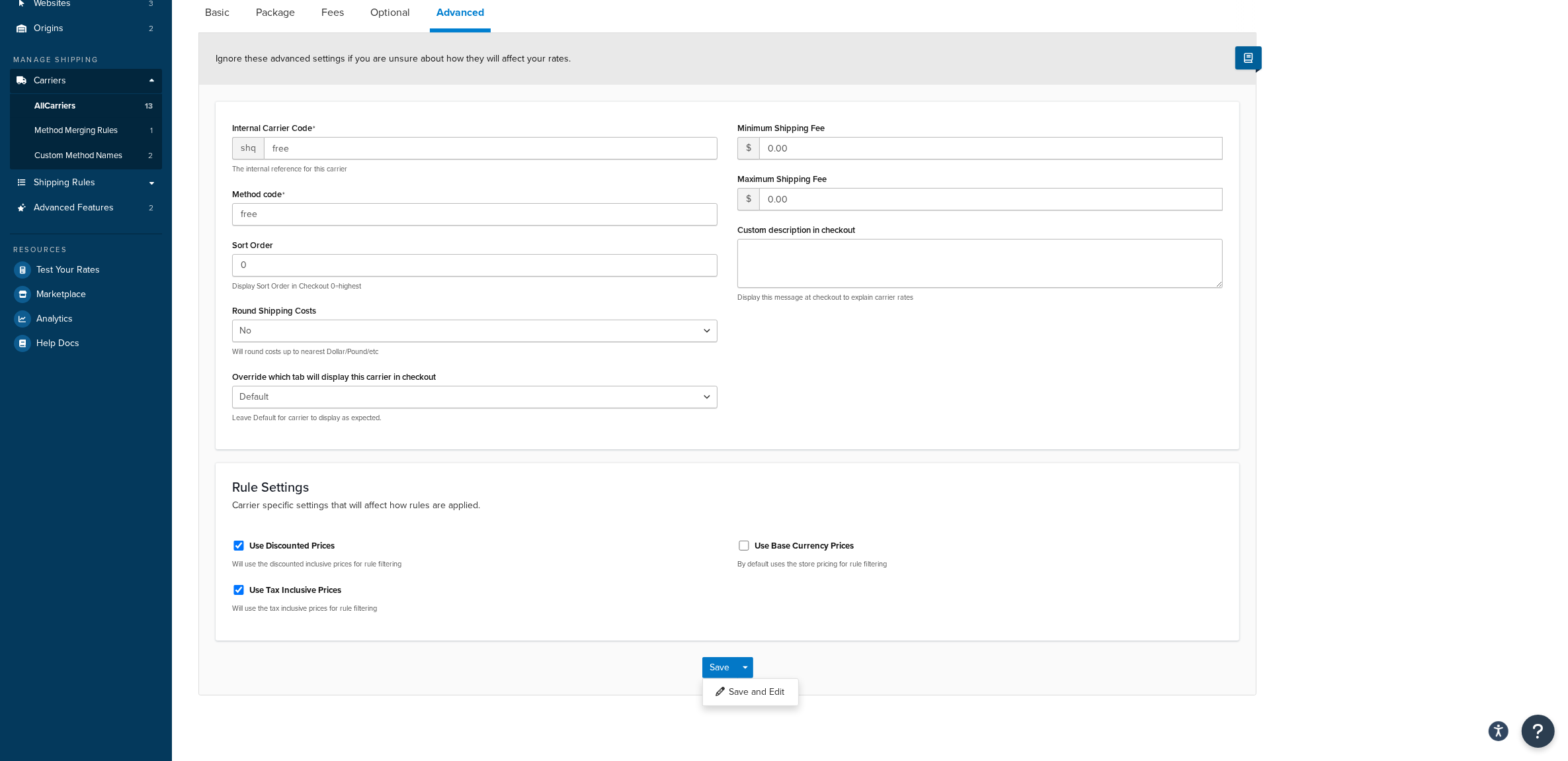 click on "Carrier: Australia Post - Standard Post Enabled Basic   Package   Fees   Optional   Advanced   Ignore these advanced settings if you are unsure about how they will affect your rates. Internal Carrier Code   shq free The internal reference for this carrier Method code   free Sort Order   0 Display Sort Order in Checkout 0=highest Round Shipping Costs   Yes No Will round costs up to nearest Dollar/Pound/etc Override which tab will display this carrier in checkout   Default  Delivery  Pickup  Leave Default for carrier to display as expected. Minimum Shipping Fee   $ 0.00 Maximum Shipping Fee   $ 0.00 Custom description in checkout   Display this message at checkout to explain carrier rates Rule Settings Carrier specific settings that will affect how rules are applied.   Use Discounted Prices Will use the discounted inclusive prices for rule filtering   Use Tax Inclusive Prices Will use the tax inclusive prices for rule filtering   Use Base Currency Prices By default uses the store pricing for rule filtering Save" at bounding box center (870, 329) 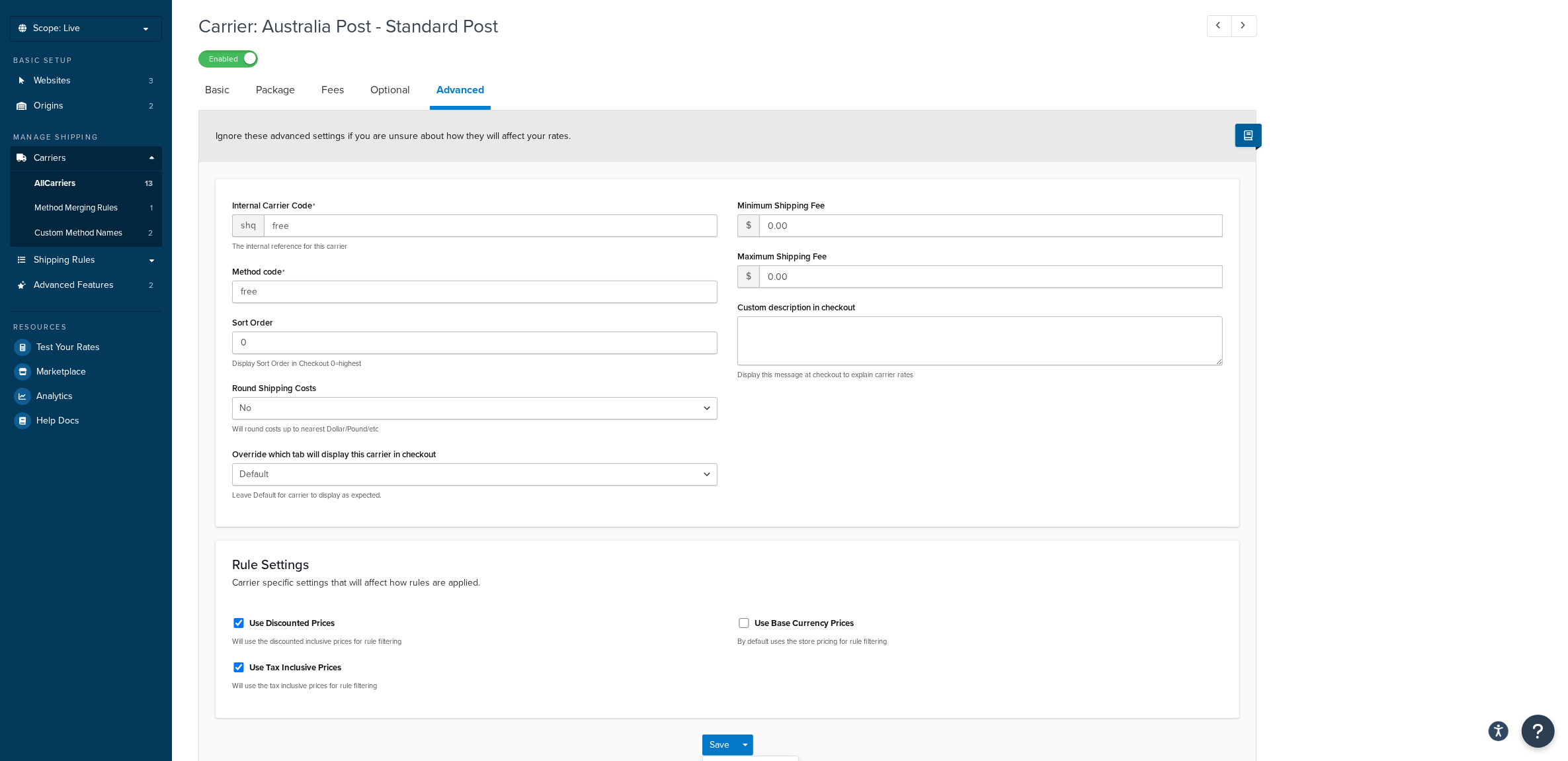 scroll, scrollTop: 0, scrollLeft: 0, axis: both 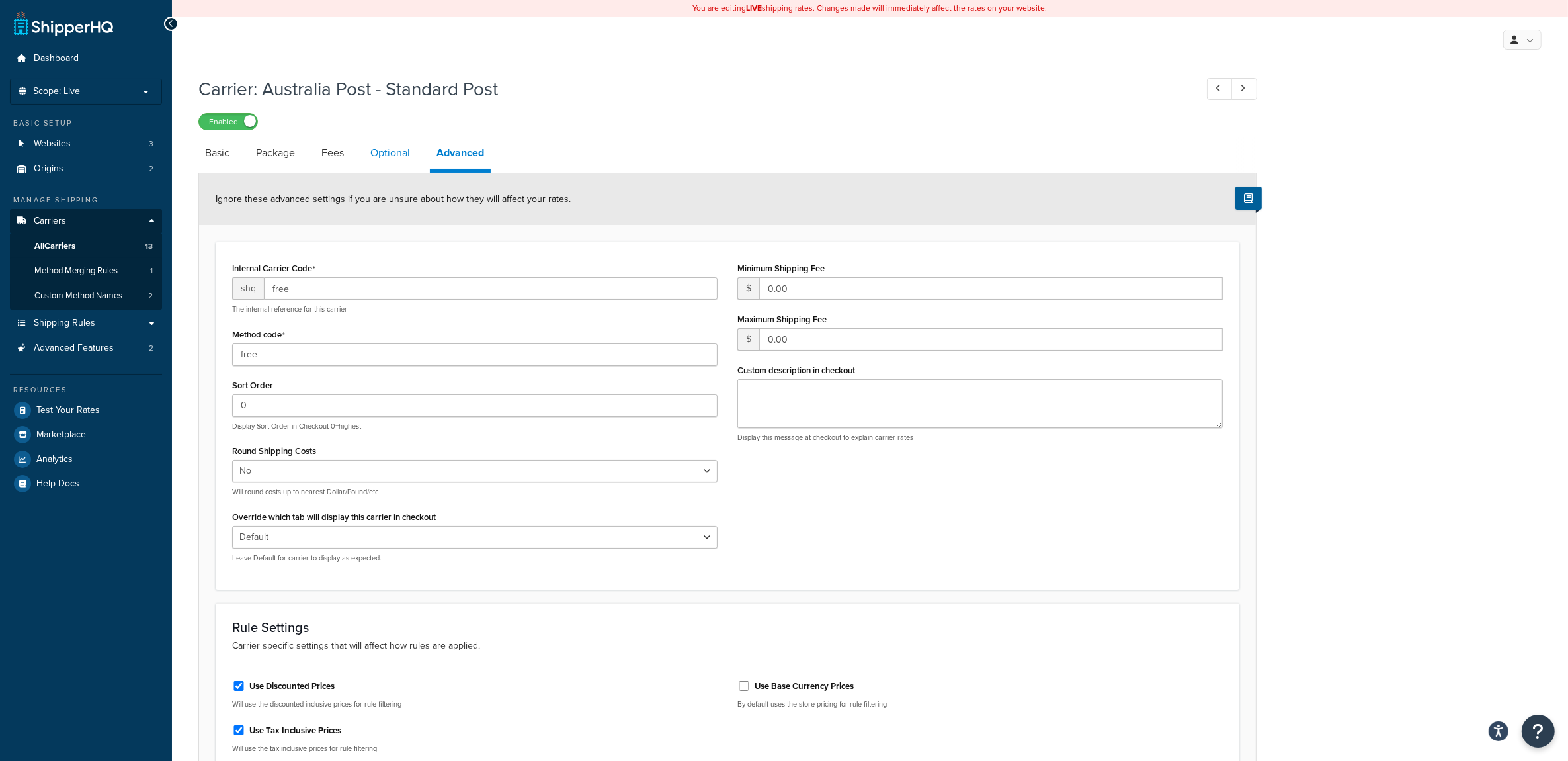 click on "Optional" at bounding box center [390, 153] 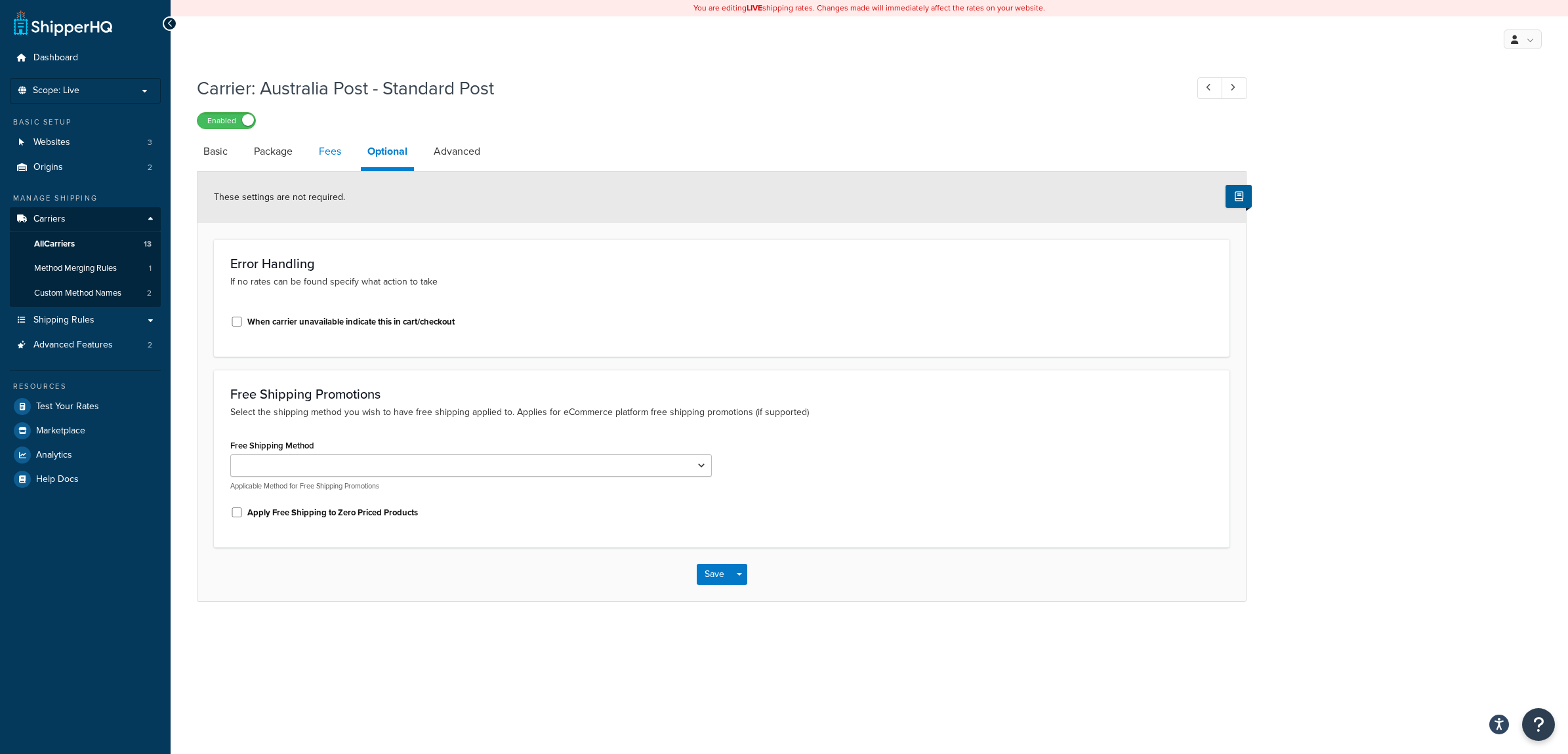 click on "Fees" at bounding box center [330, 151] 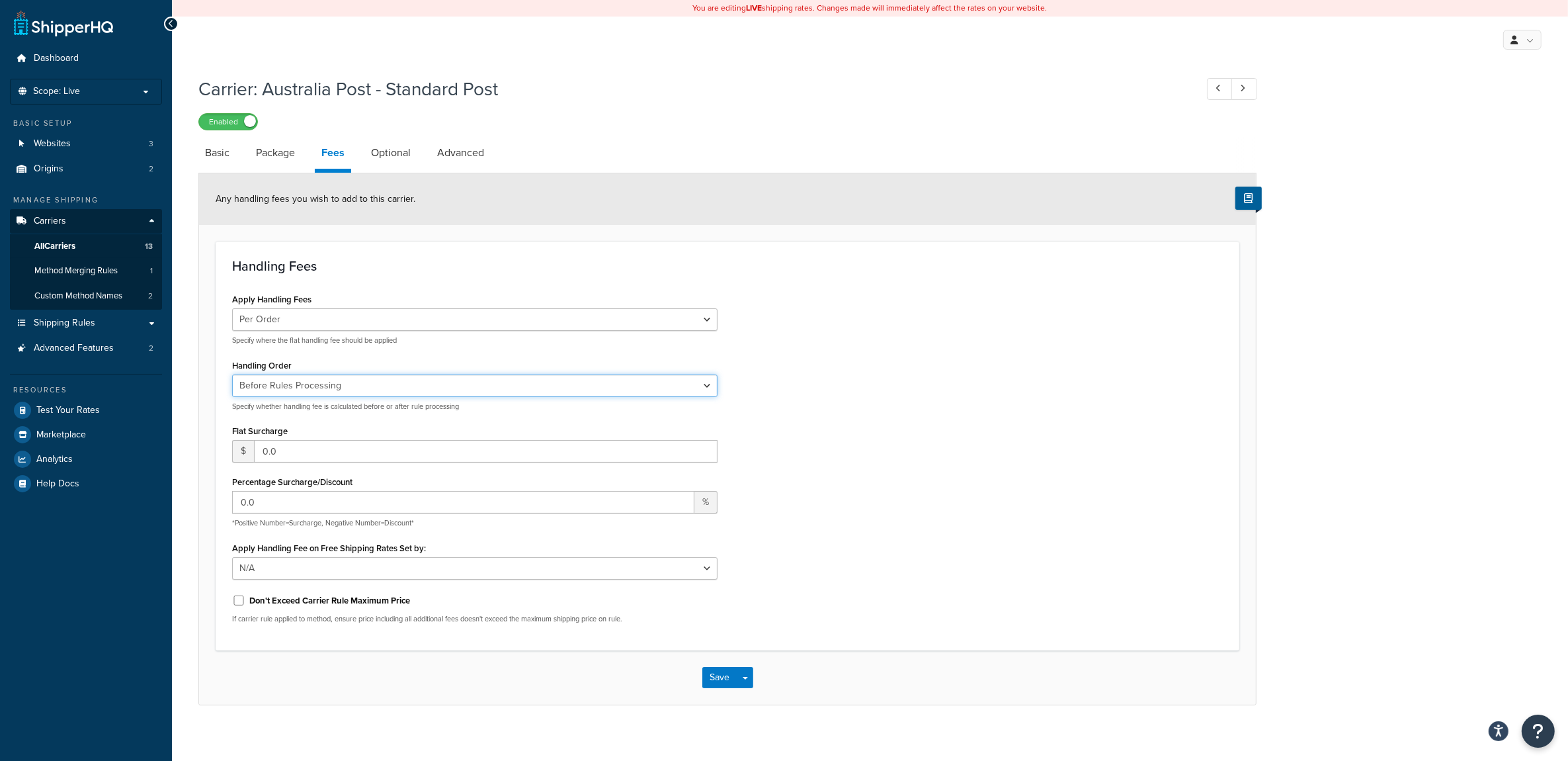 click on "Before Rules Processing  After Rules Processing" at bounding box center (475, 386) 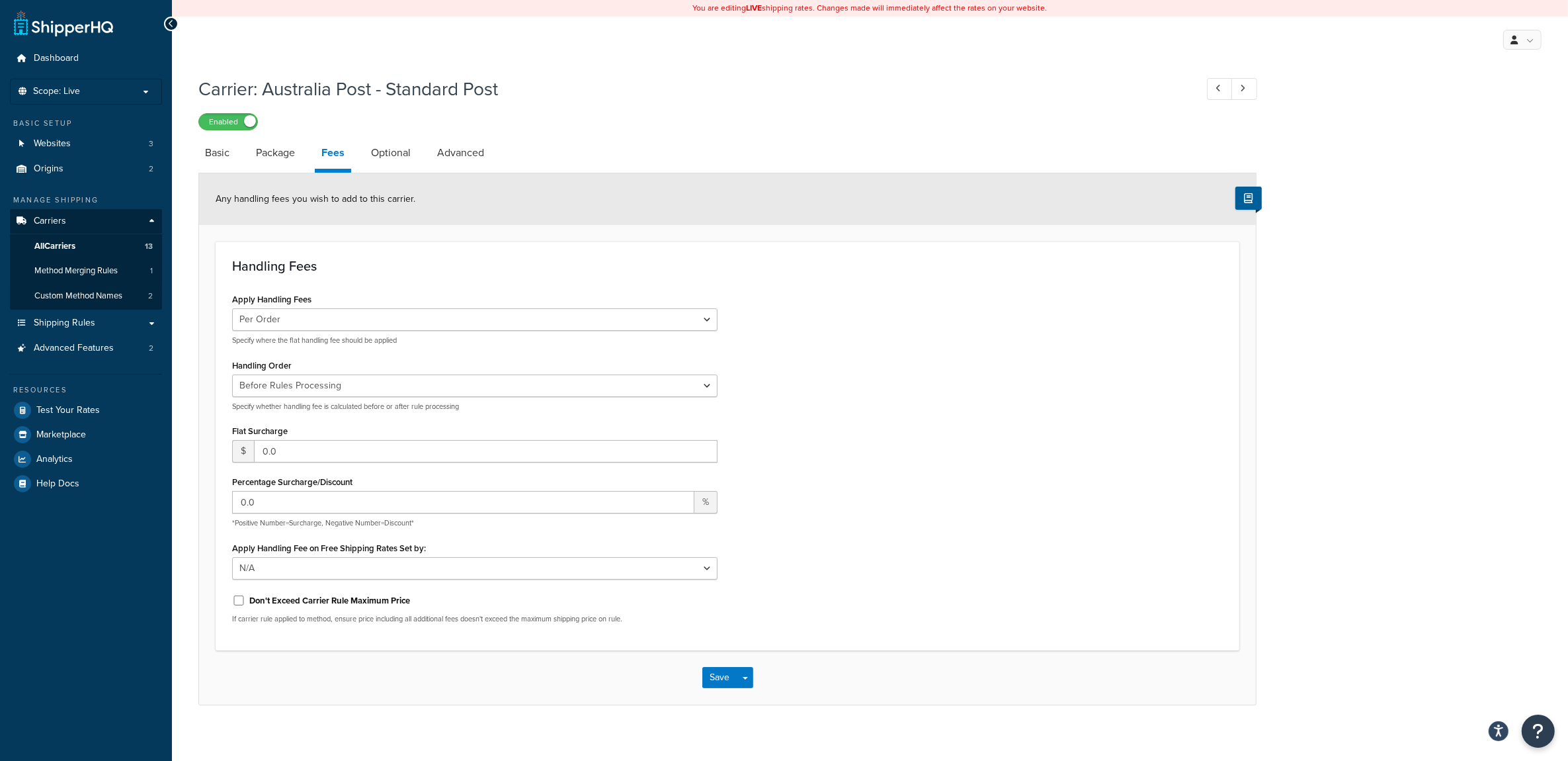 click on "Apply Handling Fees   Per Order  Per Item  Per Package  Specify where the flat handling fee should be applied Handling Order   Before Rules Processing  After Rules Processing  Specify whether handling fee is calculated before or after rule processing Flat Surcharge   $ 0.0 Percentage Surcharge/Discount   0.0 % *Positive Number=Surcharge, Negative Number=Discount* Apply Handling Fee on Free Shipping Rates Set by:   N/A  Fixed/Free Shipping Methods  Free Promotion Rules  All Free Shipping    Don't Exceed Carrier Rule Maximum Price If carrier rule applied to method, ensure price including all additional fees doesn't exceed the maximum shipping price on rule." at bounding box center [727, 462] 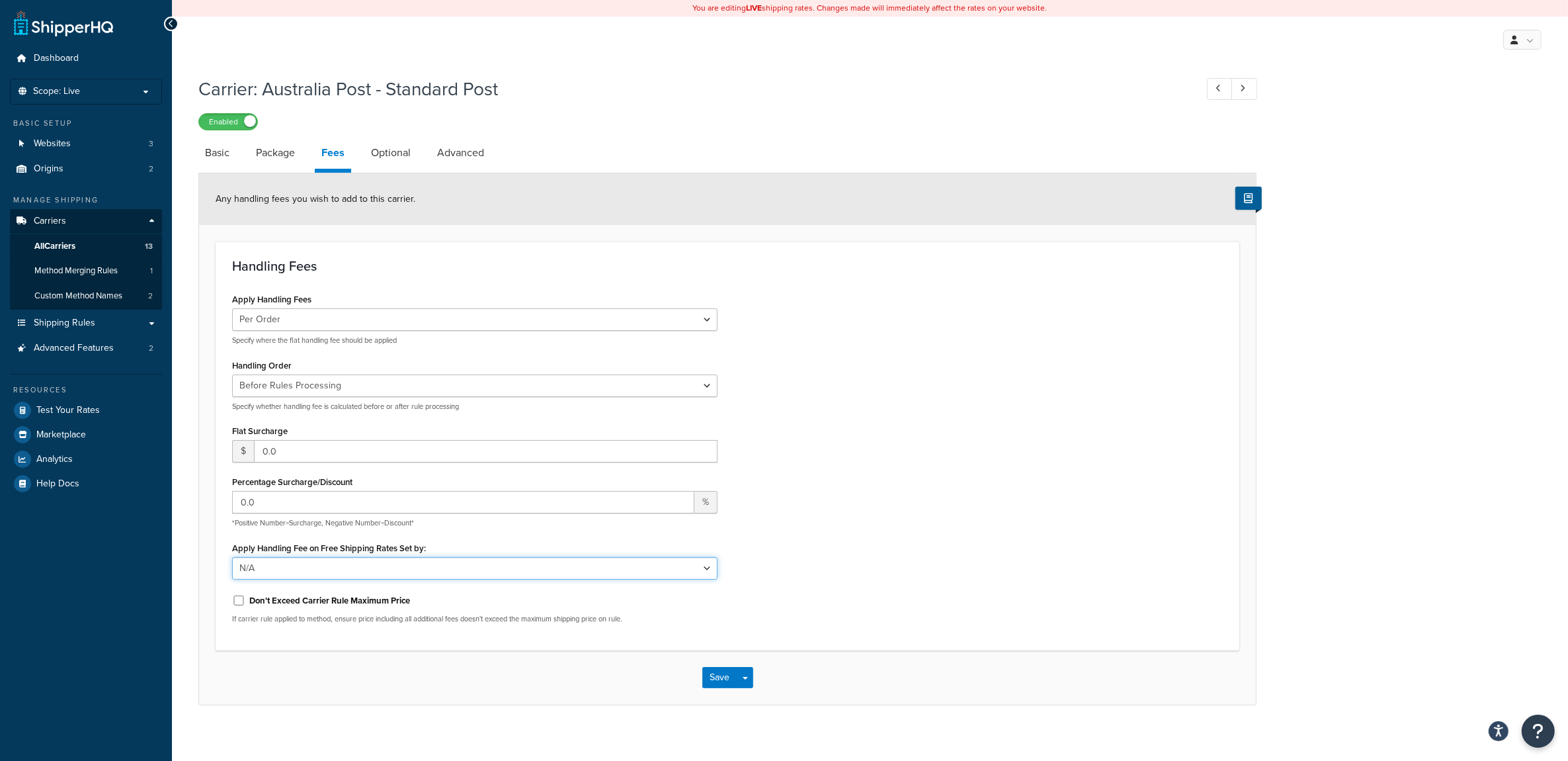 click on "N/A  Fixed/Free Shipping Methods  Free Promotion Rules  All Free Shipping" at bounding box center [475, 568] 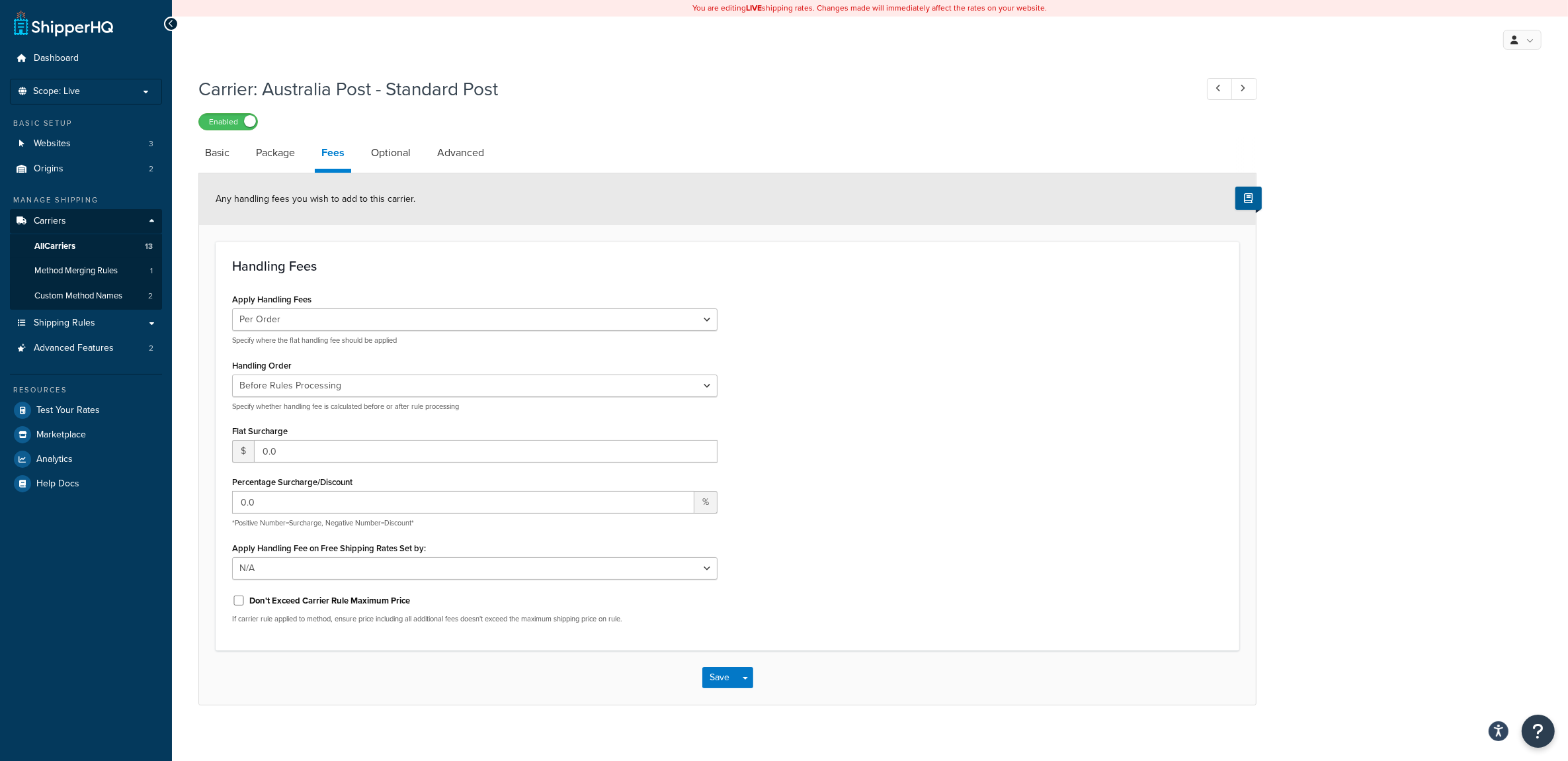 click on "Apply Handling Fees   Per Order  Per Item  Per Package  Specify where the flat handling fee should be applied Handling Order   Before Rules Processing  After Rules Processing  Specify whether handling fee is calculated before or after rule processing Flat Surcharge   $ 0.0 Percentage Surcharge/Discount   0.0 % *Positive Number=Surcharge, Negative Number=Discount* Apply Handling Fee on Free Shipping Rates Set by:   N/A  Fixed/Free Shipping Methods  Free Promotion Rules  All Free Shipping    Don't Exceed Carrier Rule Maximum Price If carrier rule applied to method, ensure price including all additional fees doesn't exceed the maximum shipping price on rule." at bounding box center (727, 462) 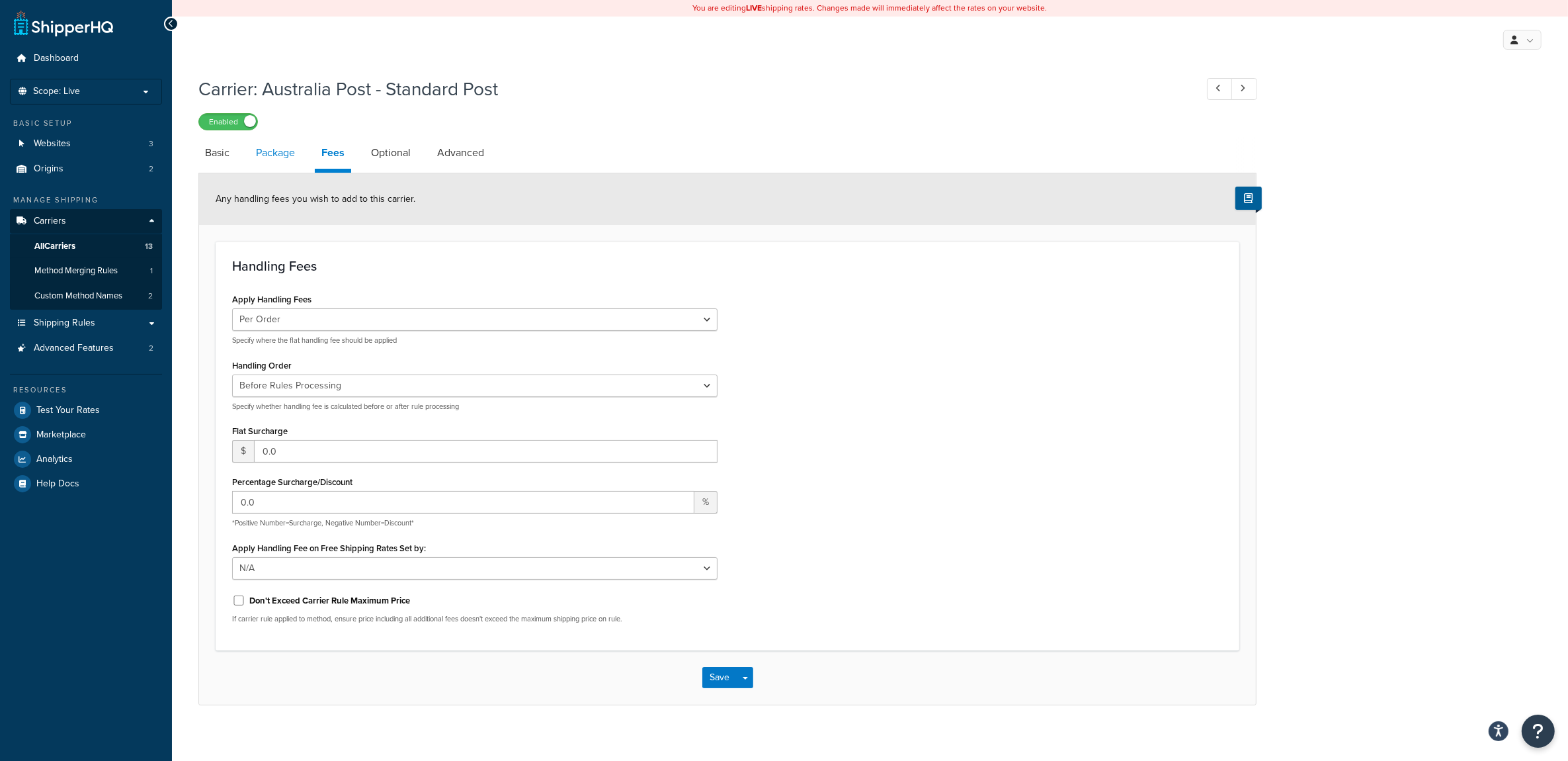 click on "Package" at bounding box center (275, 153) 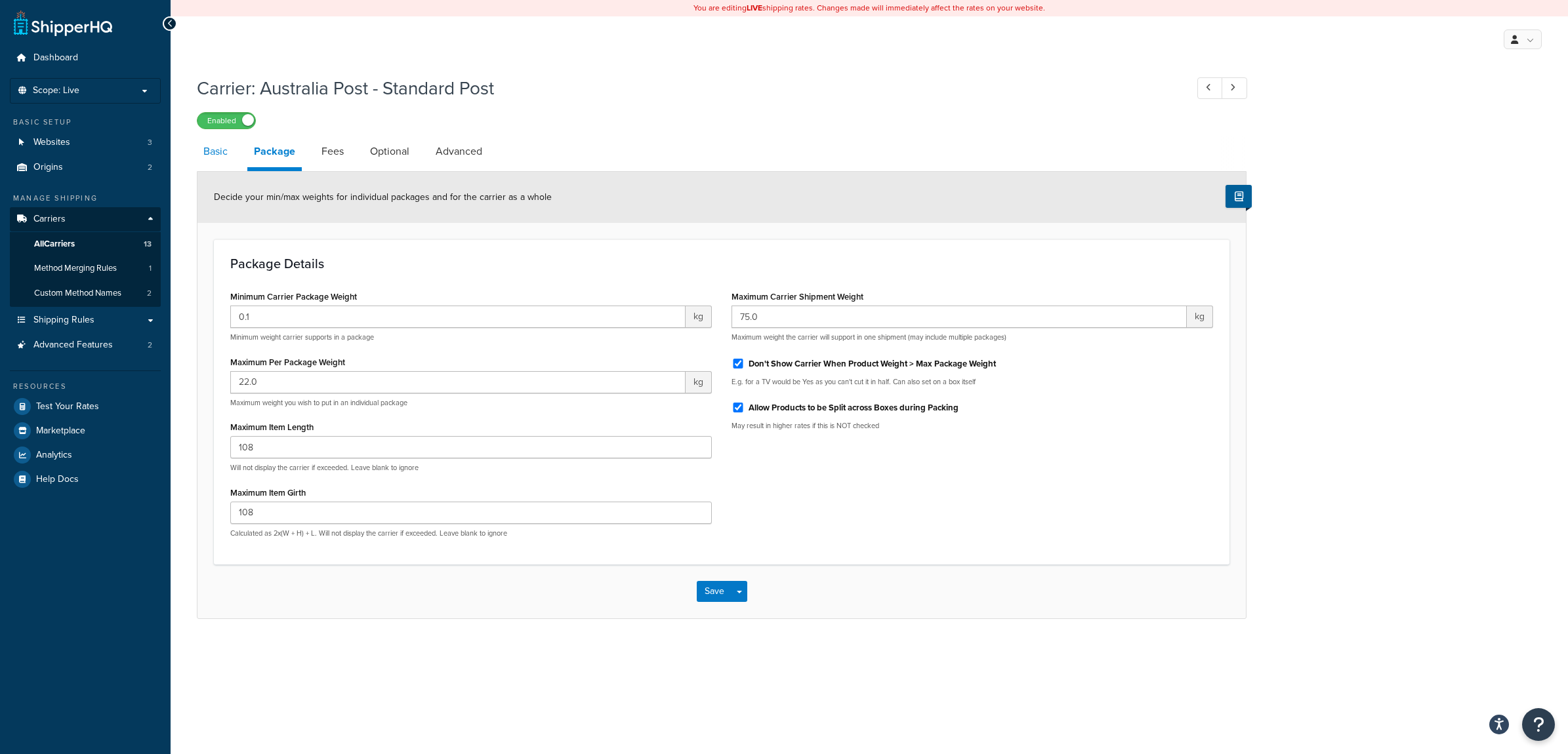 click on "Basic" at bounding box center [215, 151] 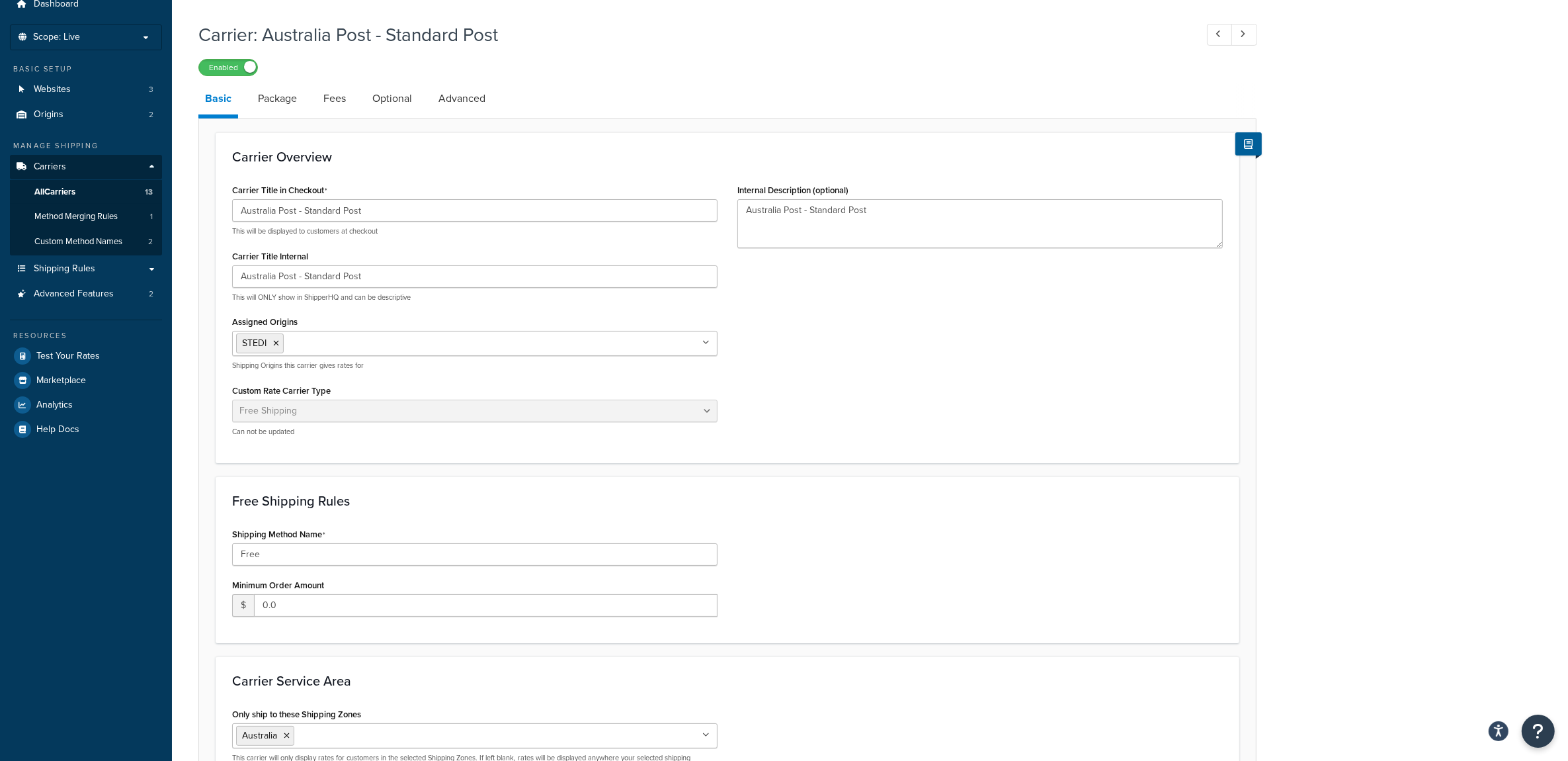 scroll, scrollTop: 0, scrollLeft: 0, axis: both 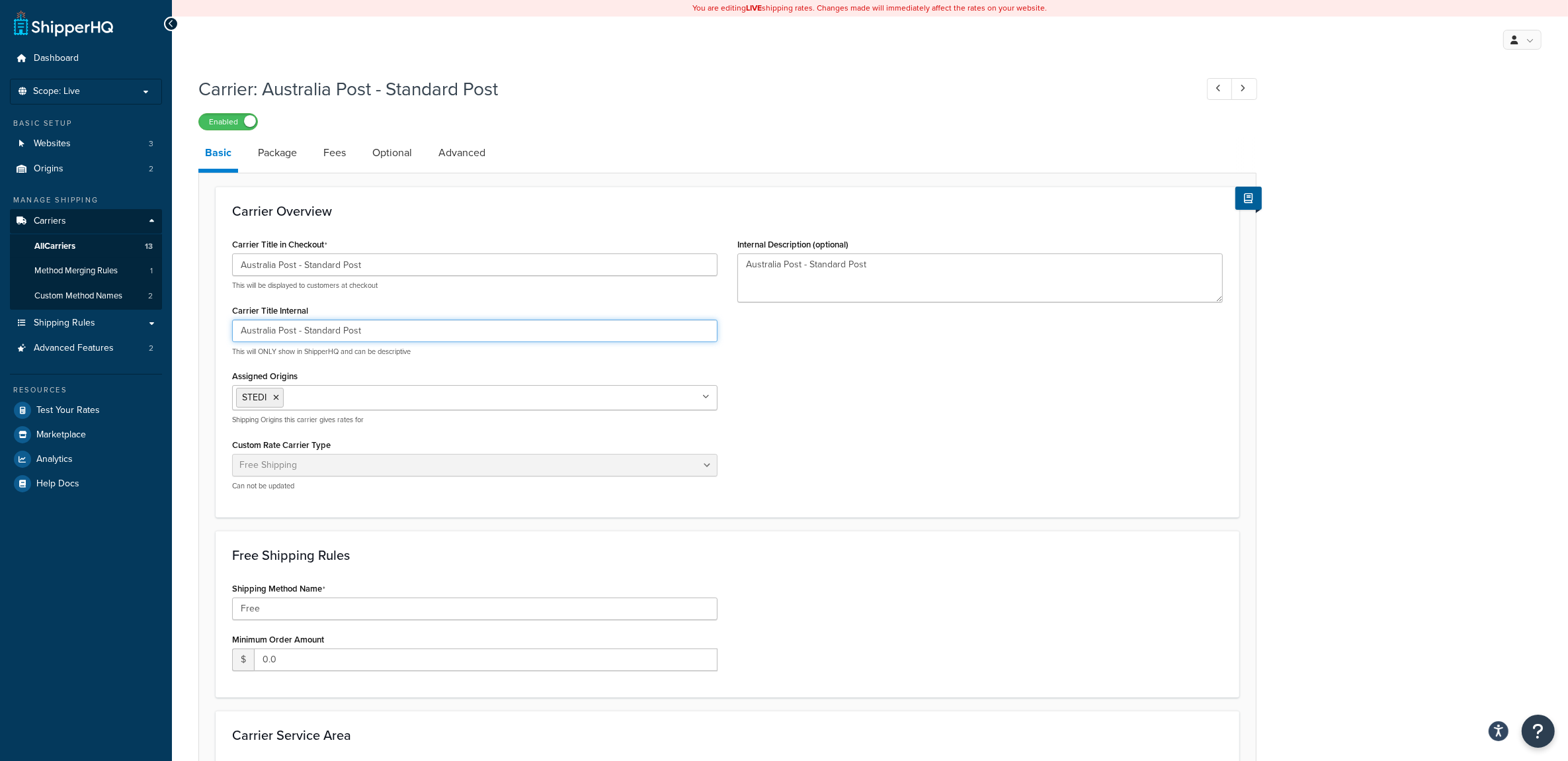 click on "Australia Post - Standard Post" at bounding box center (475, 331) 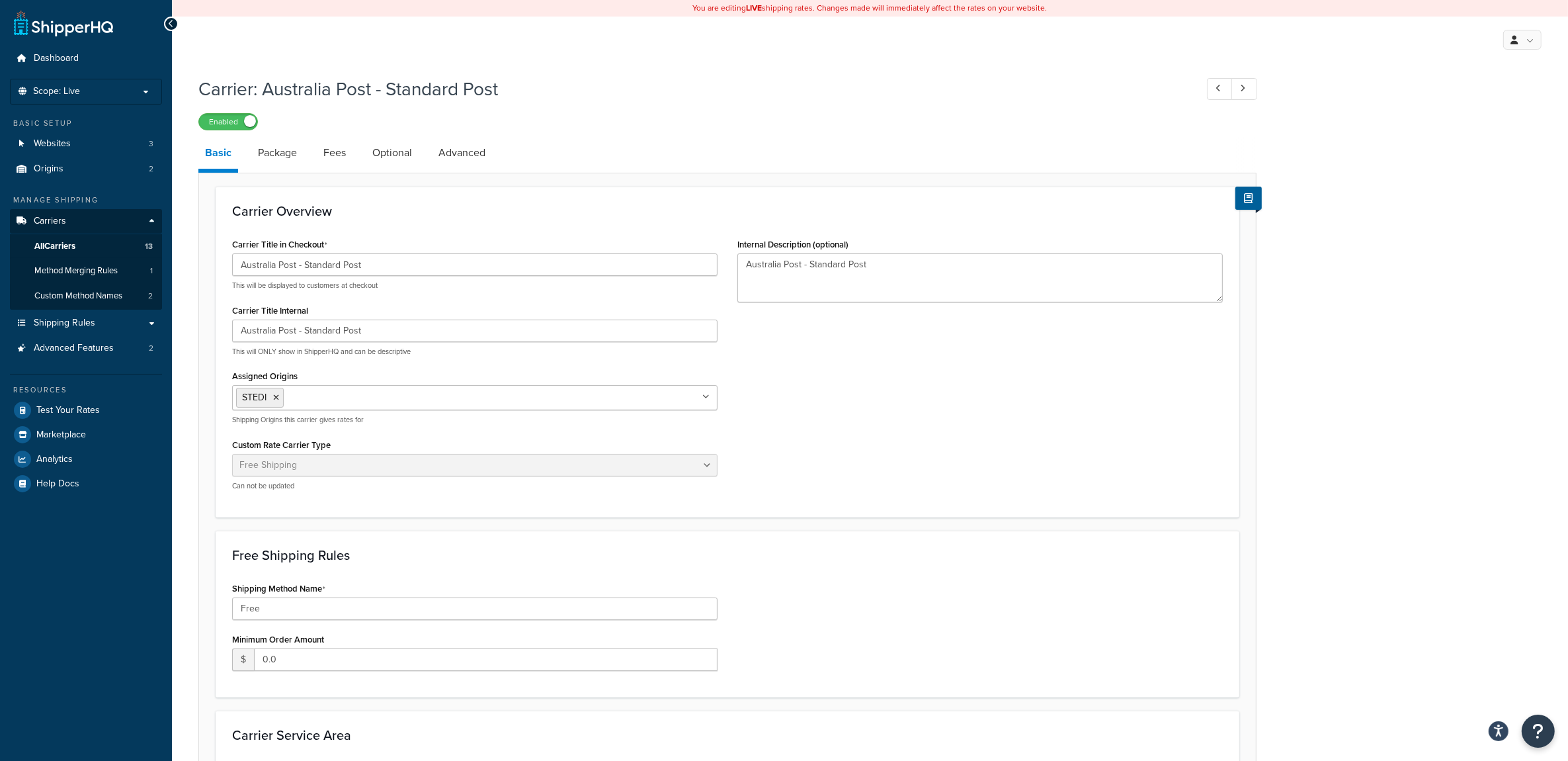 click on "This will be displayed to customers at checkout" at bounding box center [475, 285] 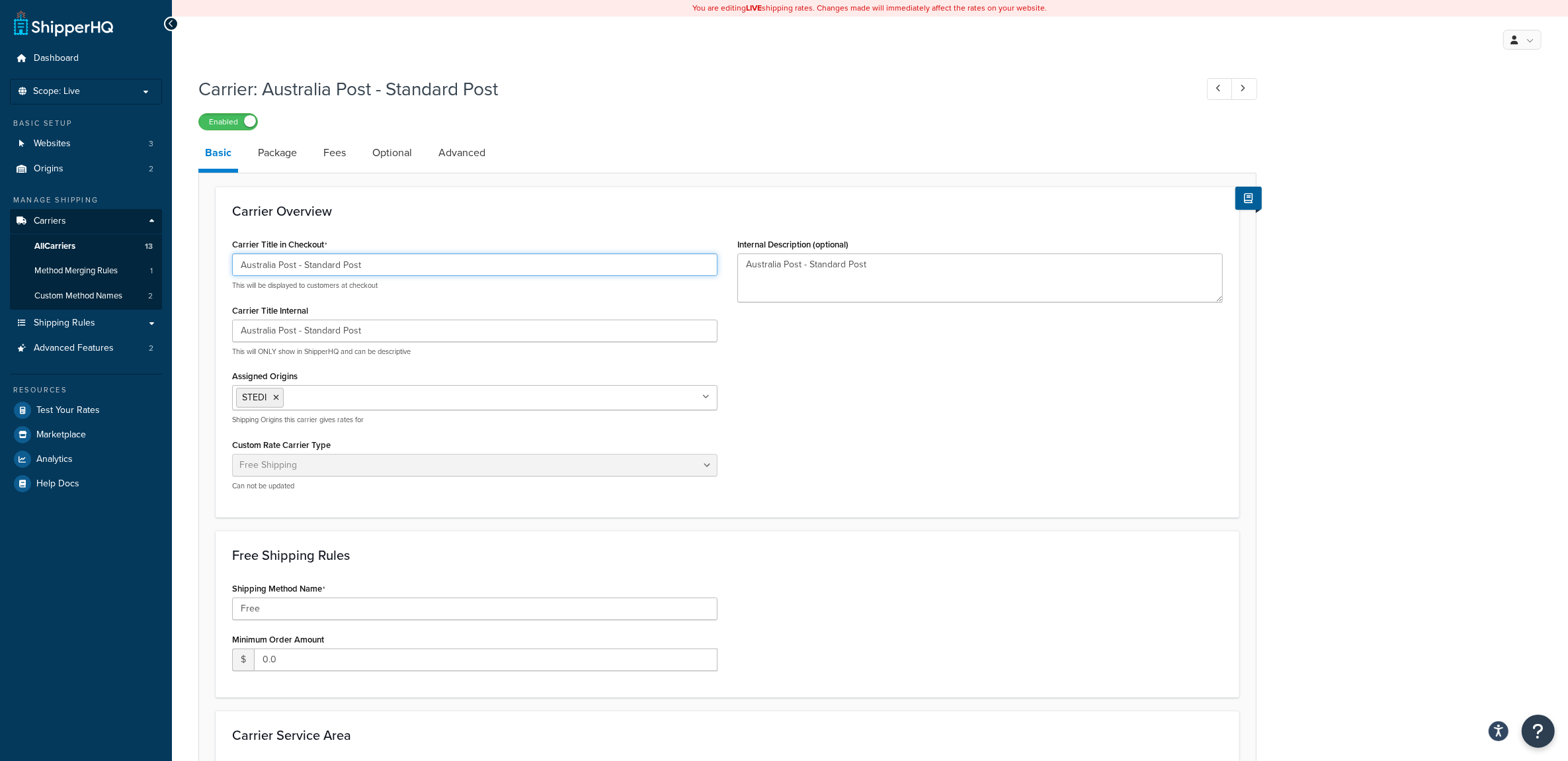 click on "Australia Post - Standard Post" at bounding box center (475, 265) 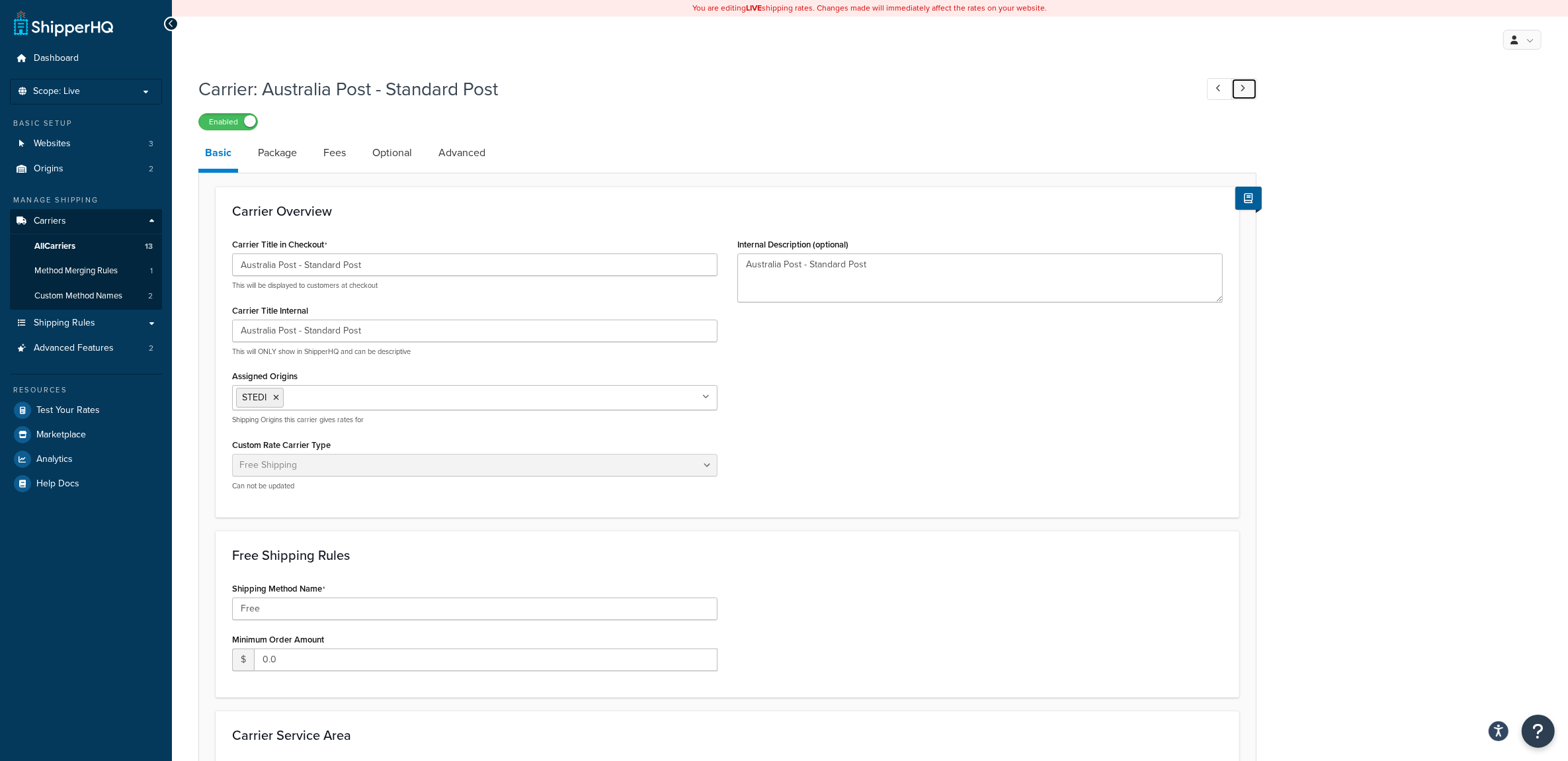 click at bounding box center [1244, 89] 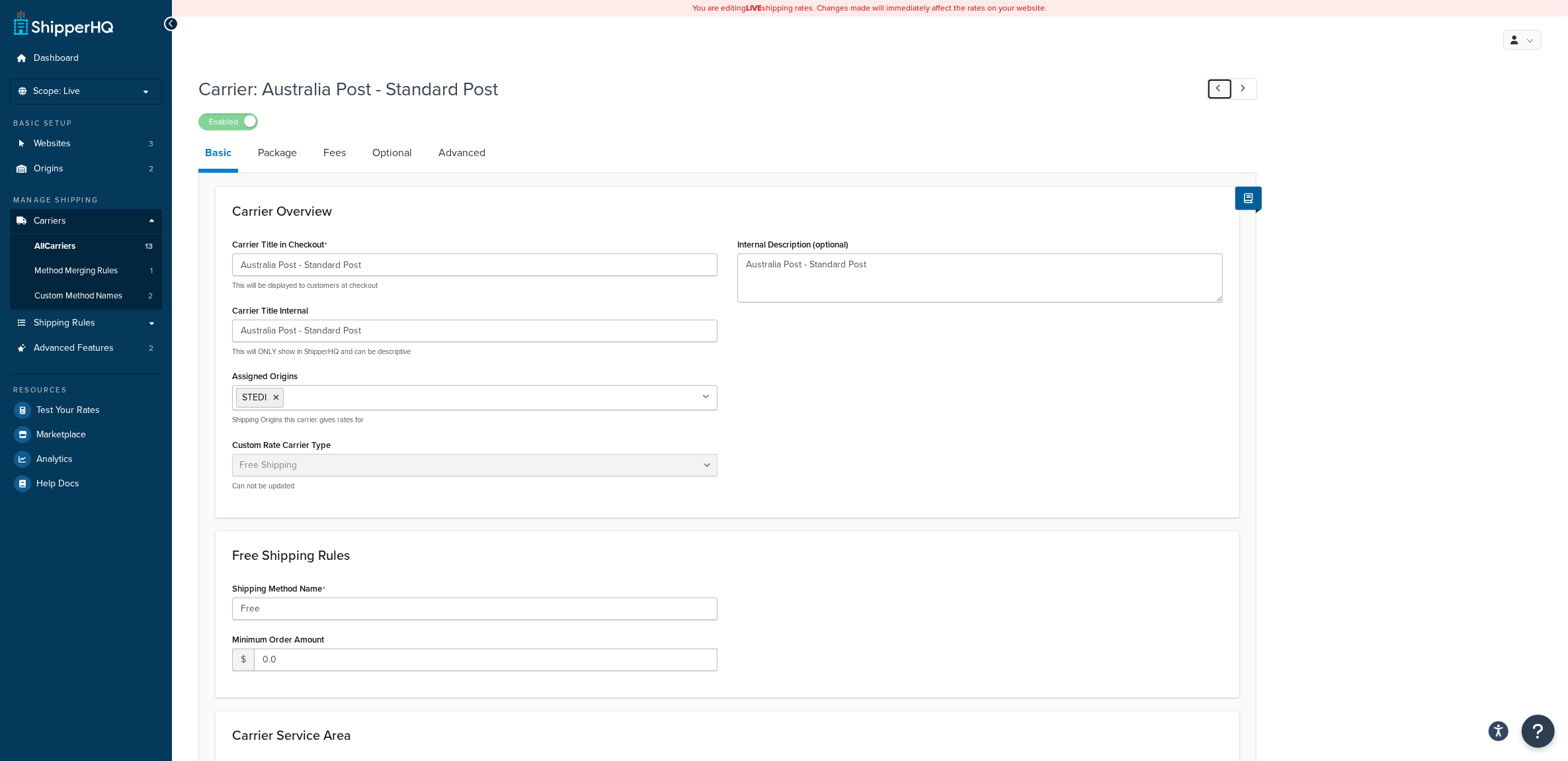 click on "Dashboard Scope:   Live Basic Setup   Websites 3   Origins 2 Manage Shipping   Carriers Carriers All  Carriers 13   Method Merging Rules 1   Custom Method Names 2   Shipping Rules Shipping Rules All  Shipping Rules 22   Shipping Zones 169   Shipping Groups 3   Customer Groups 9   Filters 10   Advanced Features 2 Resources   Test Your Rates   Marketplace   Analytics   Help Docs You are editing  LIVE  shipping rates. Changes made will immediately affect the rates on your website.       My Profile   Billing   Global Settings   Contact Us   Logout Carrier: Australia Post - Standard Post Enabled Basic   Package   Fees   Optional   Advanced   Carrier Overview Carrier Title in Checkout   Australia Post - Standard Post This will be displayed to customers at checkout Carrier Title Internal   Australia Post - Standard Post This will ONLY show in ShipperHQ and can be descriptive Assigned Origins   STEDI   All Origins RUNVA - Melbourne Shipping Origins this carrier gives rates for Custom Rate Carrier Type   Flat Rate" at bounding box center (784, 488) 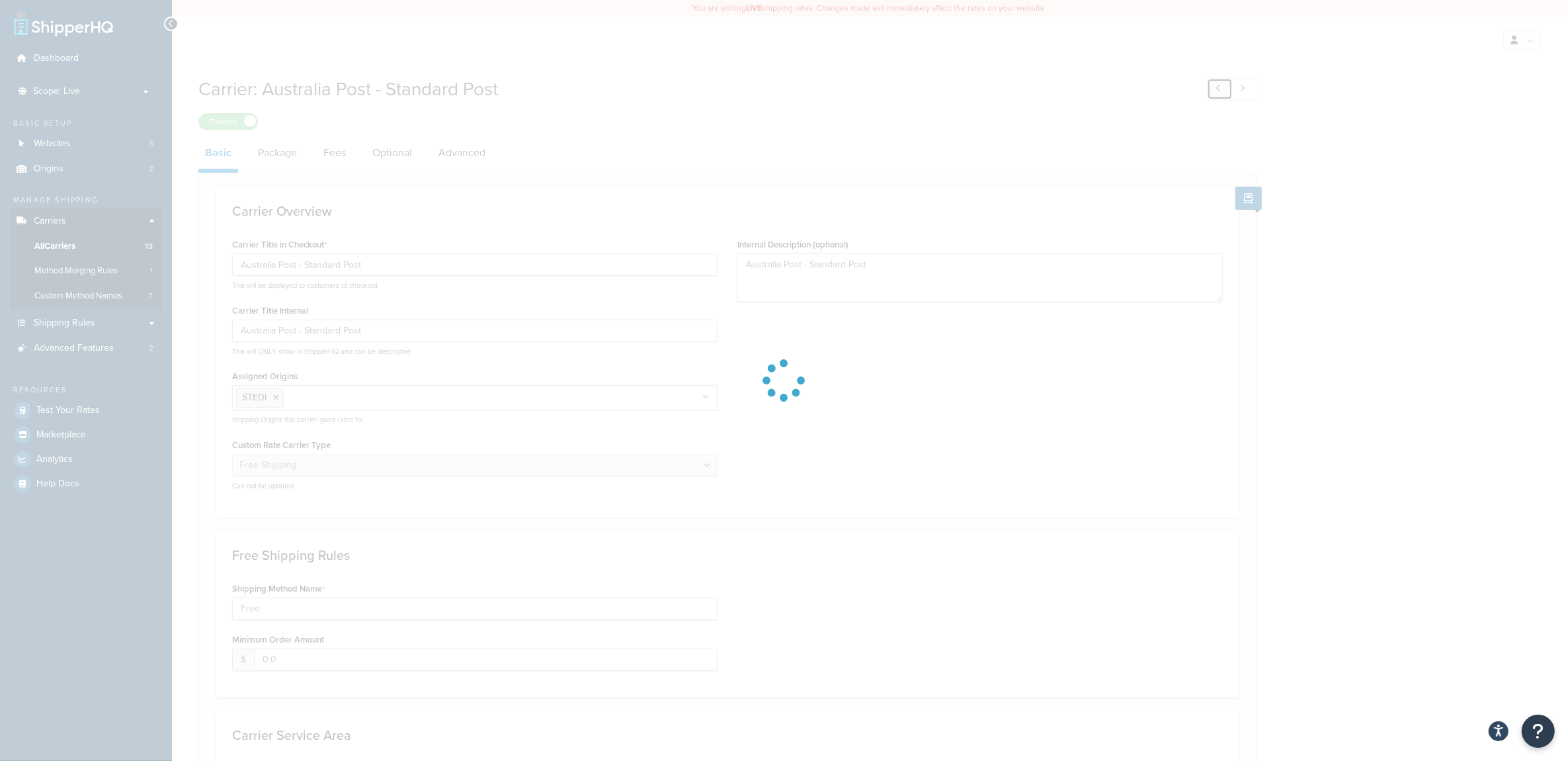 type on "Startrack - Express" 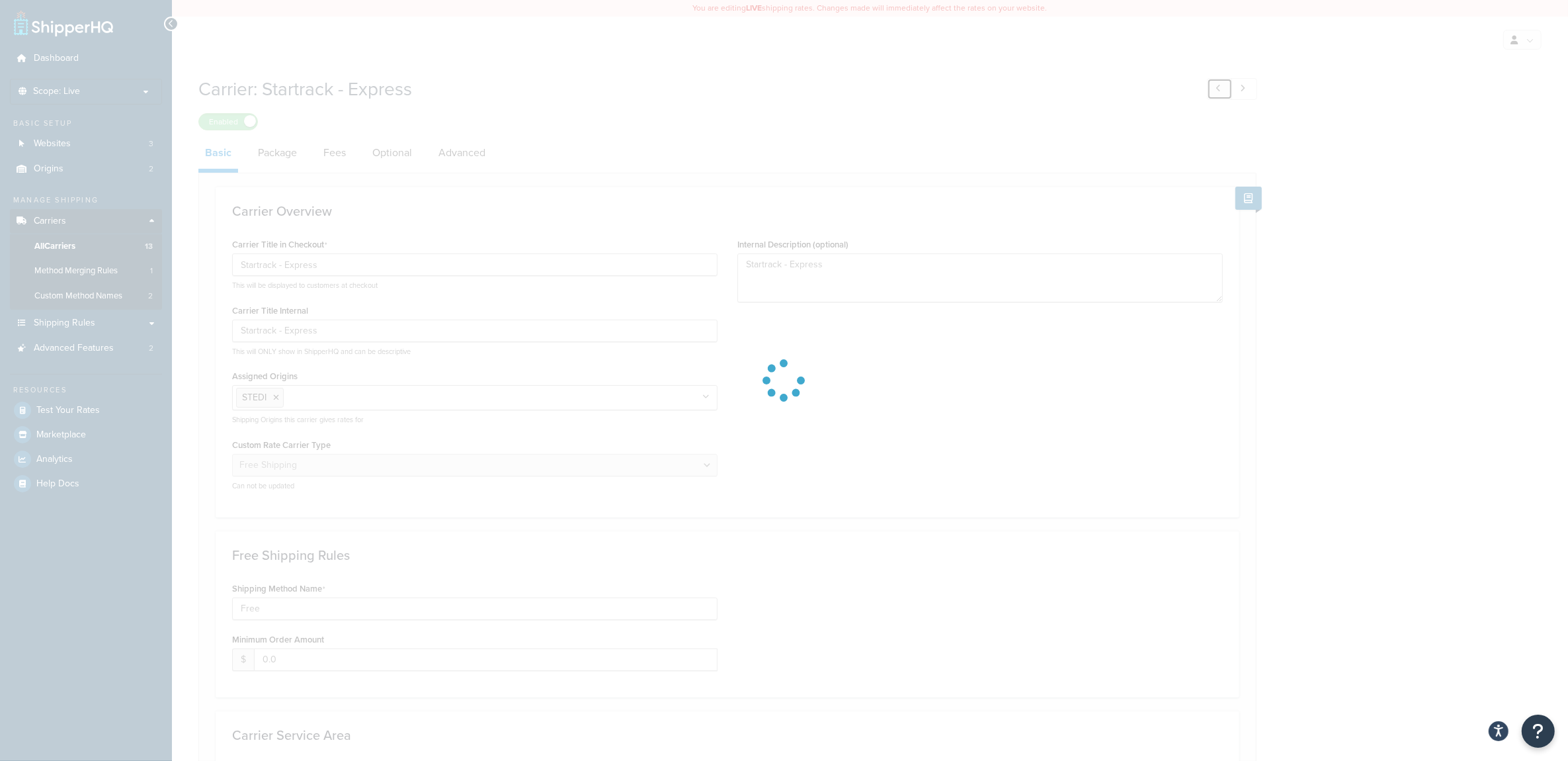 type on "Australia Post - Standard Post" 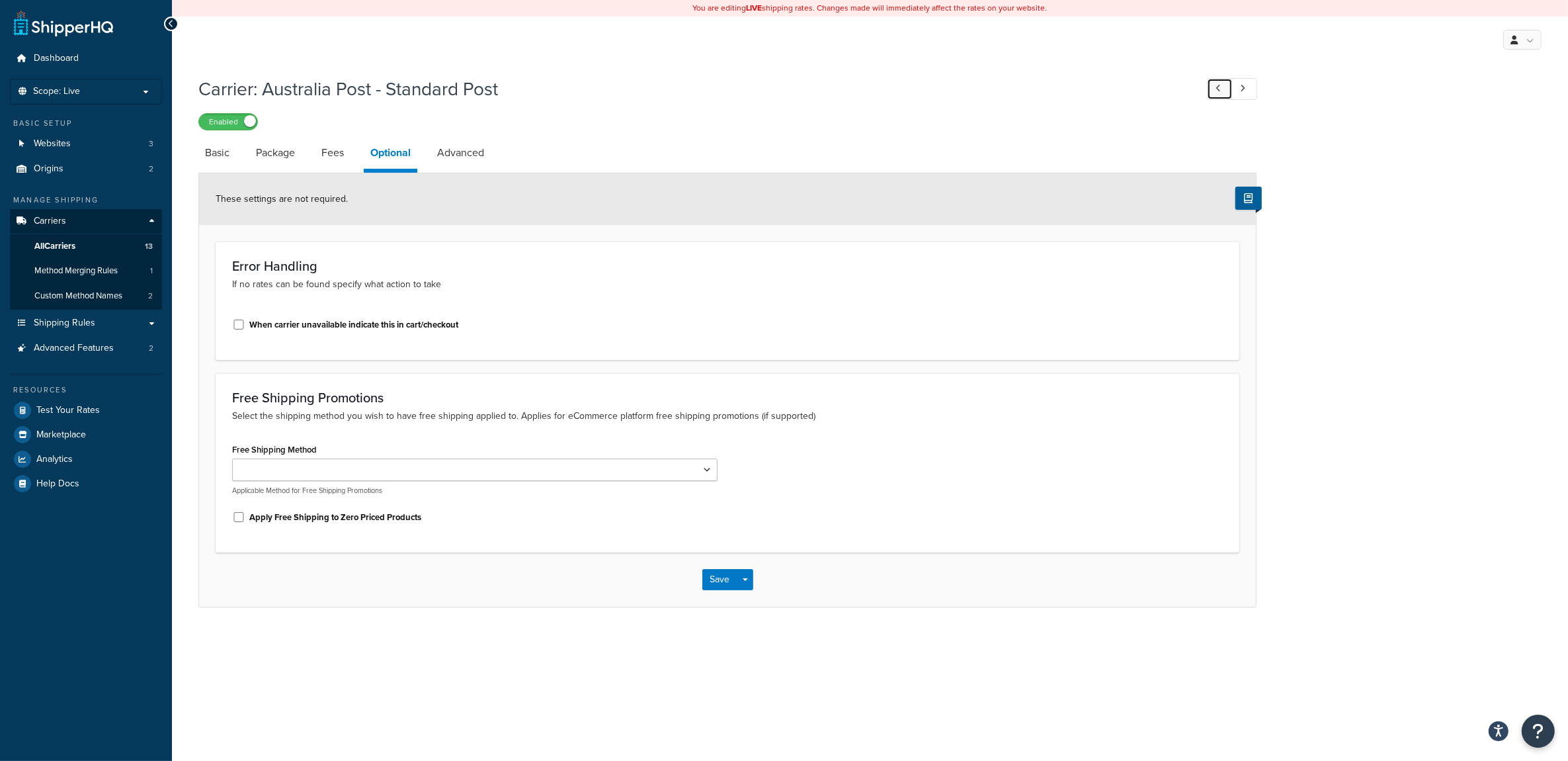 select on "false" 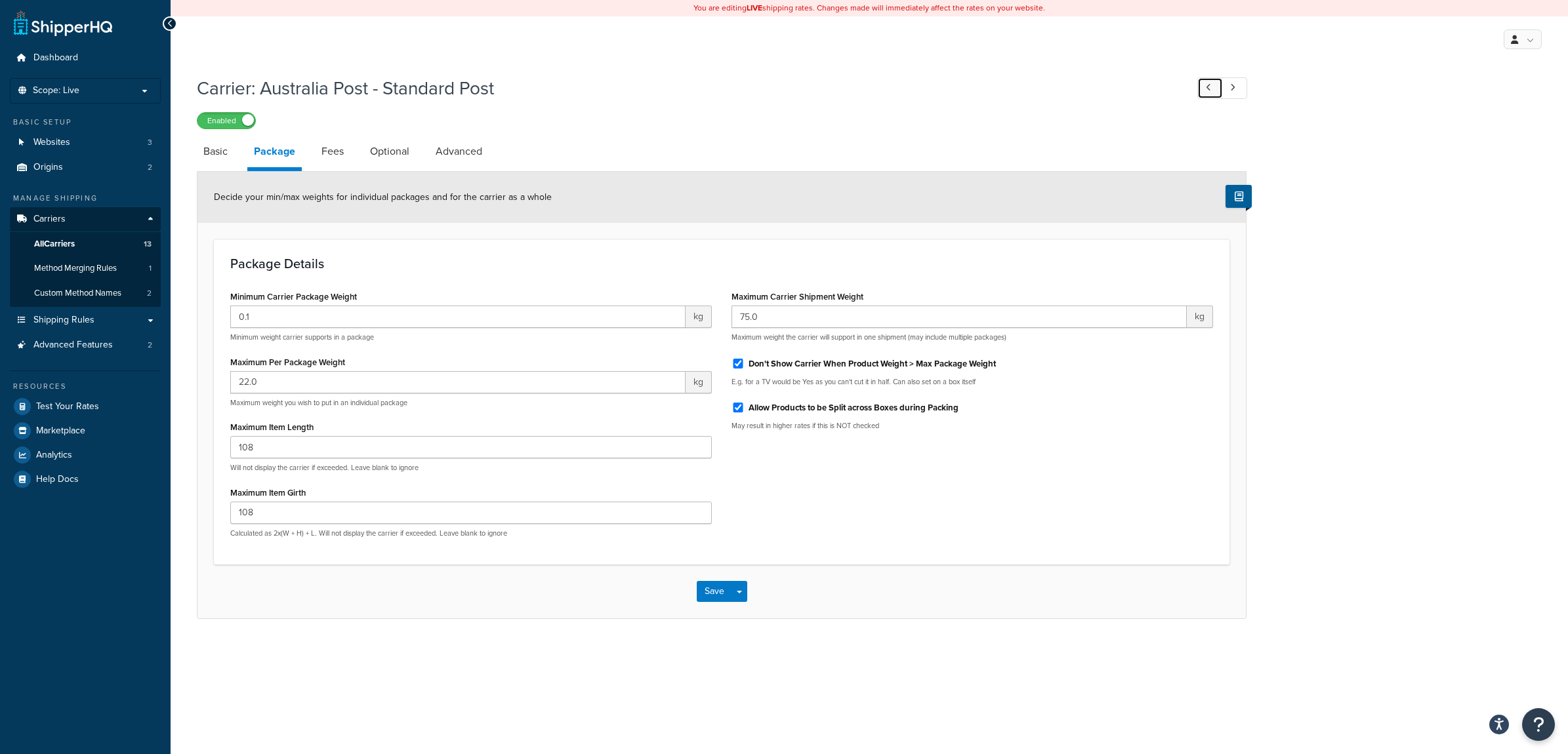 select on "free" 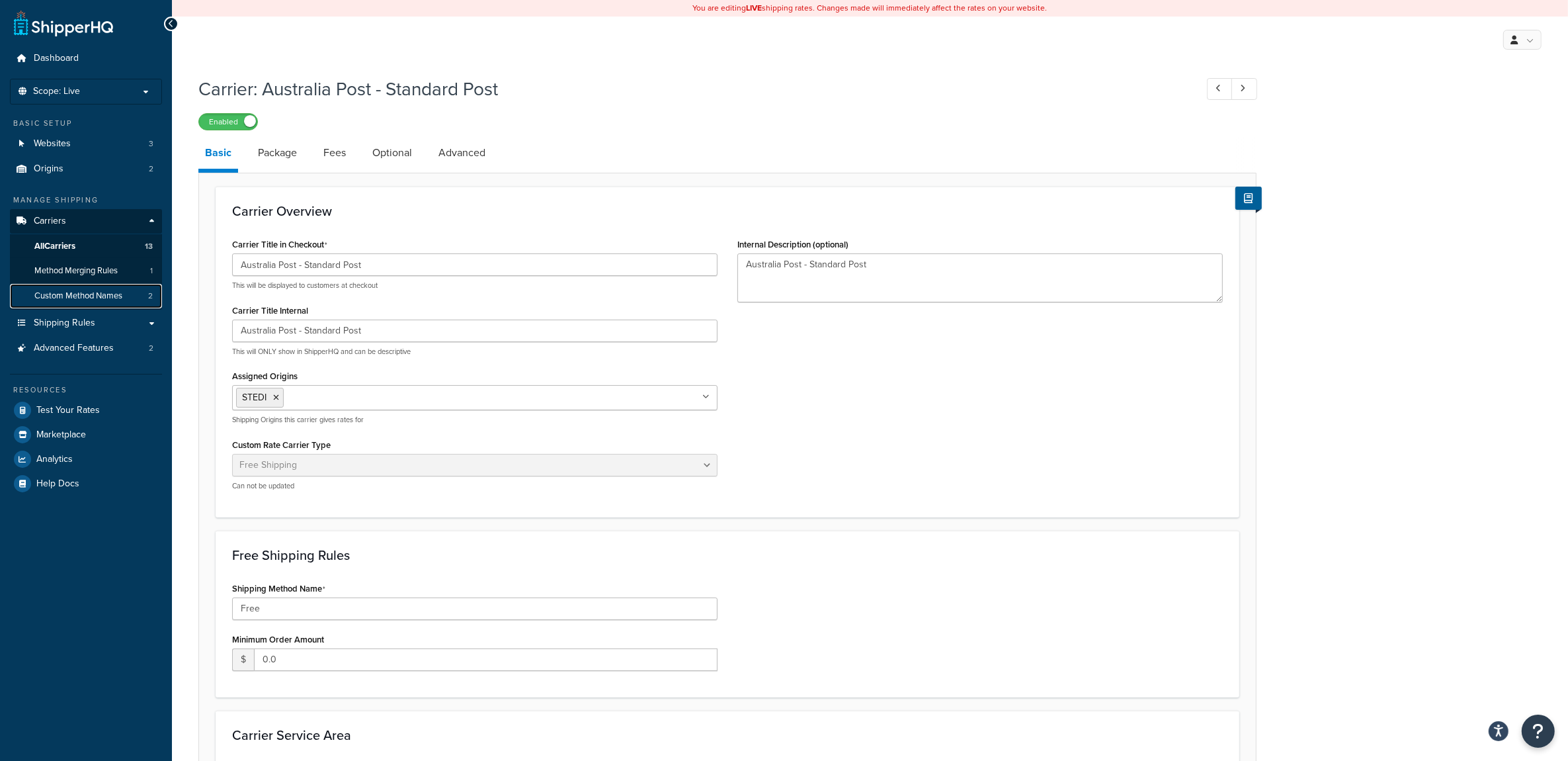 click on "Custom Method Names" at bounding box center [78, 296] 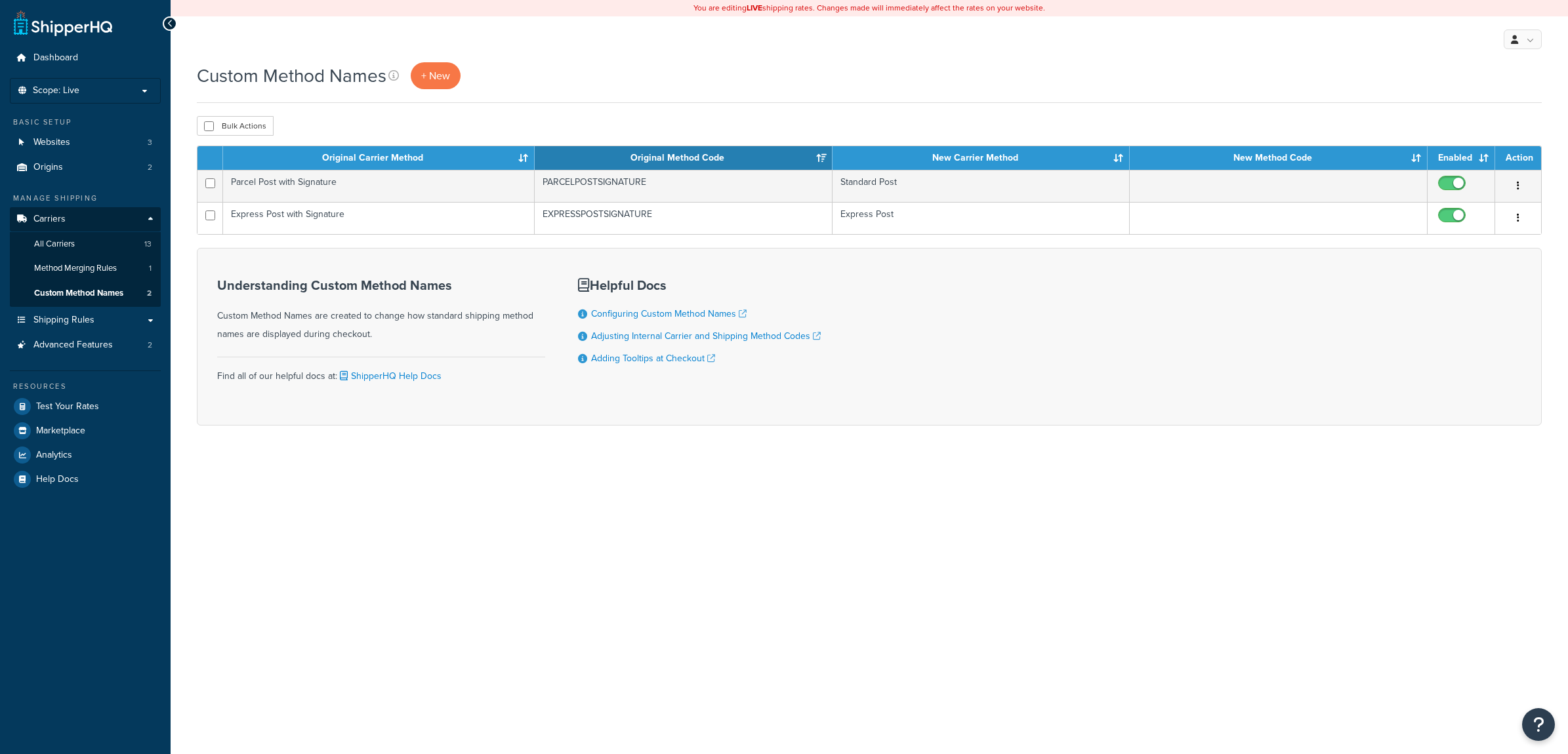 scroll, scrollTop: 0, scrollLeft: 0, axis: both 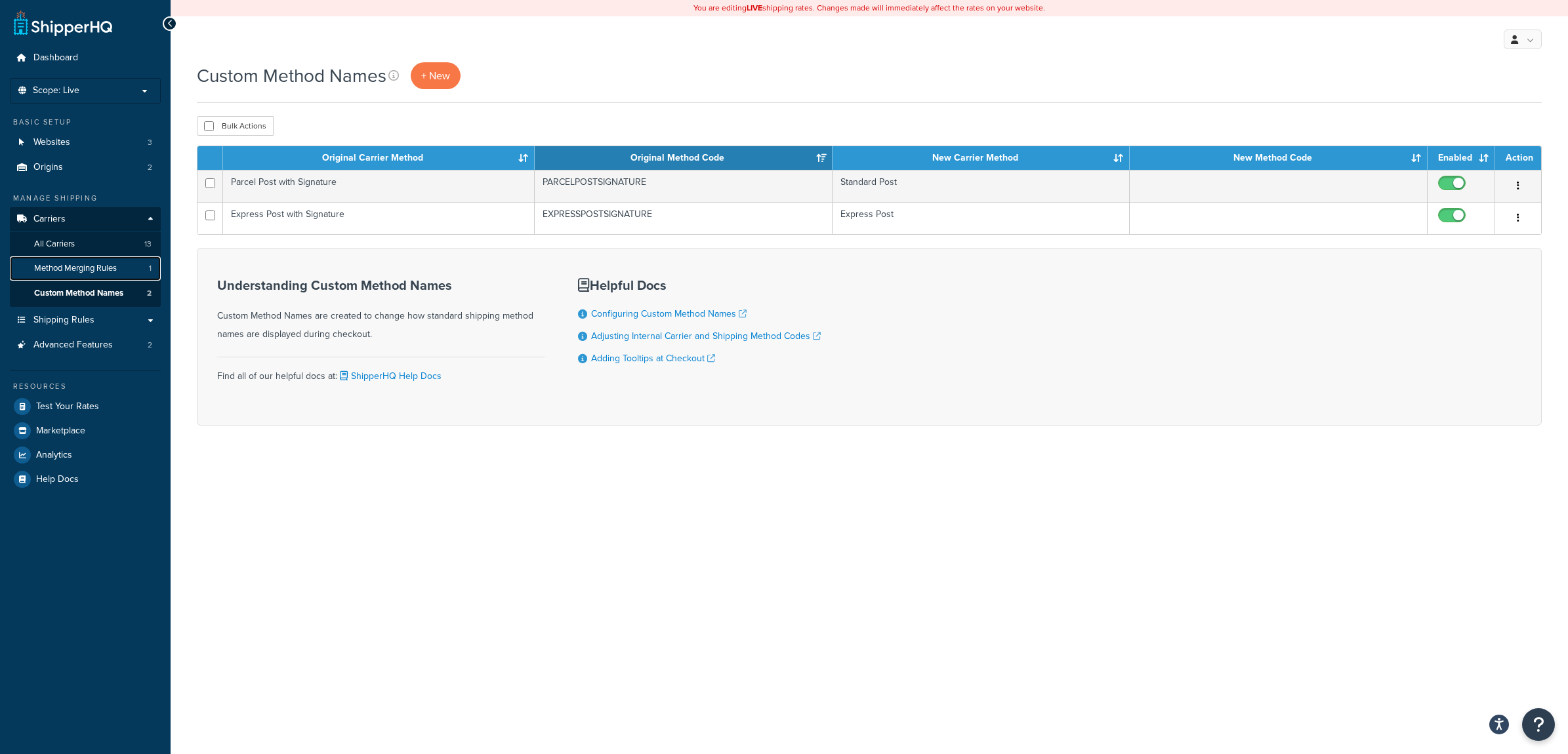 click on "Method Merging Rules" at bounding box center (75, 268) 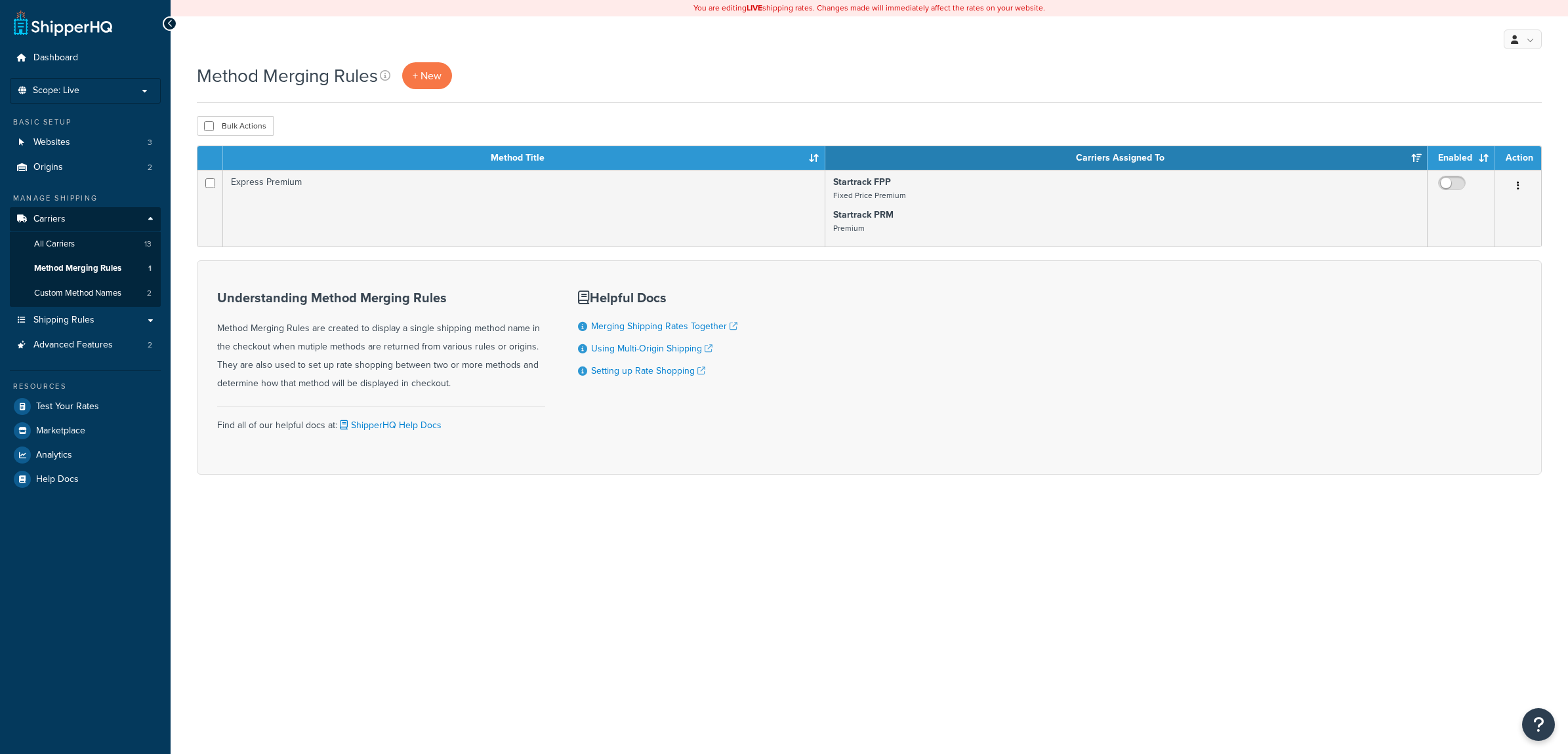 scroll, scrollTop: 0, scrollLeft: 0, axis: both 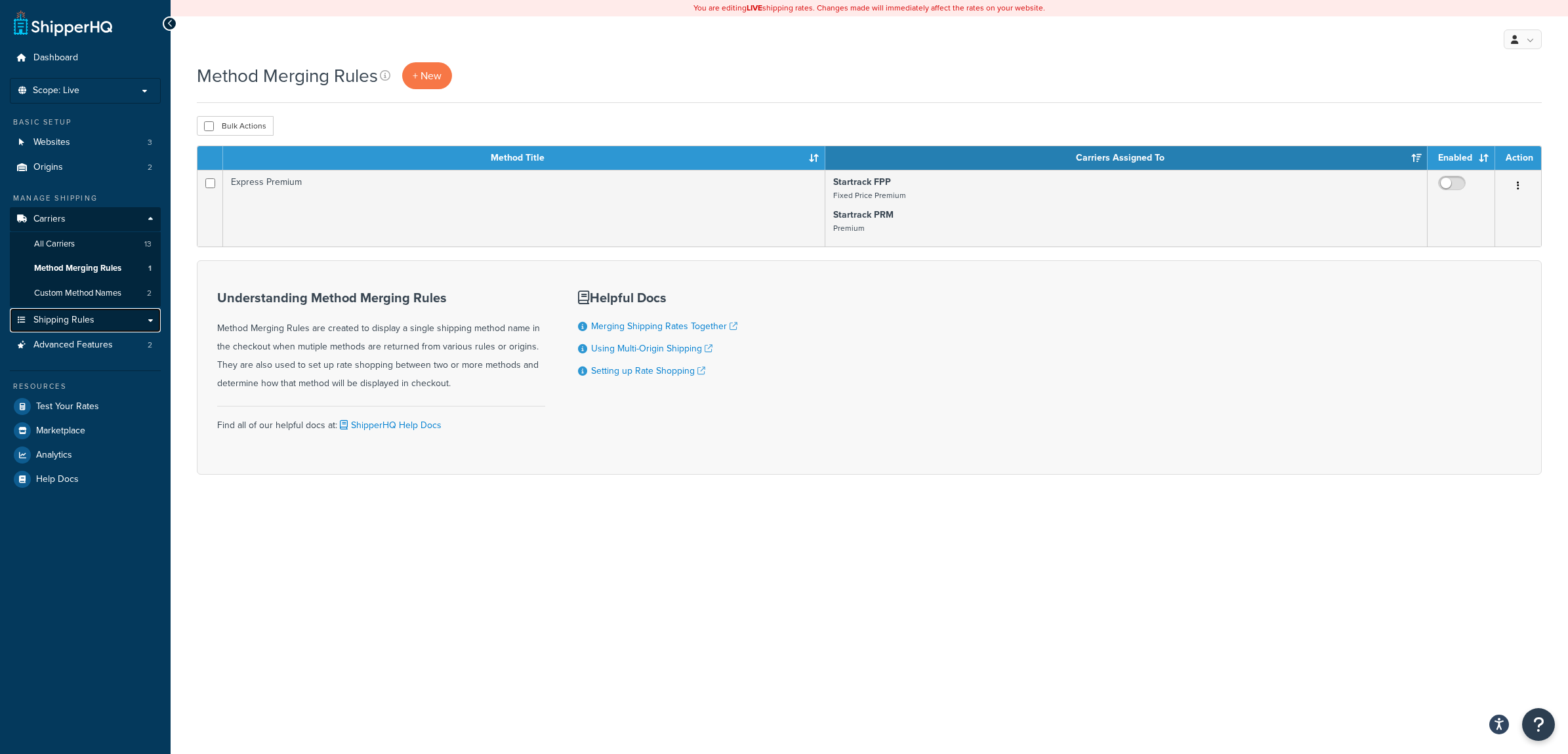 click on "Shipping Rules" at bounding box center (64, 320) 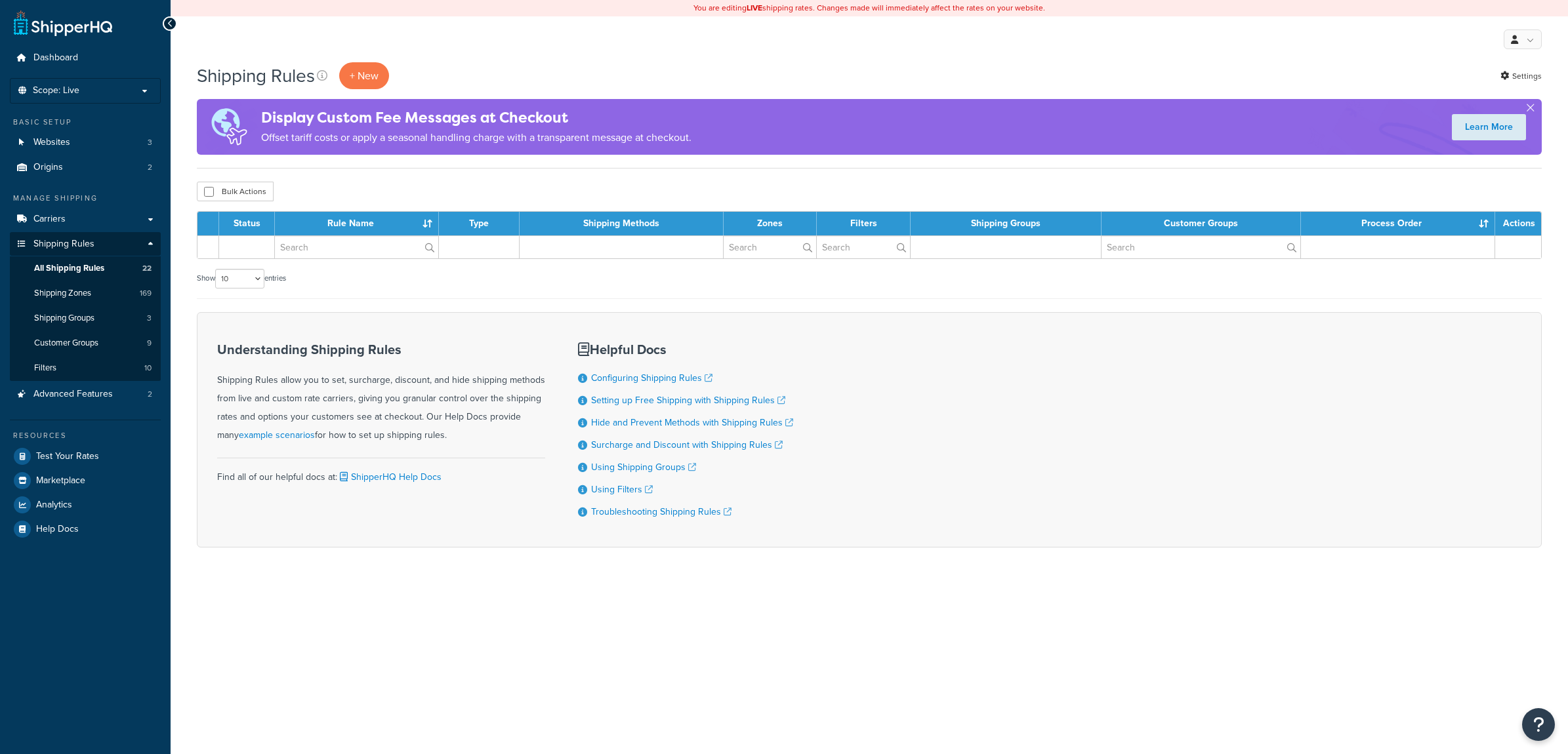 scroll, scrollTop: 0, scrollLeft: 0, axis: both 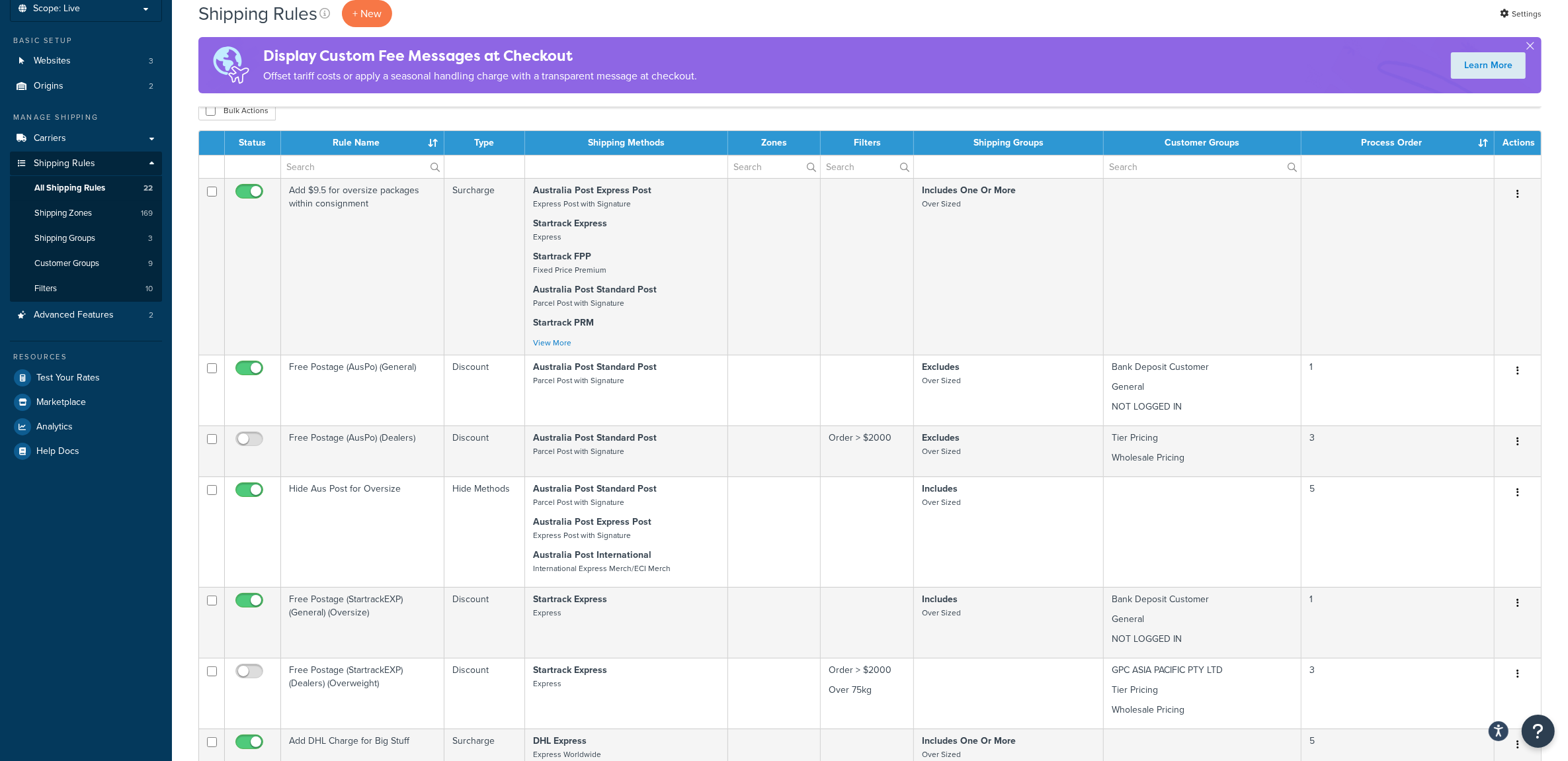 click on "Shipping Rules
+ New
Settings
Display Custom Fee Messages at Checkout Offset tariff costs or apply a seasonal handling charge with a transparent message at checkout. Learn More
Bulk Actions
Duplicate
Delete
Contact Us
Send Us A Message
*" at bounding box center (870, 664) 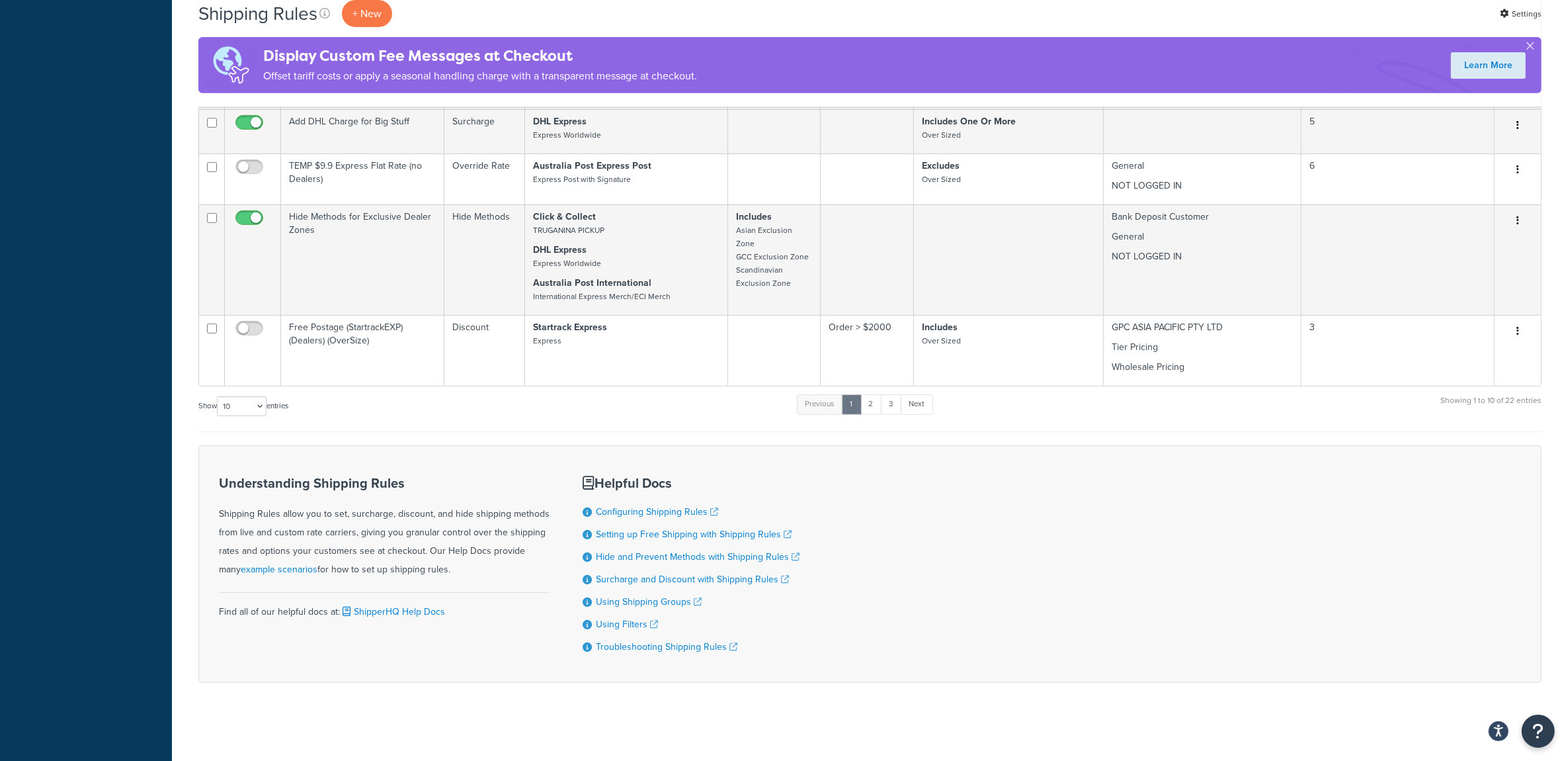 scroll, scrollTop: 713, scrollLeft: 0, axis: vertical 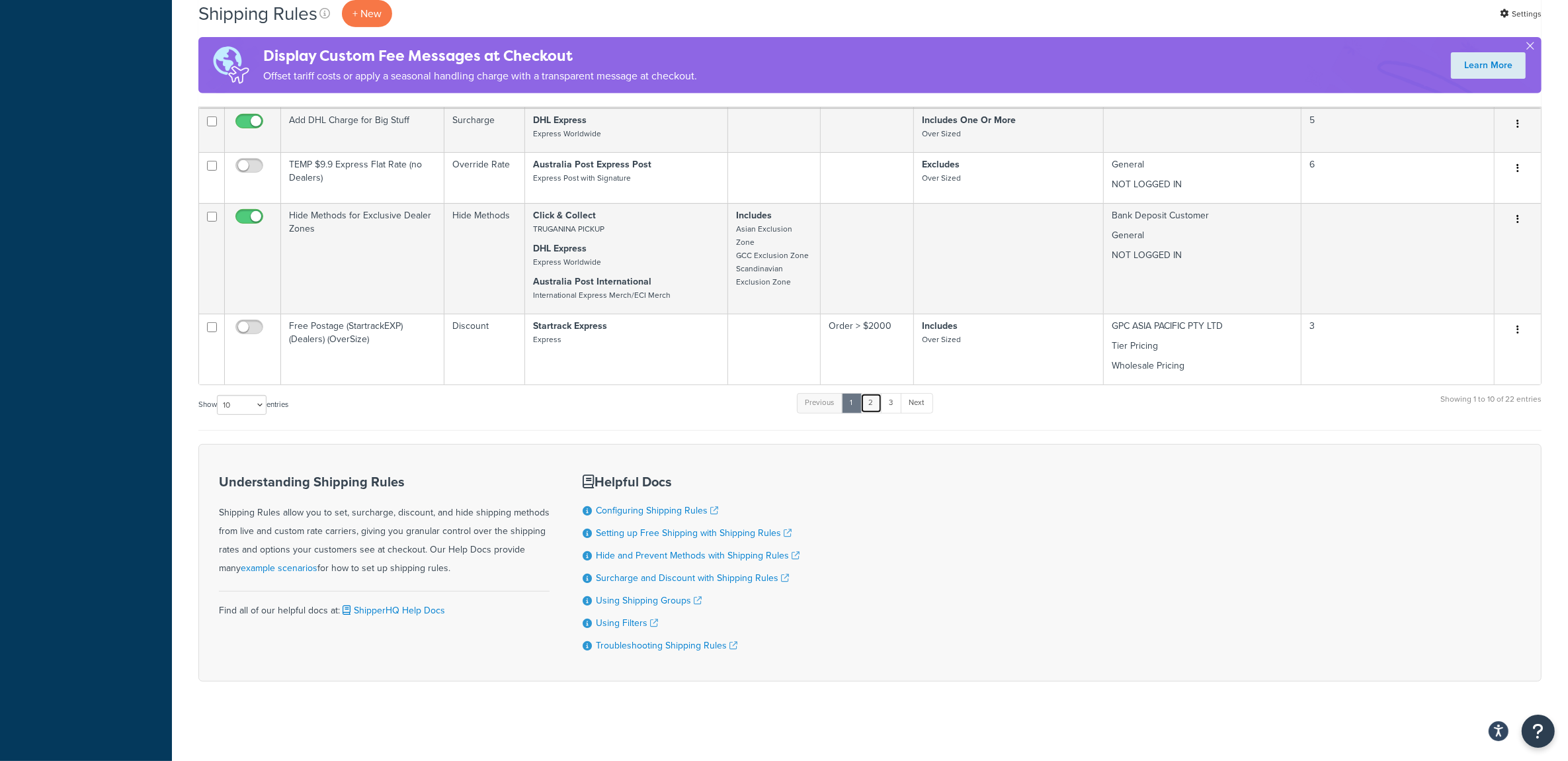 click on "2" at bounding box center (871, 403) 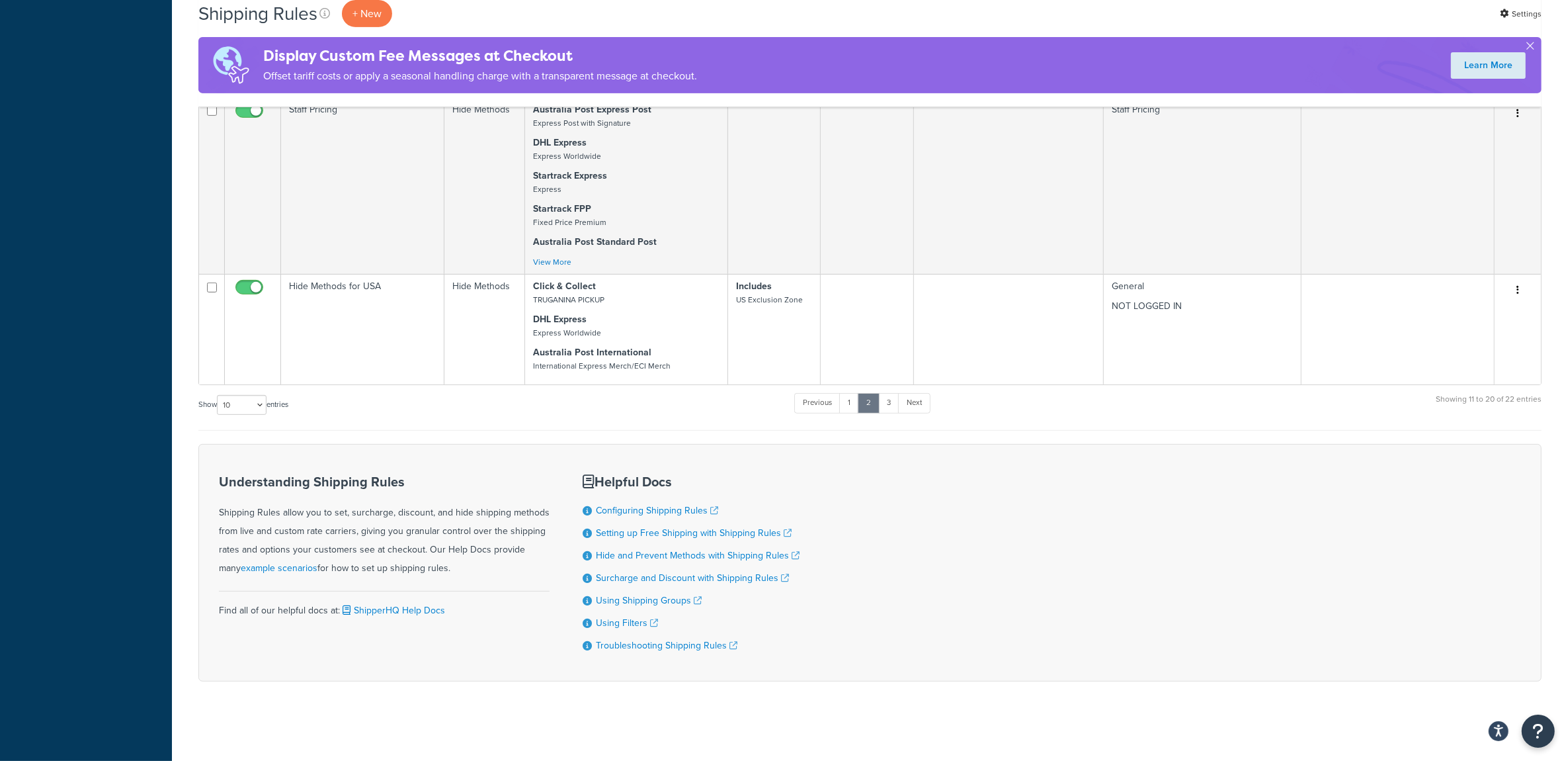 scroll, scrollTop: 694, scrollLeft: 0, axis: vertical 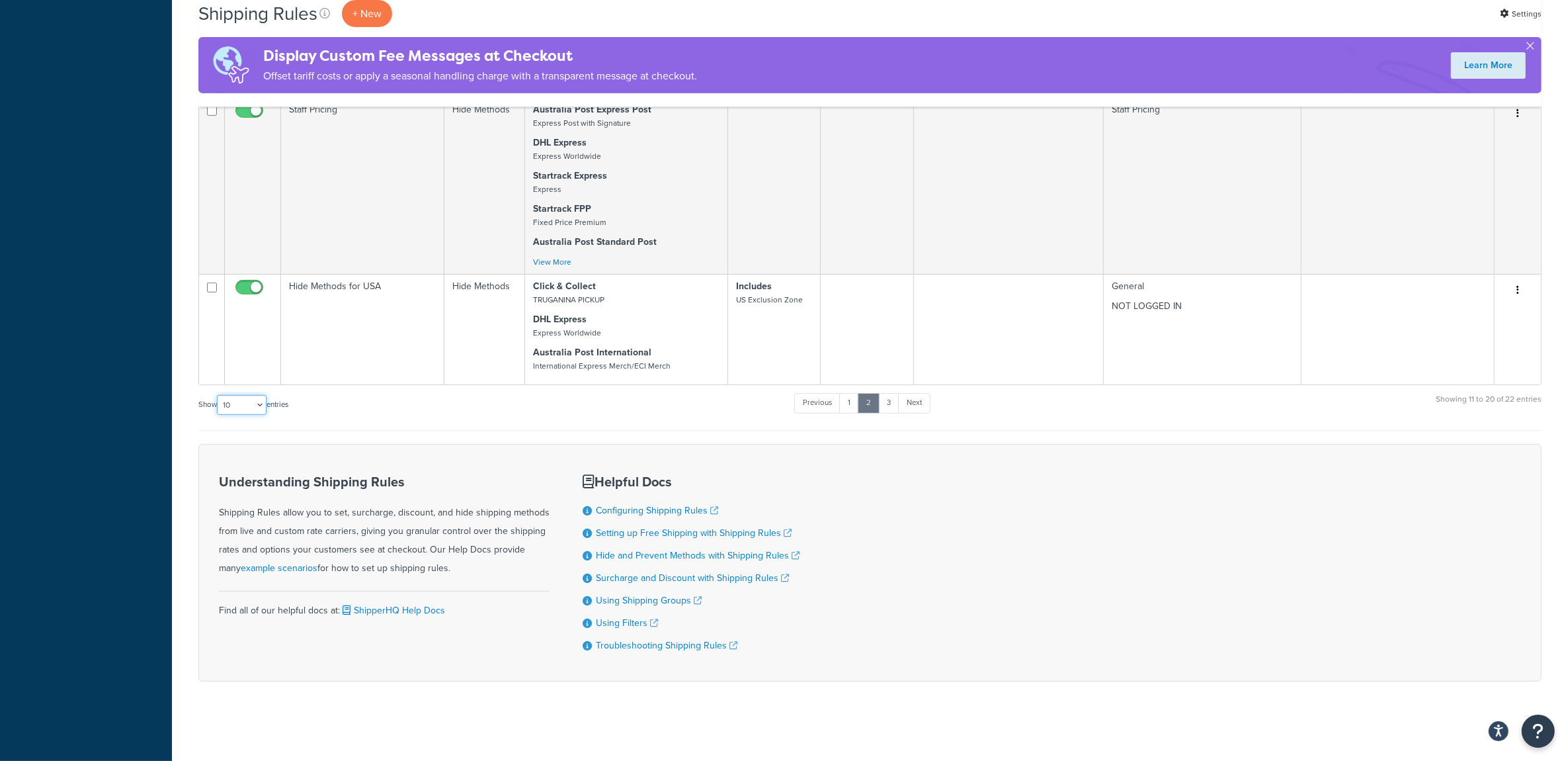 click on "10 15 25 50 100 1000" at bounding box center (241, 405) 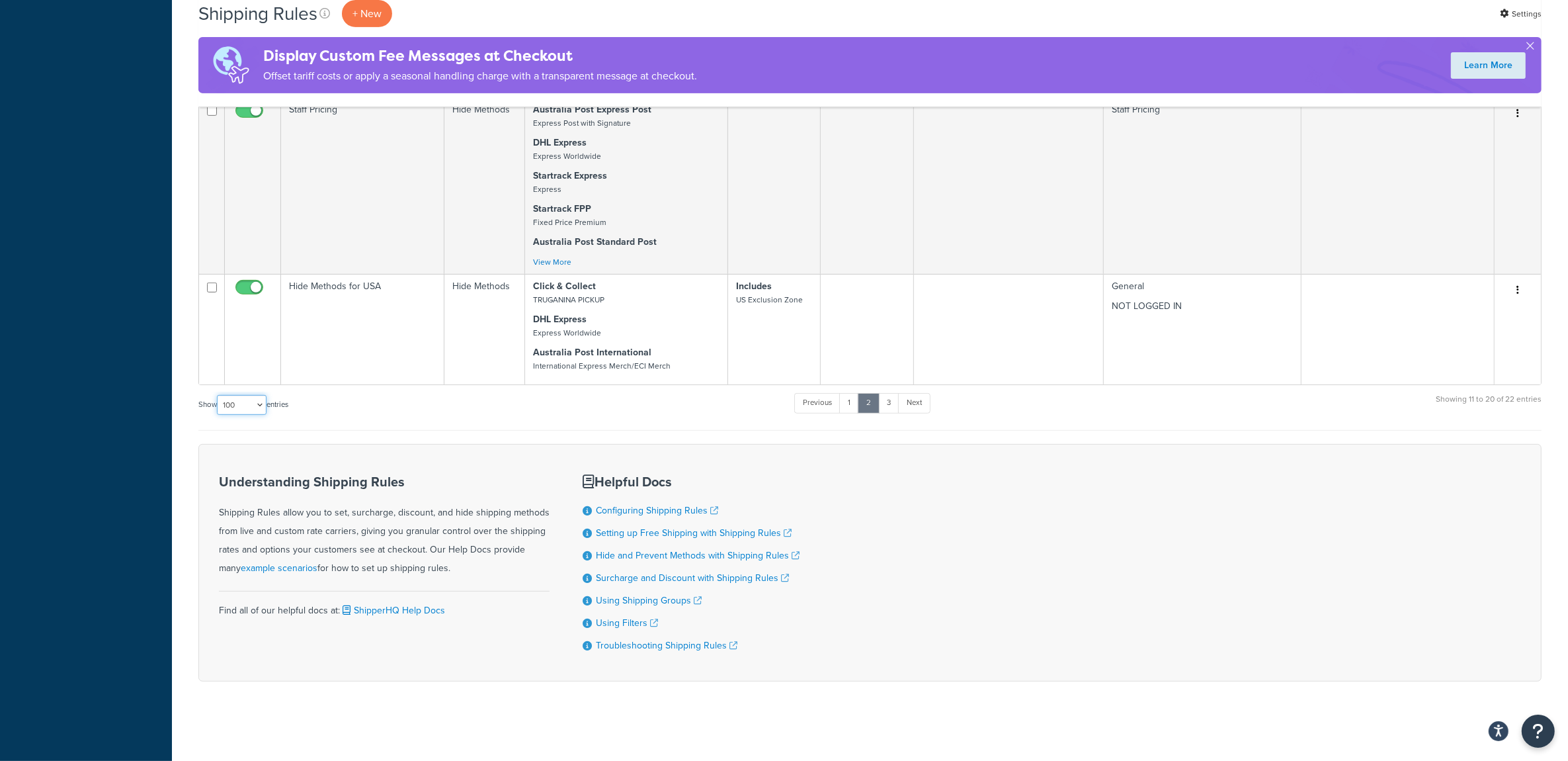 click on "10 15 25 50 100 1000" at bounding box center (241, 405) 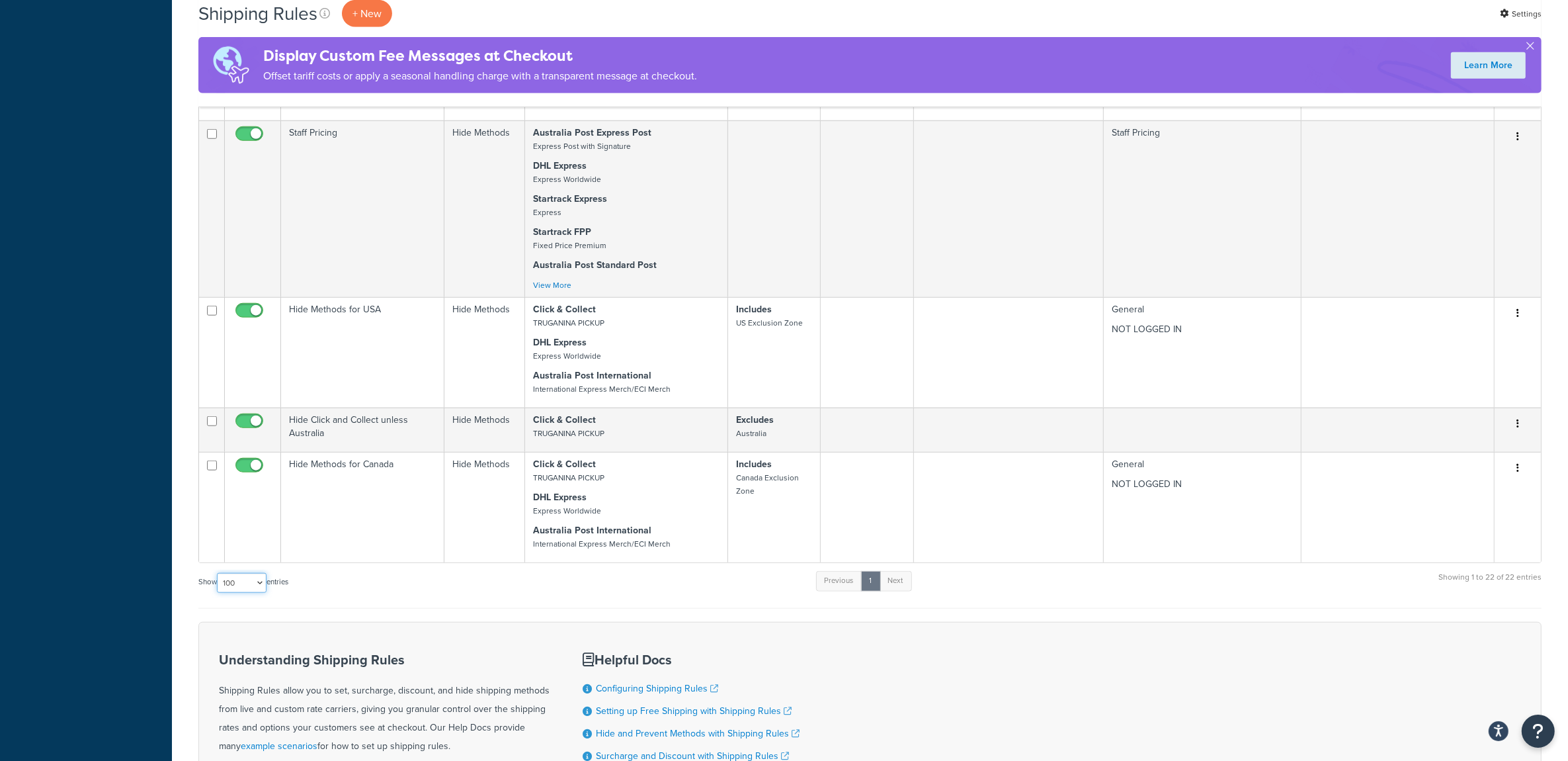 scroll, scrollTop: 1685, scrollLeft: 0, axis: vertical 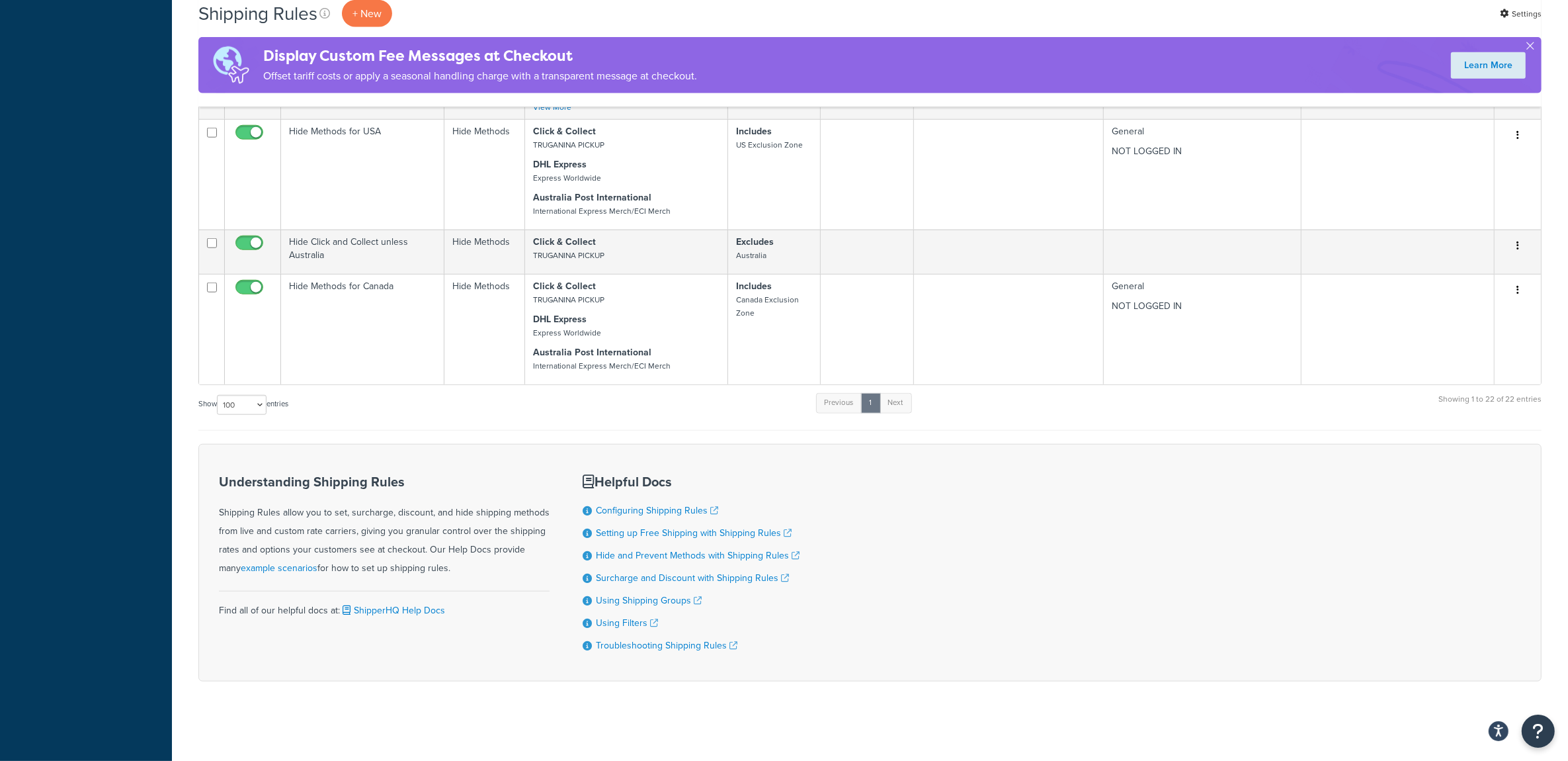 click on "Understanding Shipping Rules
Shipping Rules allow you to set, surcharge, discount, and hide shipping methods from live and custom rate carriers, giving you granular control over the shipping rates and options your customers see at checkout. Our Help Docs provide many  example scenarios  for how to set up shipping rules.
Find all of our helpful docs at:
ShipperHQ Help Docs
Helpful Docs
Configuring Shipping Rules
Setting up Free Shipping with Shipping Rules
Hide and Prevent Methods with Shipping Rules
Surcharge and Discount with Shipping Rules
Using Shipping Groups
Using Filters
Troubleshooting Shipping Rules" at bounding box center [870, 562] 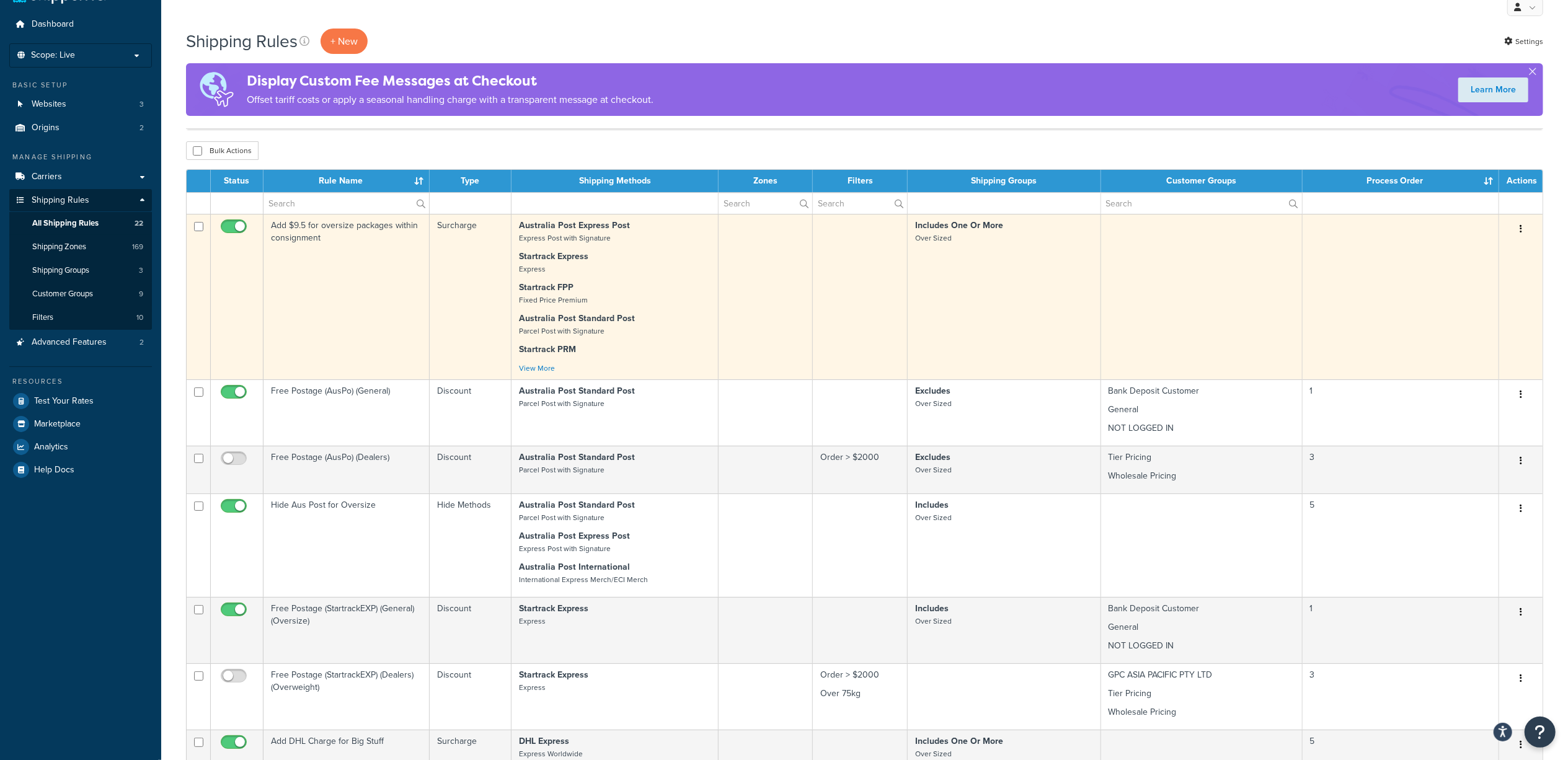 scroll, scrollTop: 0, scrollLeft: 0, axis: both 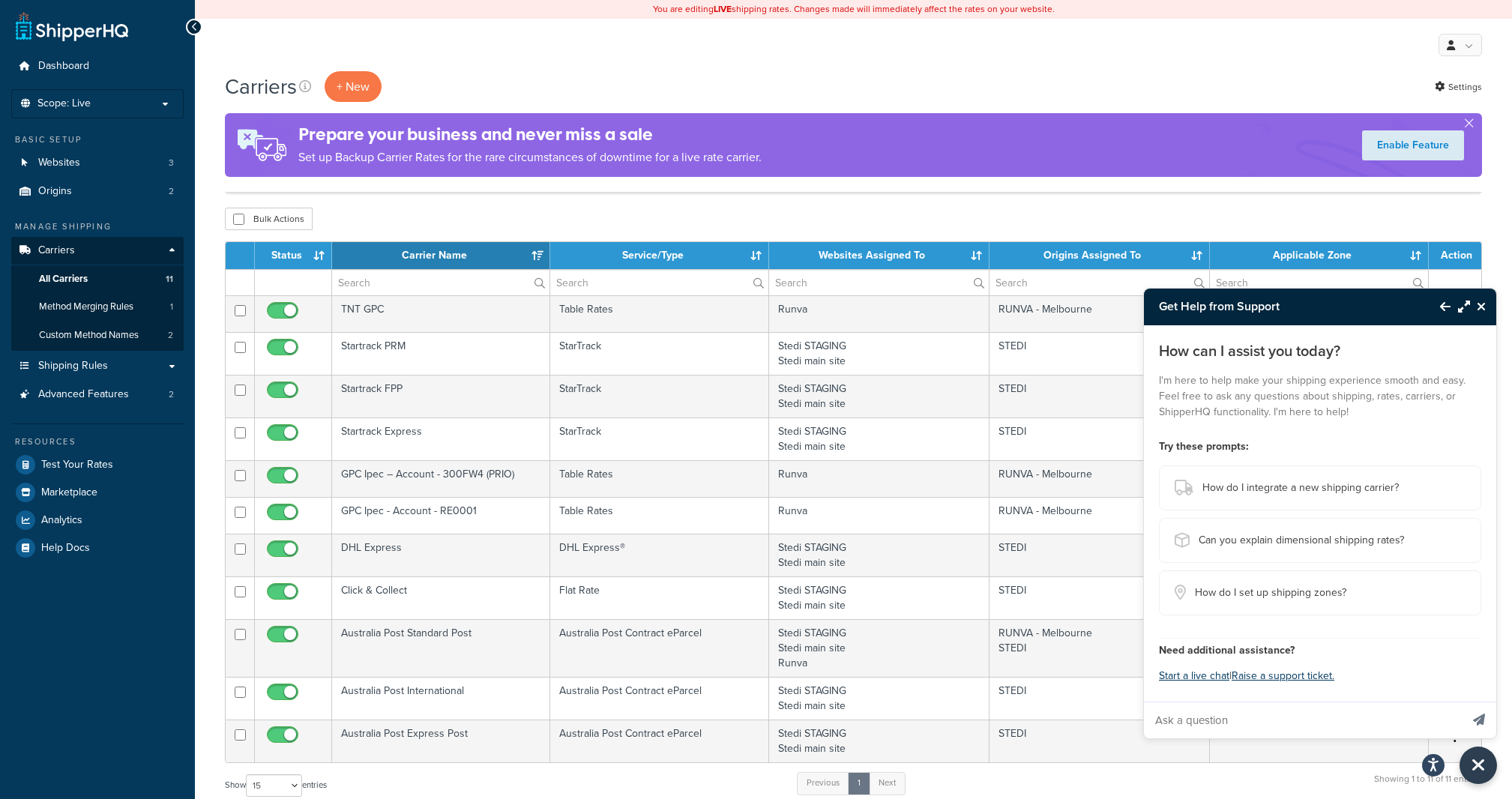 select on "15" 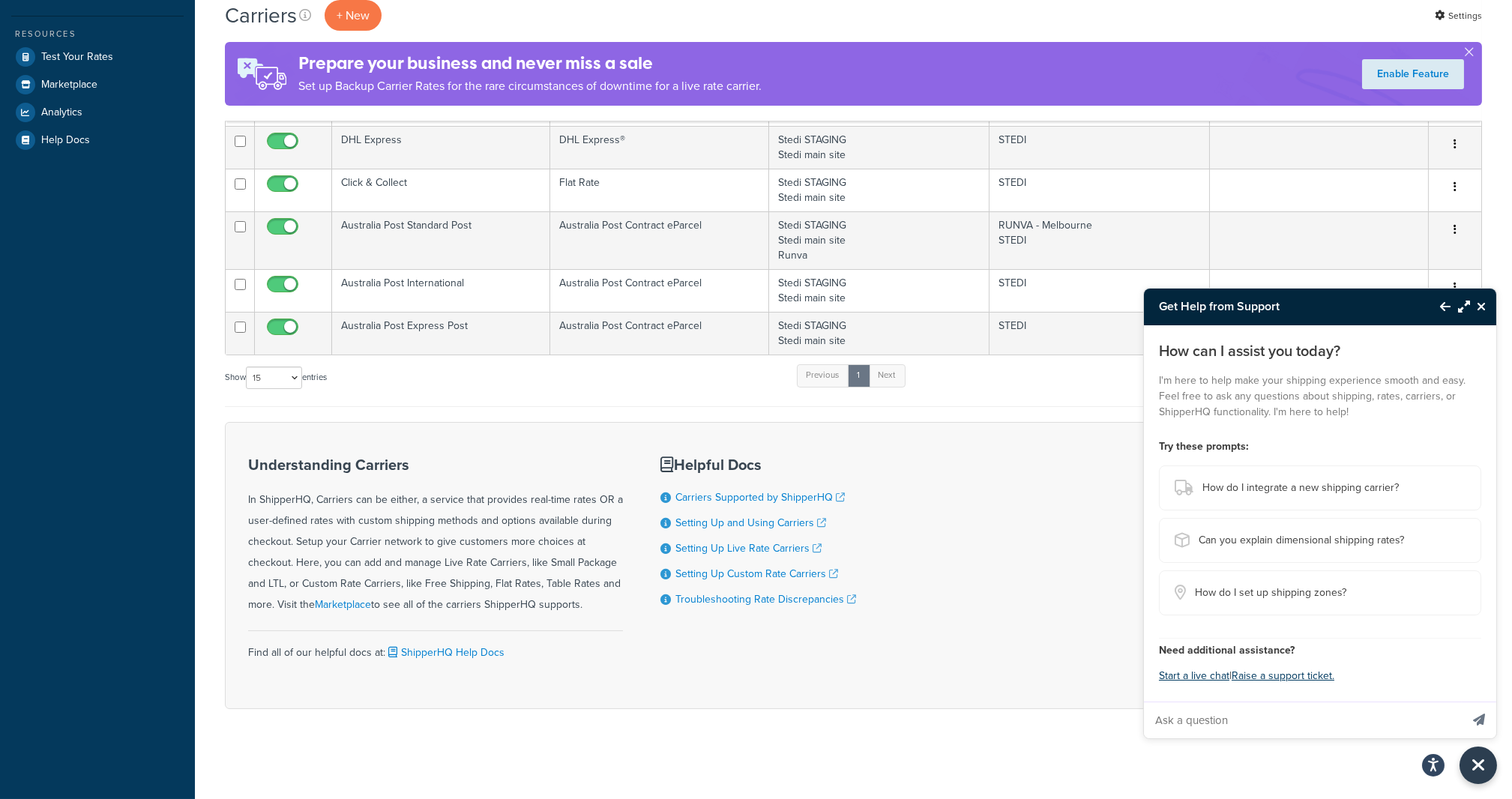 scroll, scrollTop: 0, scrollLeft: 0, axis: both 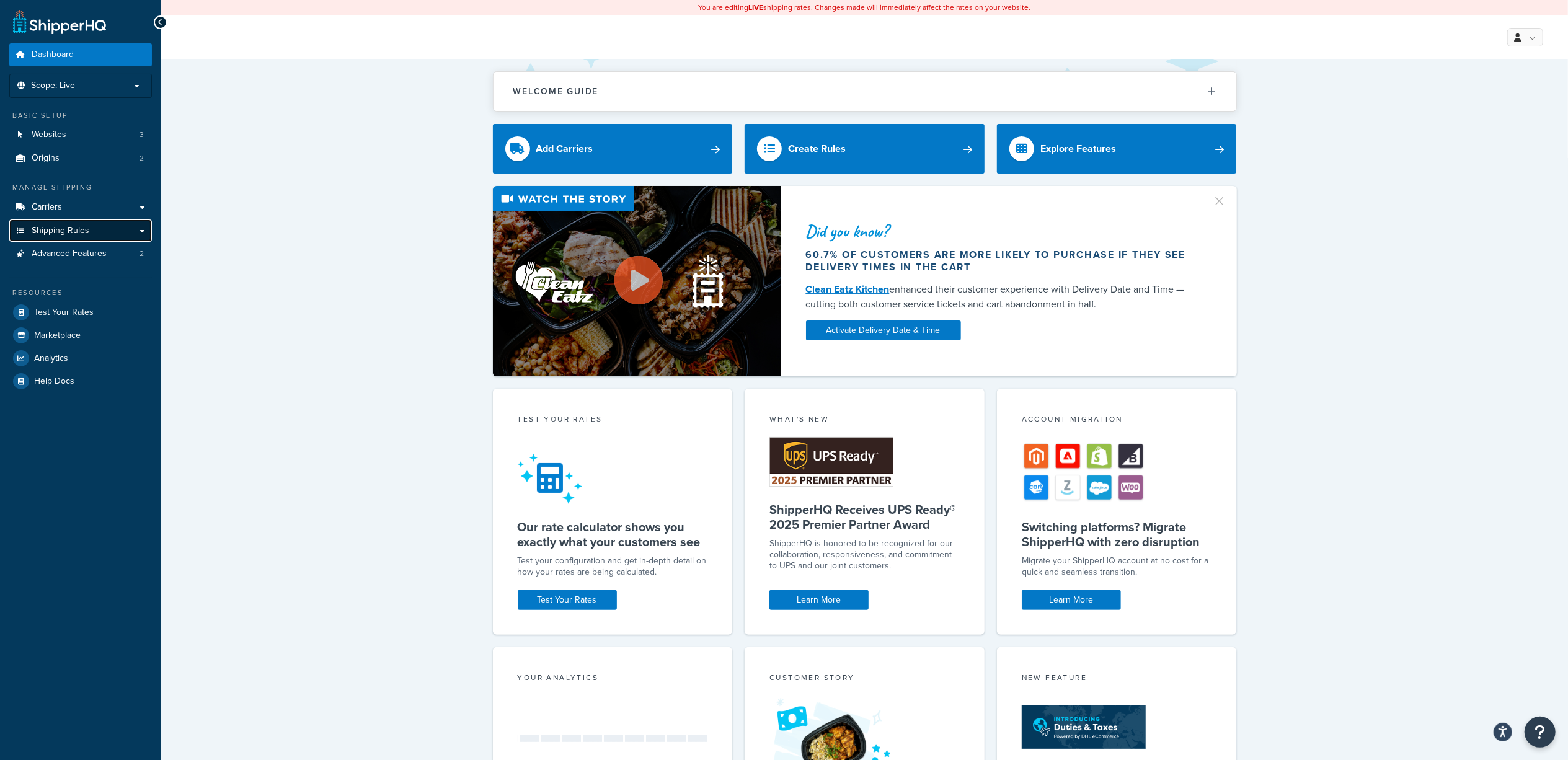click on "Shipping Rules" at bounding box center [81, 231] 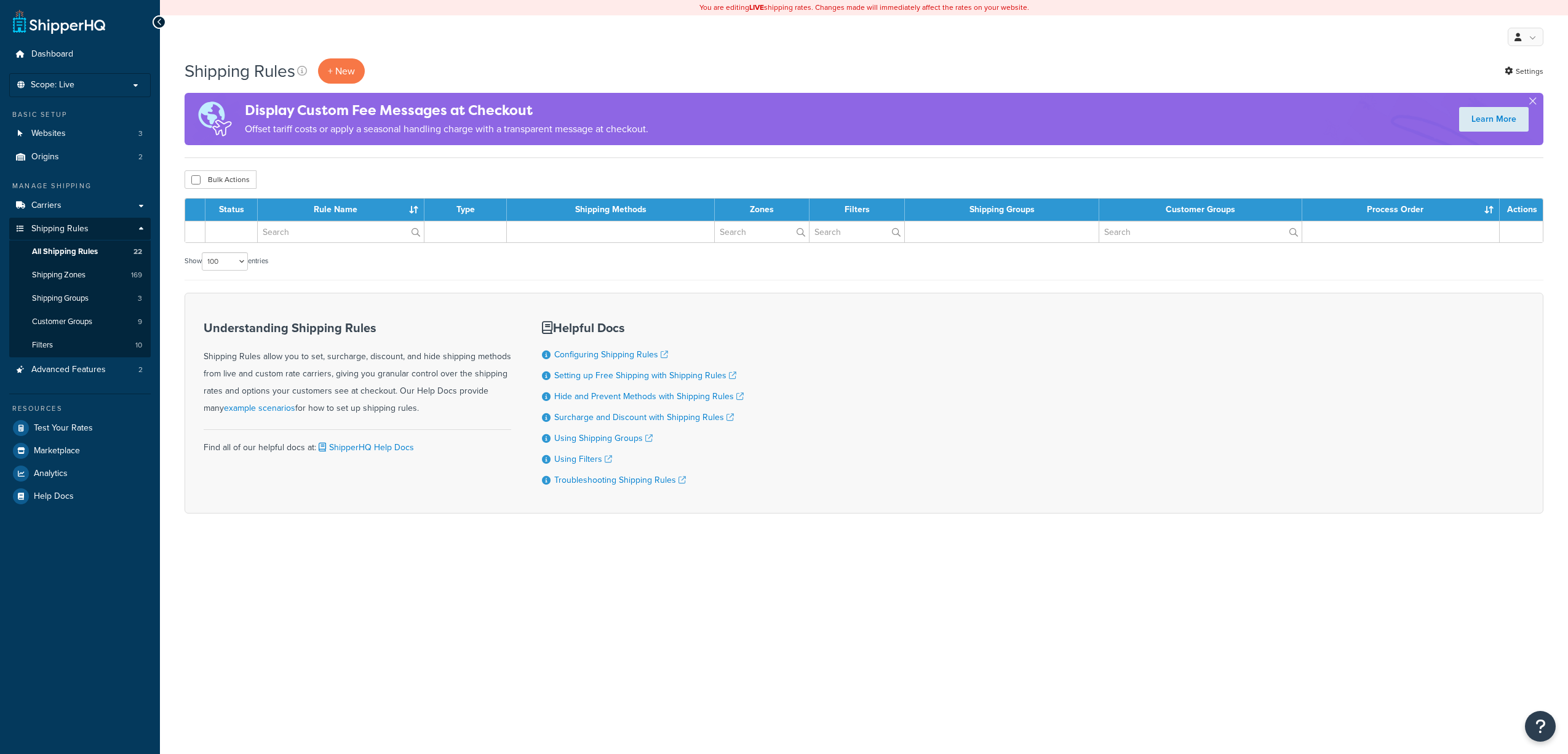 select on "100" 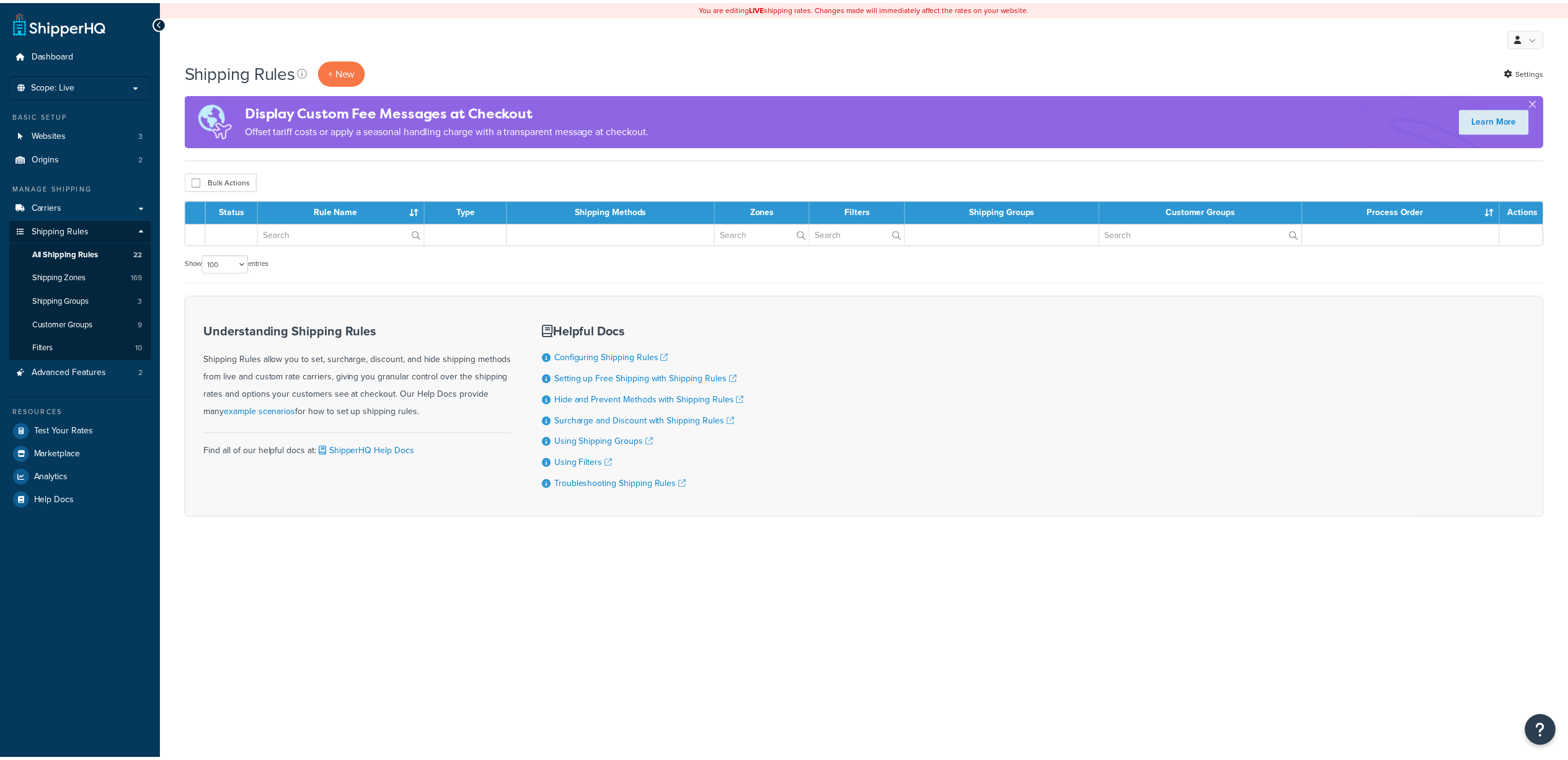 scroll, scrollTop: 0, scrollLeft: 0, axis: both 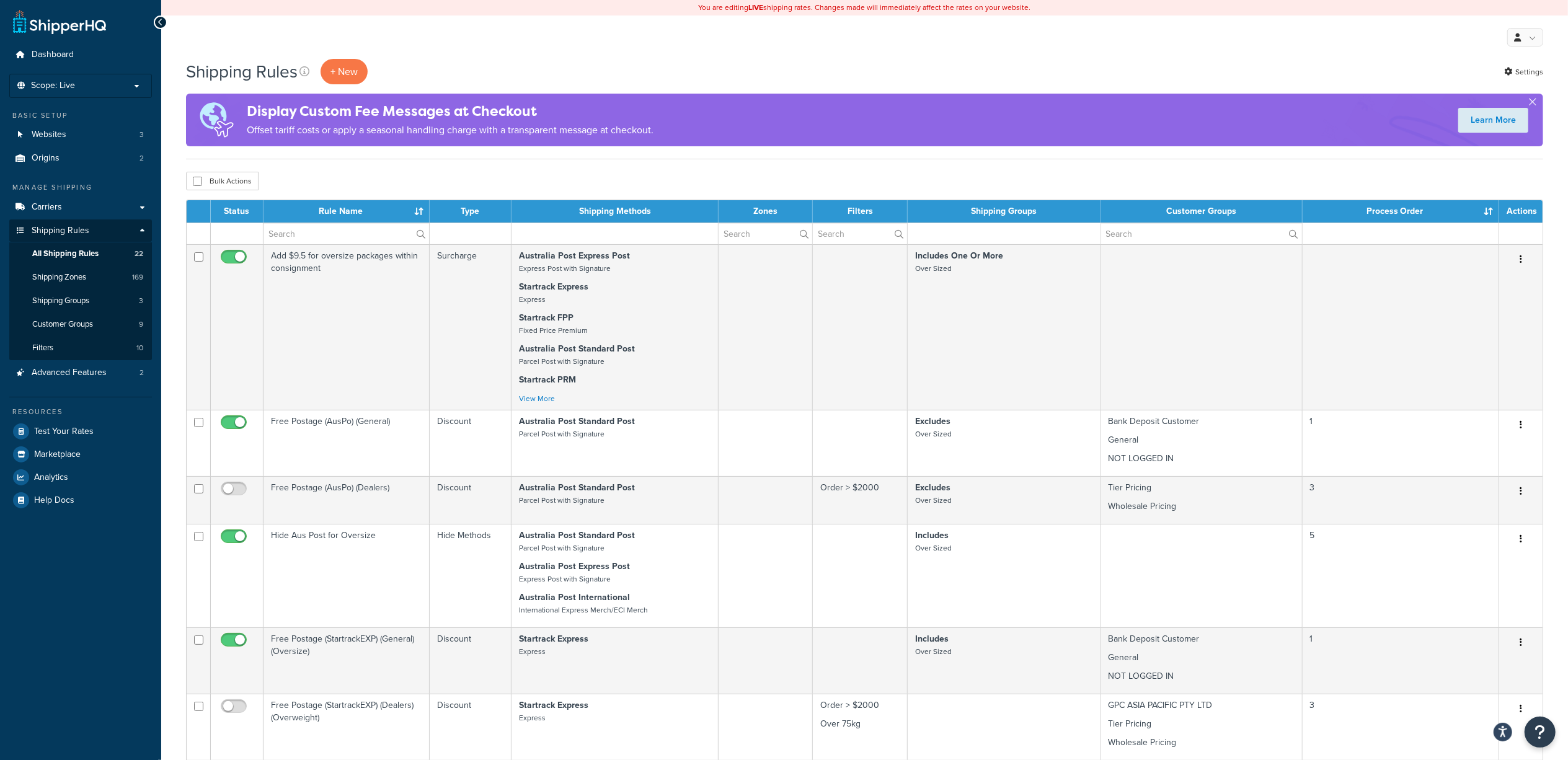 click on "Bulk Actions
Duplicate
Delete" at bounding box center [864, 181] 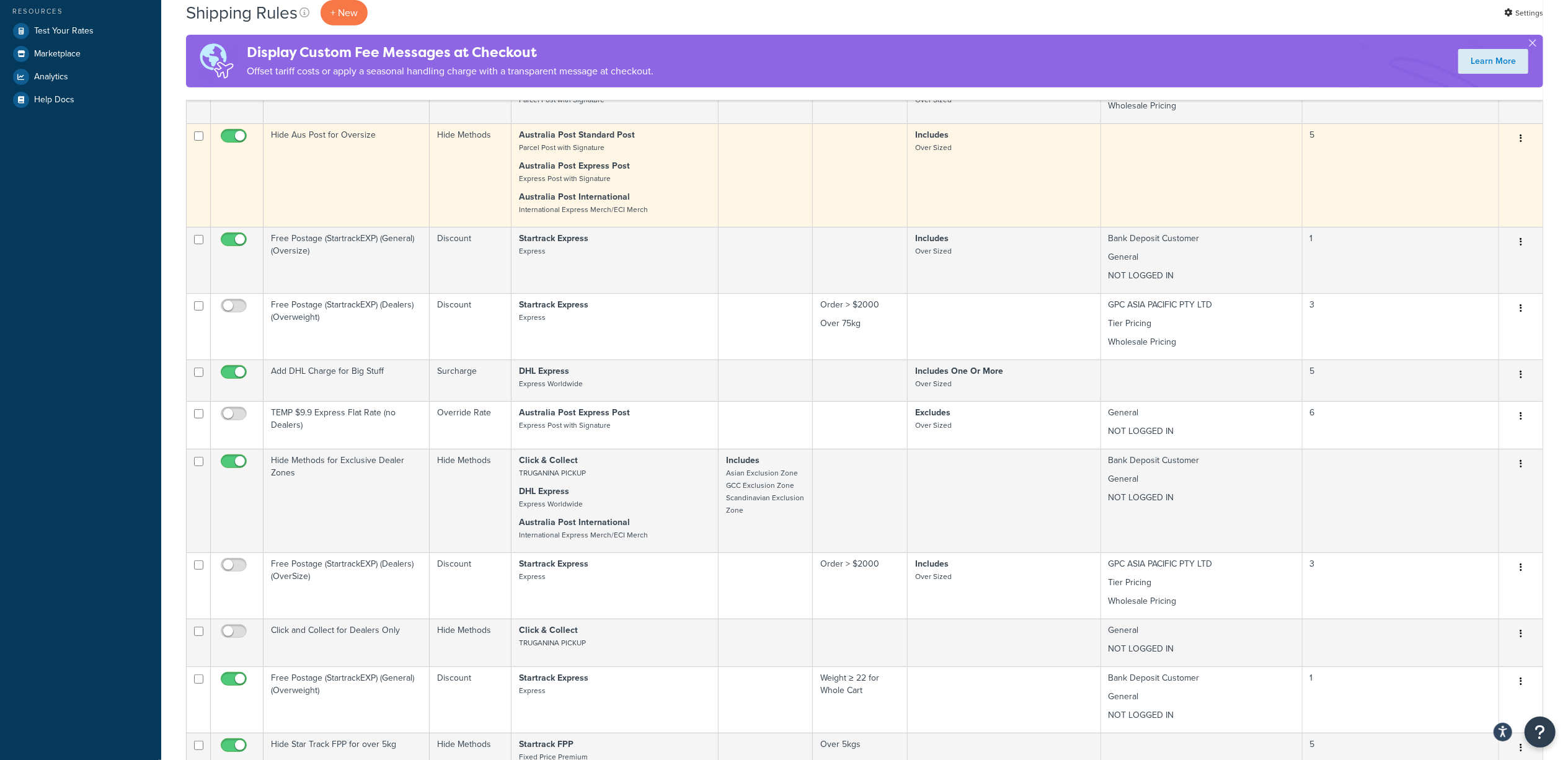 scroll, scrollTop: 0, scrollLeft: 0, axis: both 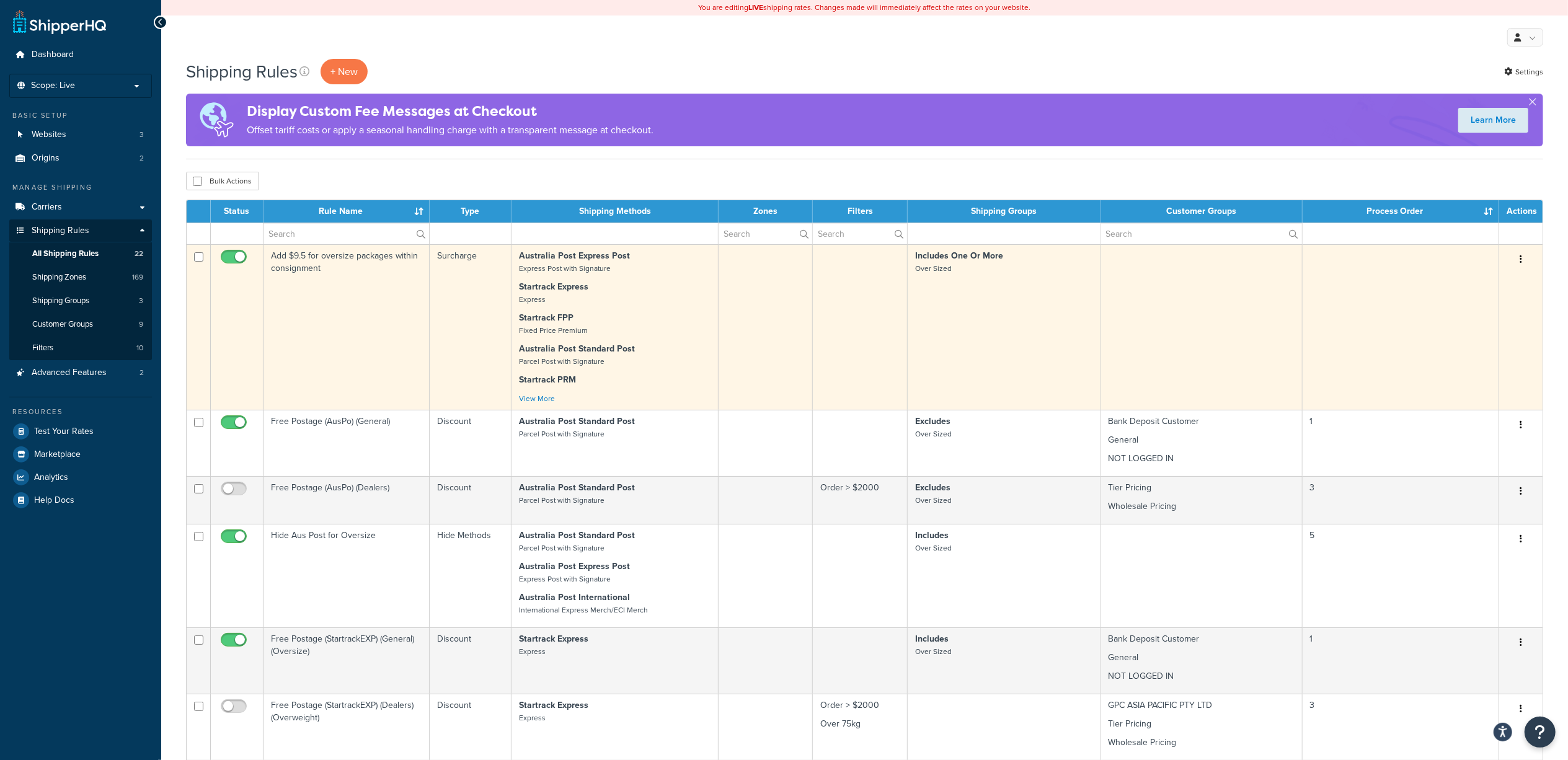 click at bounding box center (1521, 260) 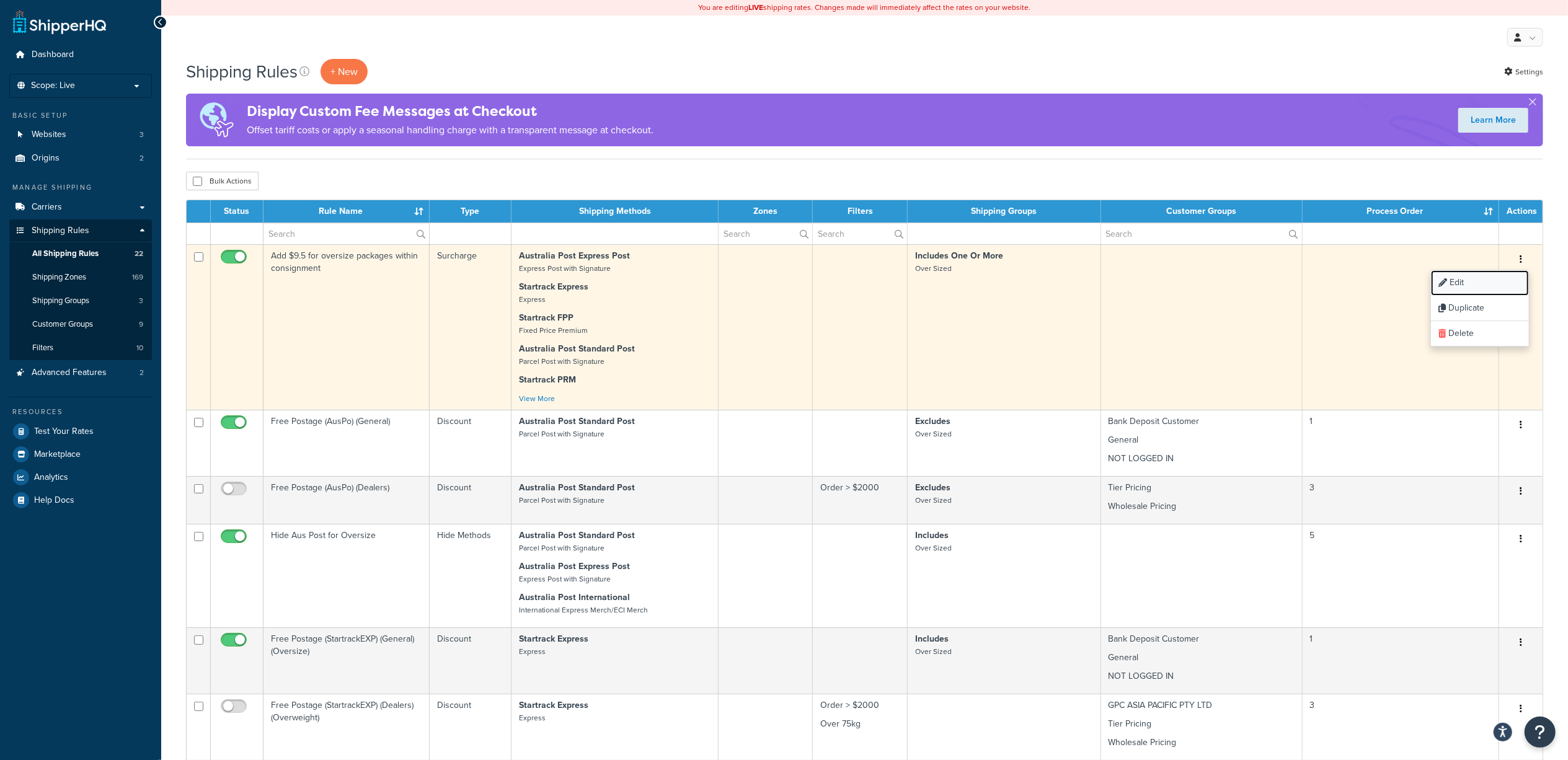click on "Edit" at bounding box center [1480, 283] 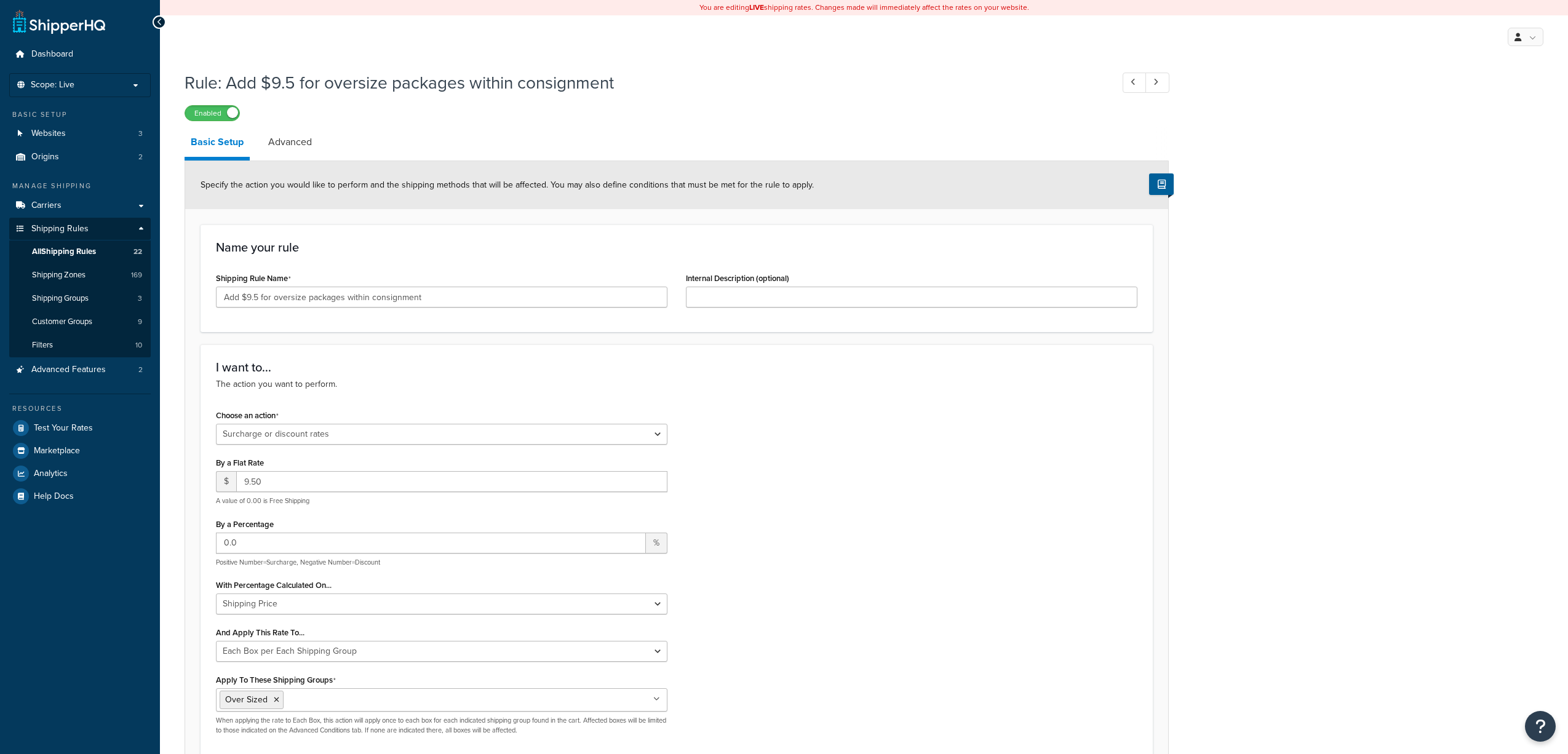select on "SURCHARGE" 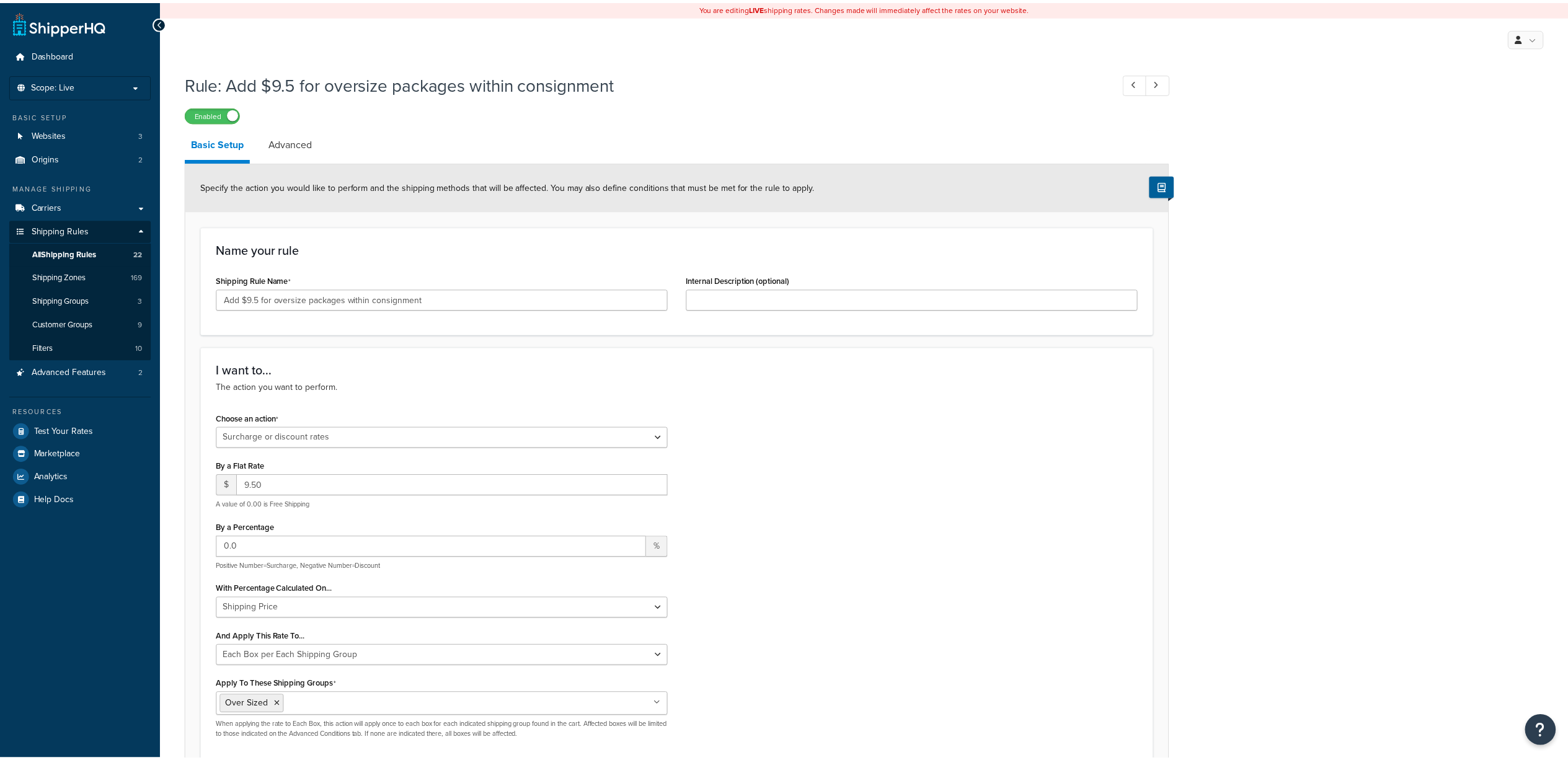 scroll, scrollTop: 0, scrollLeft: 0, axis: both 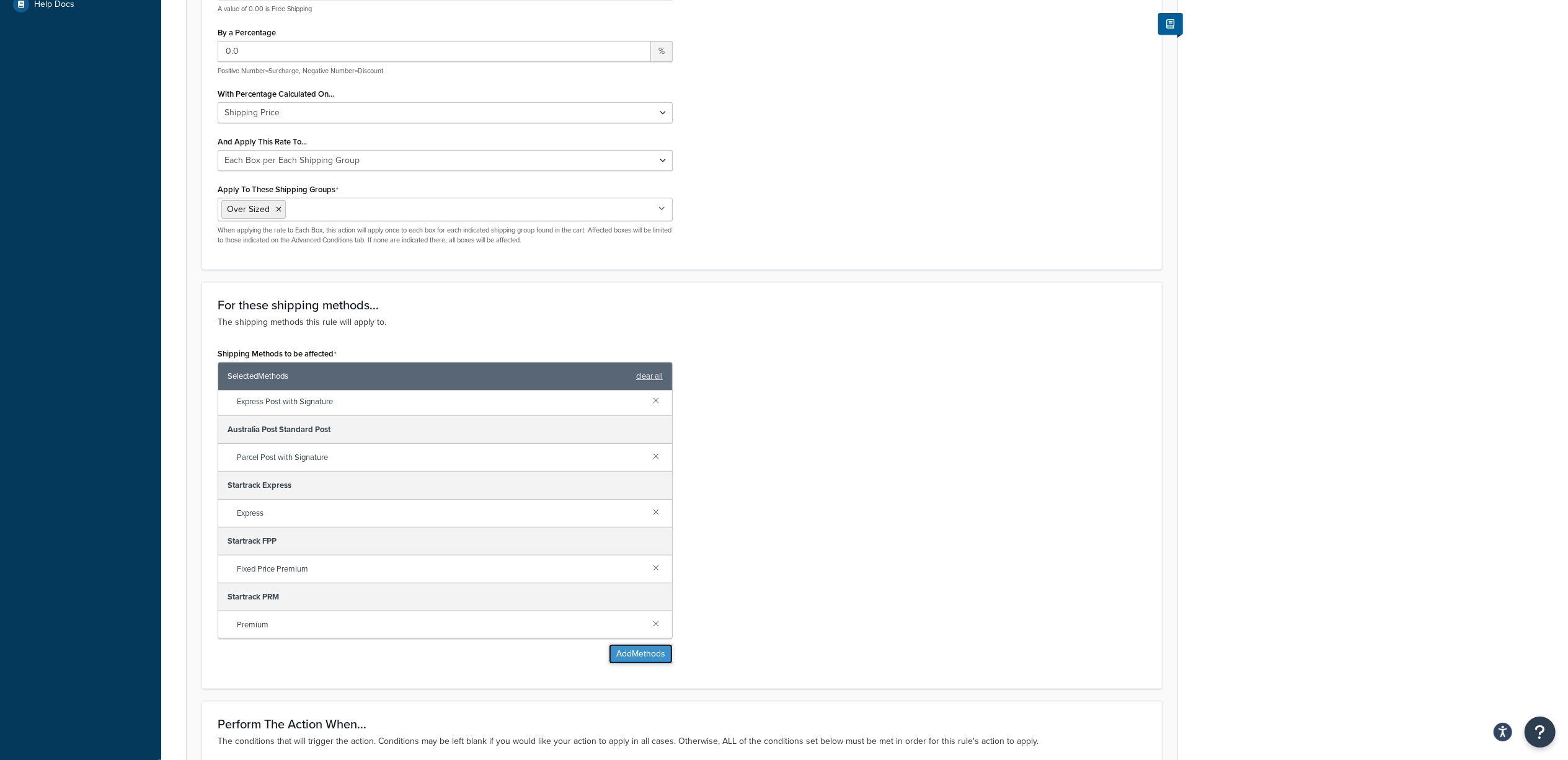 click on "Add  Methods" at bounding box center (640, 654) 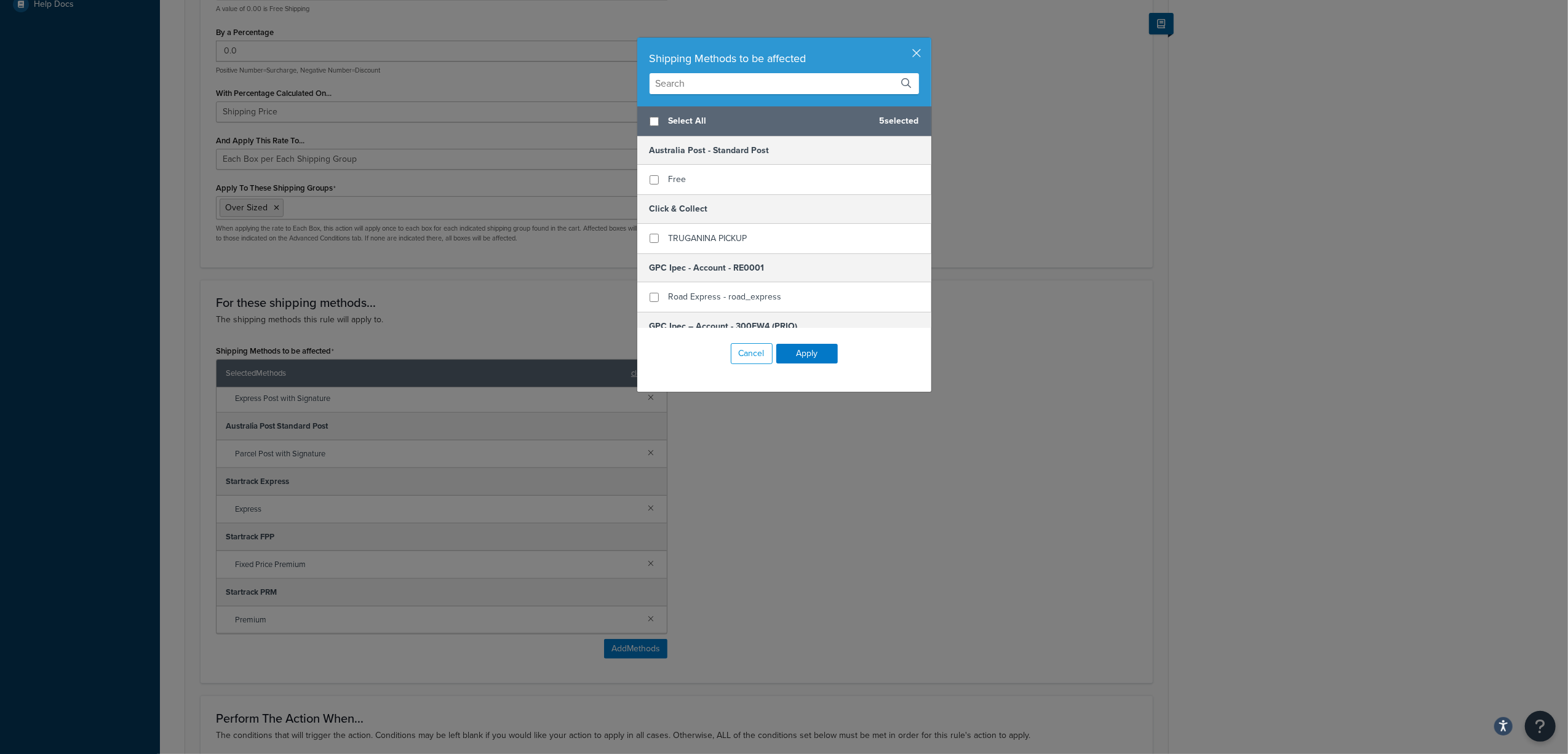 click at bounding box center [784, 84] 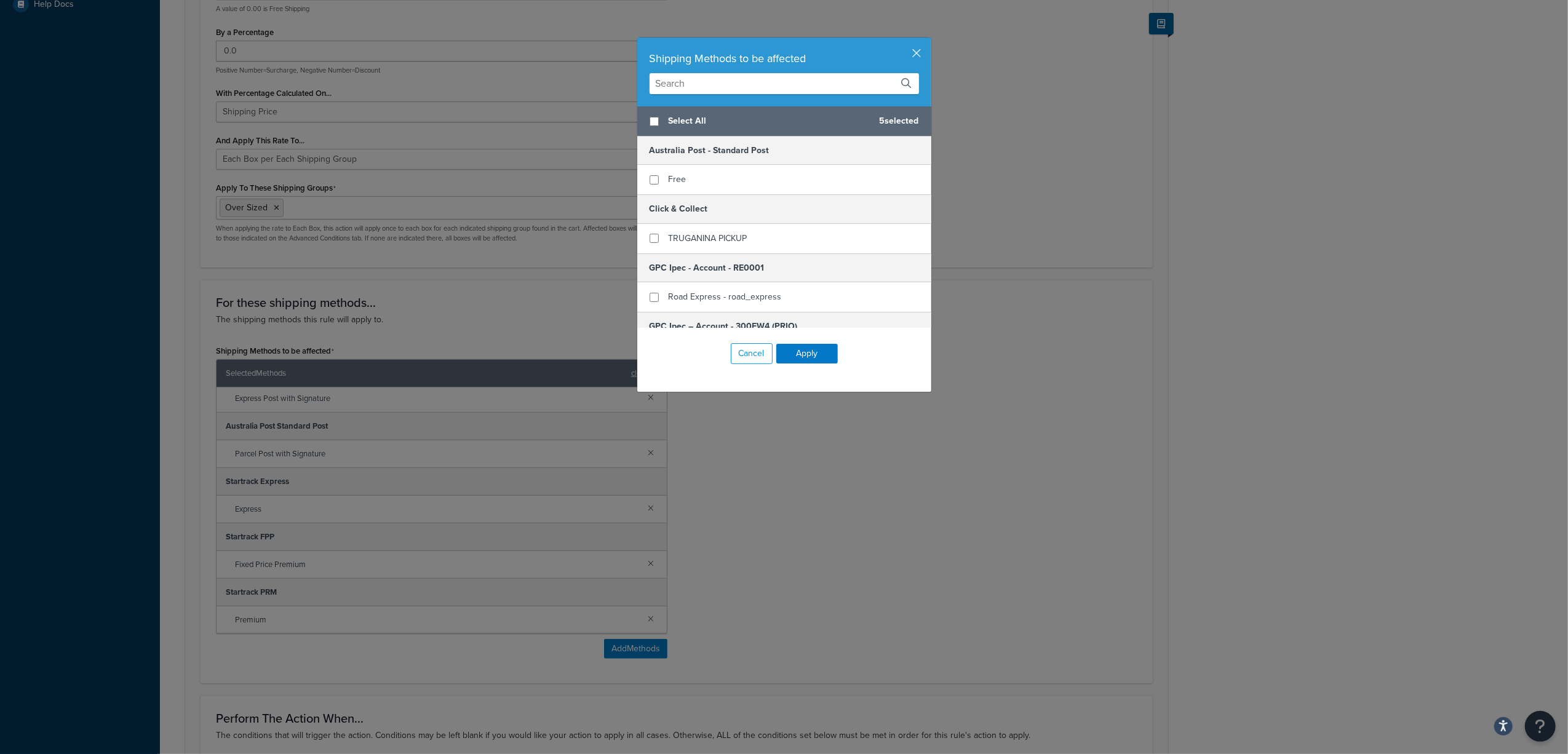 paste on "Startrack - Express" 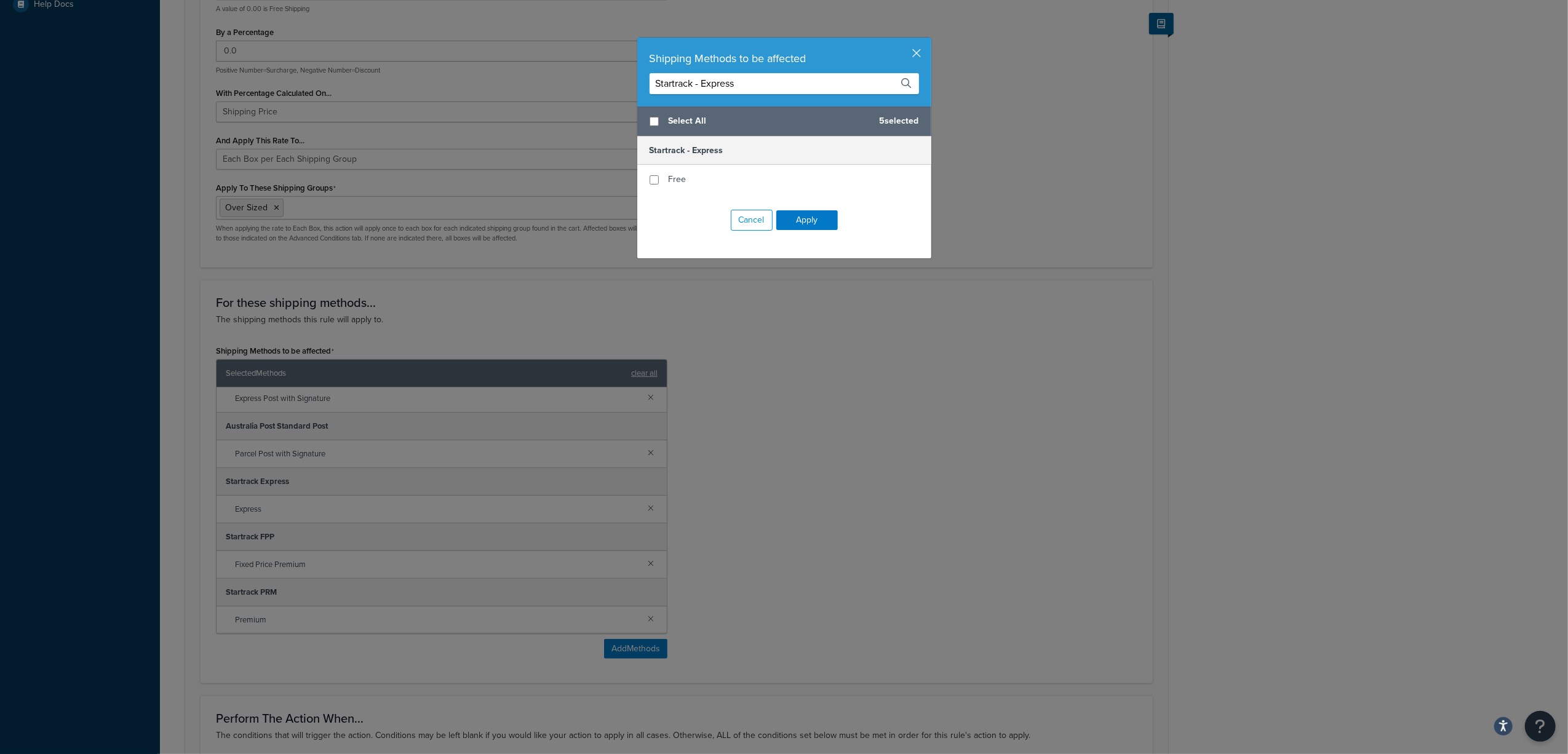 drag, startPoint x: 763, startPoint y: 90, endPoint x: 485, endPoint y: 67, distance: 278.94982 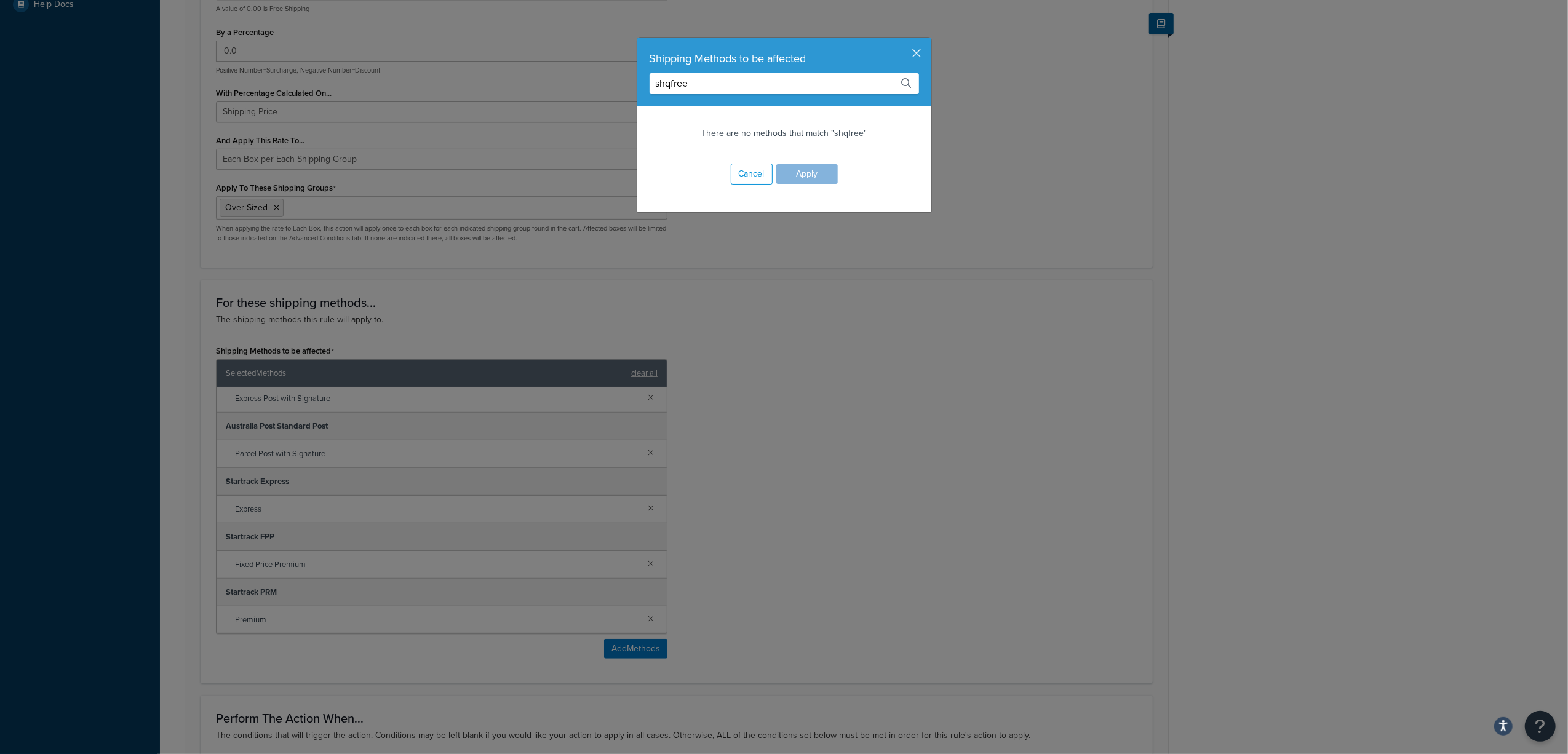 drag, startPoint x: 729, startPoint y: 82, endPoint x: 599, endPoint y: 76, distance: 130.13839 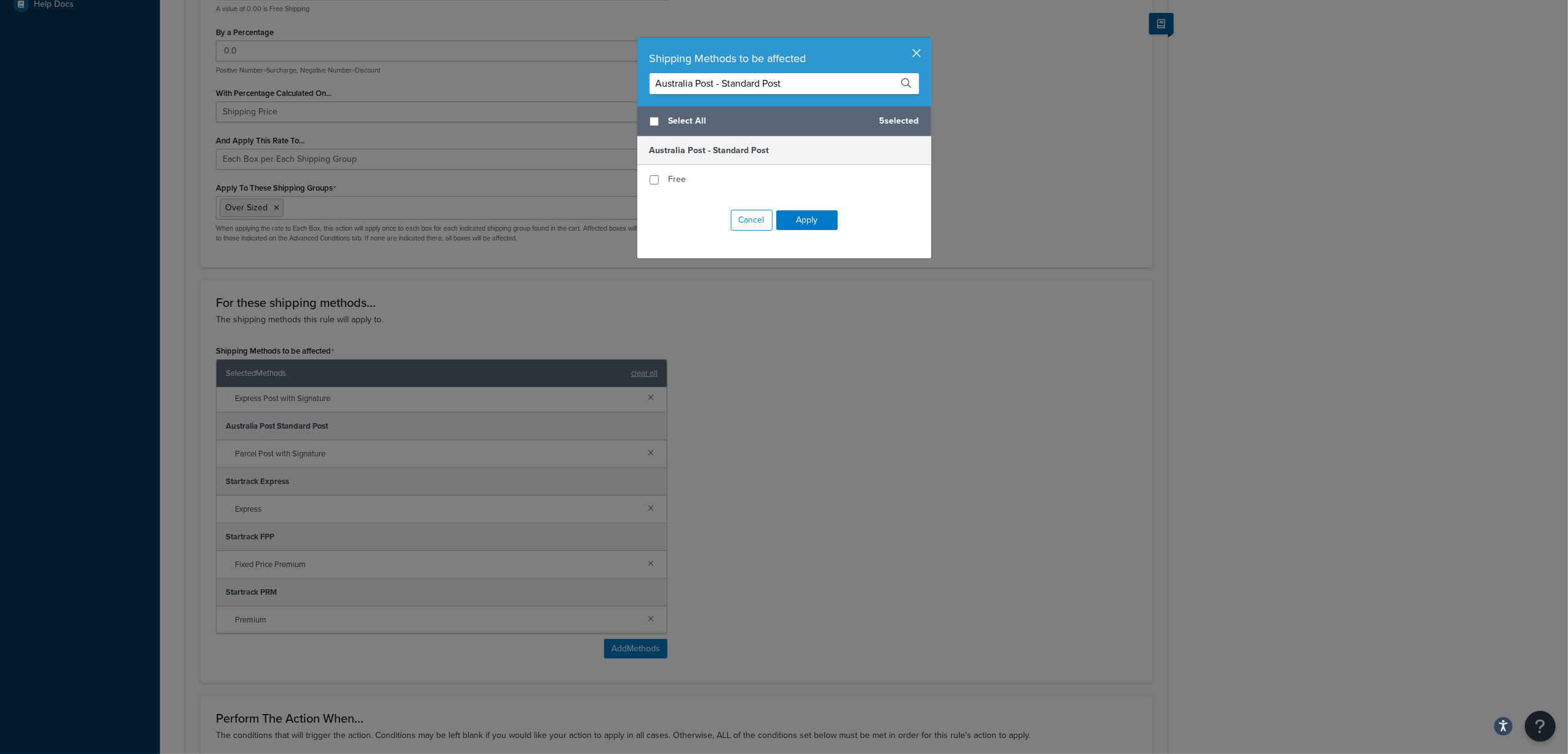type on "Australia Post - Standard Post" 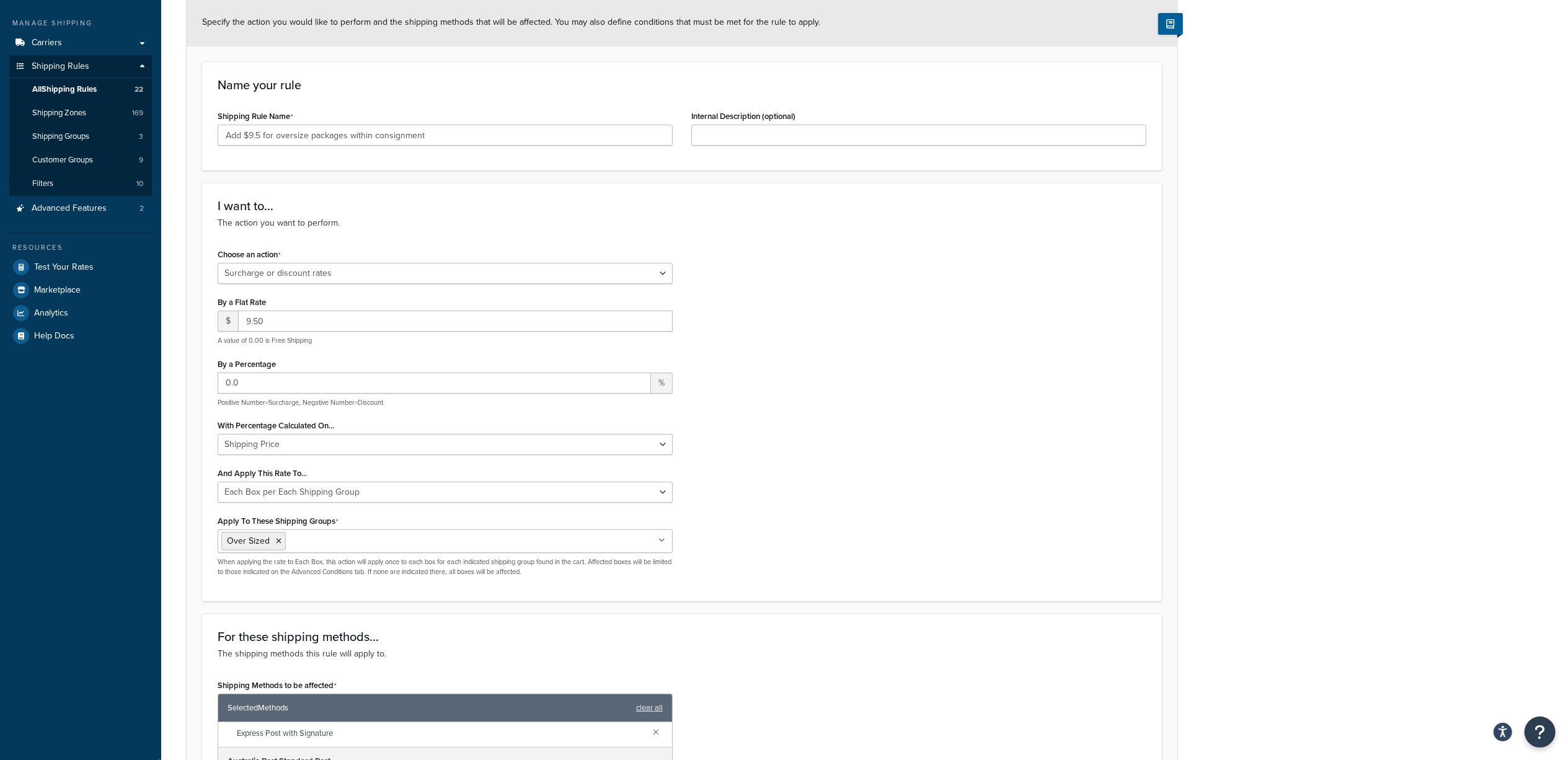 scroll, scrollTop: 0, scrollLeft: 0, axis: both 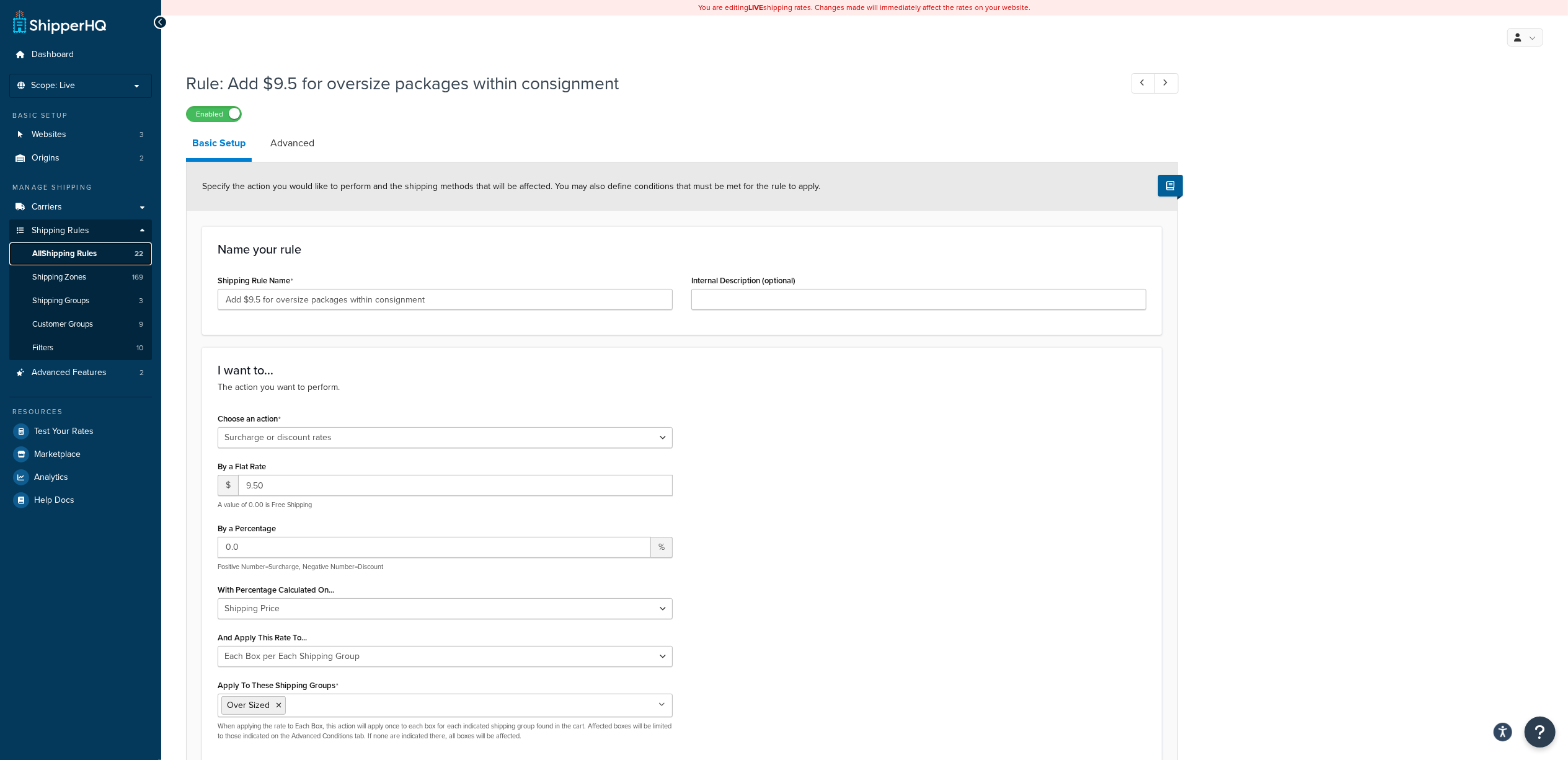 click on "All  Shipping Rules" at bounding box center [64, 254] 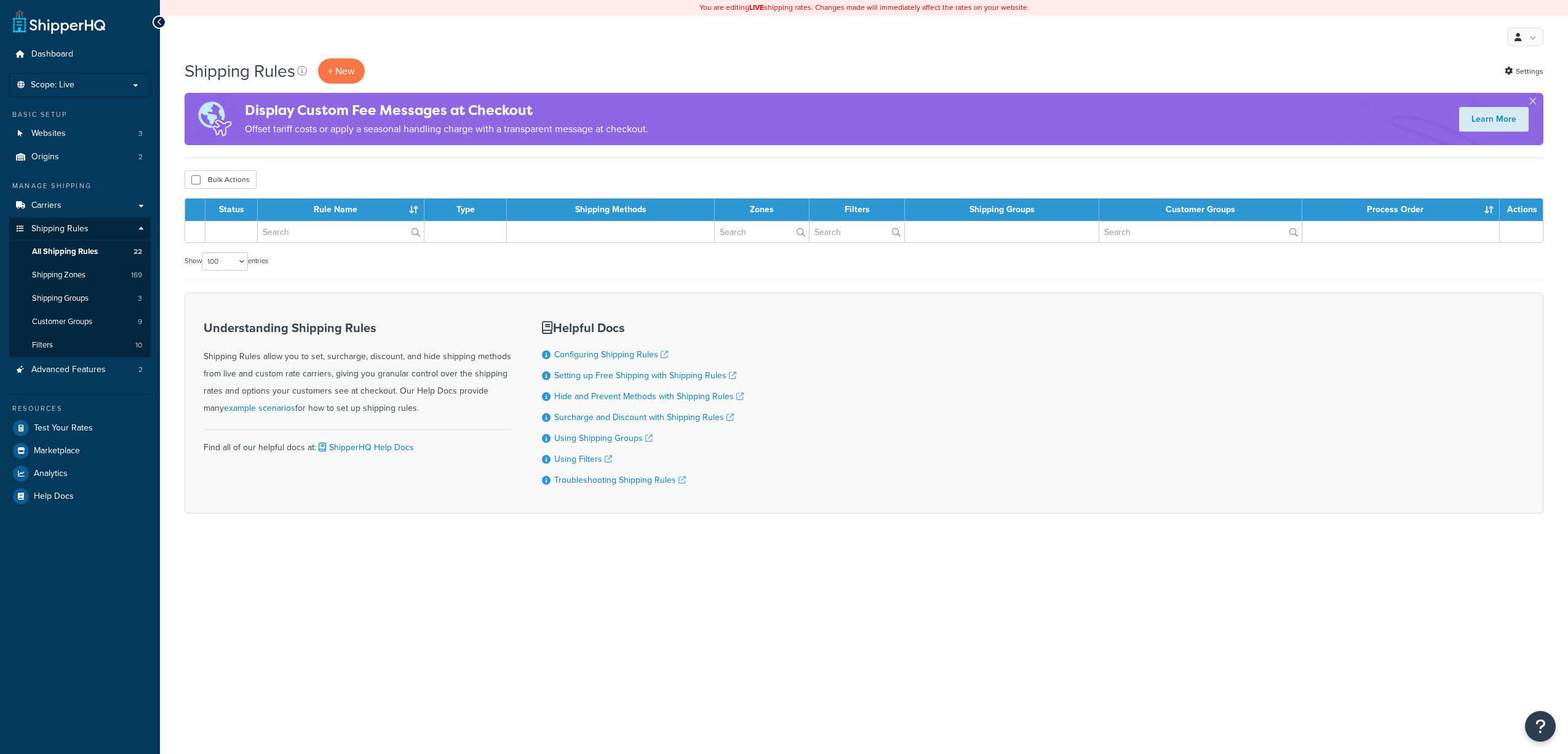 select on "100" 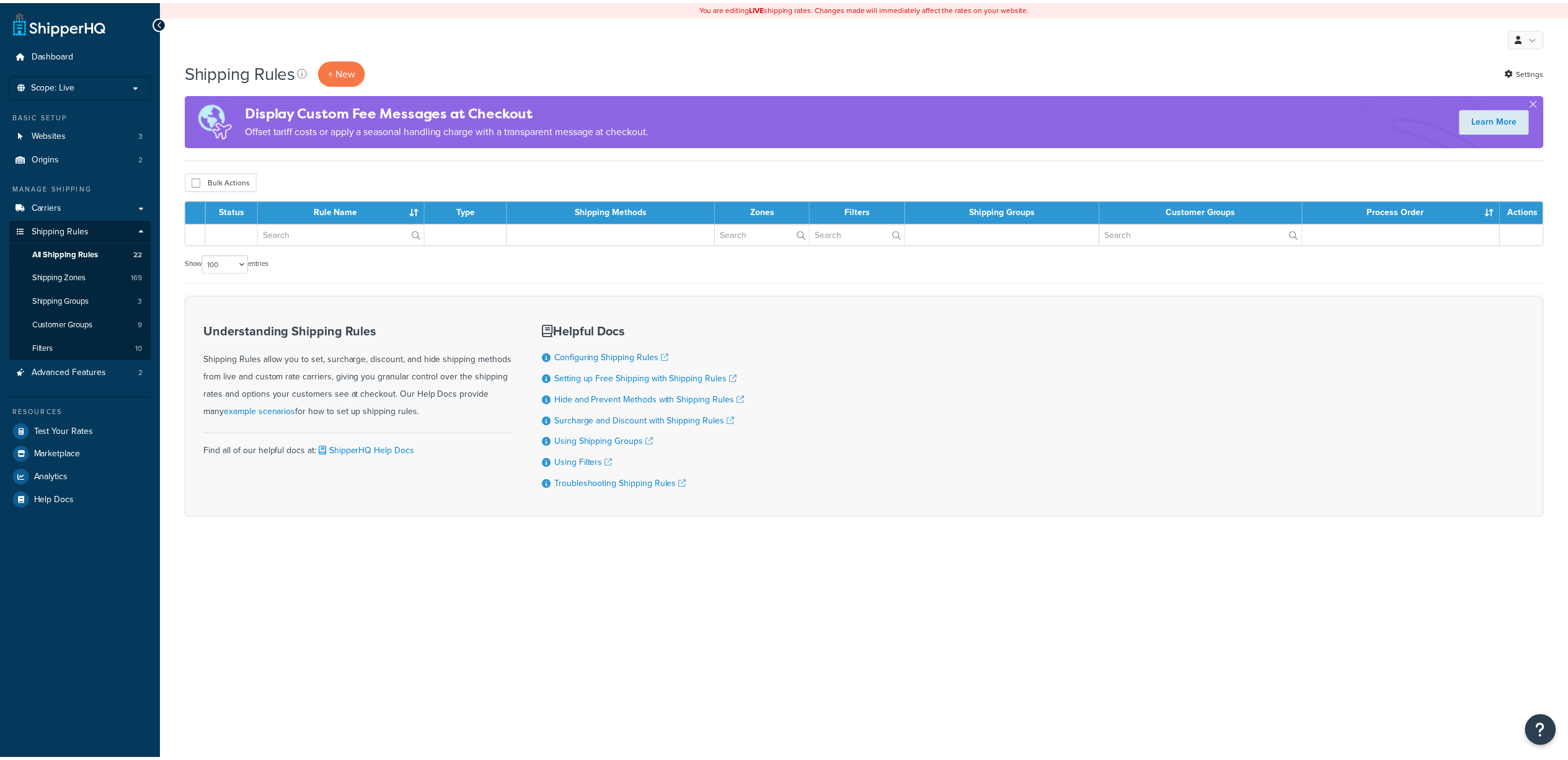 scroll, scrollTop: 0, scrollLeft: 0, axis: both 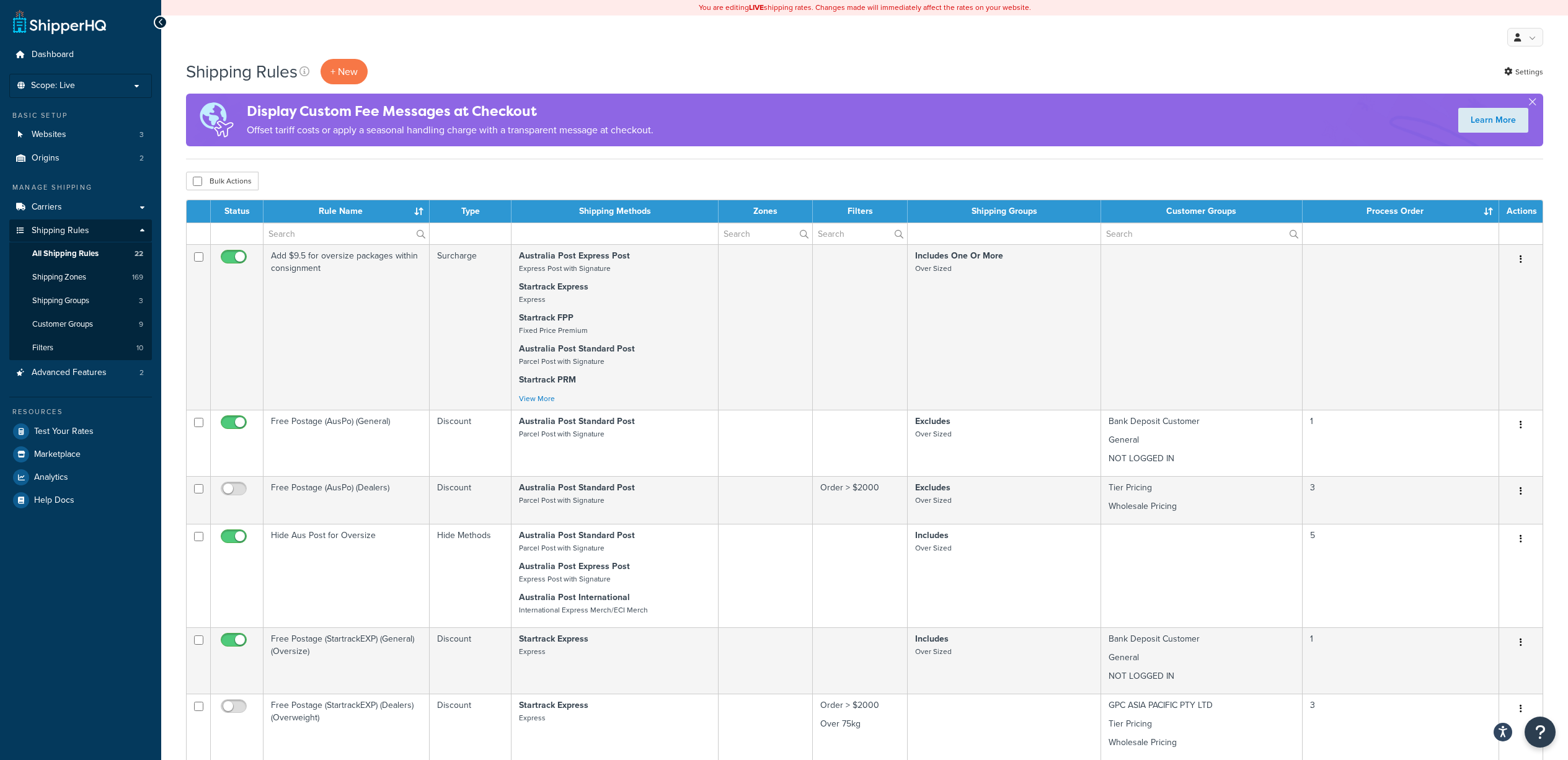 select on "100" 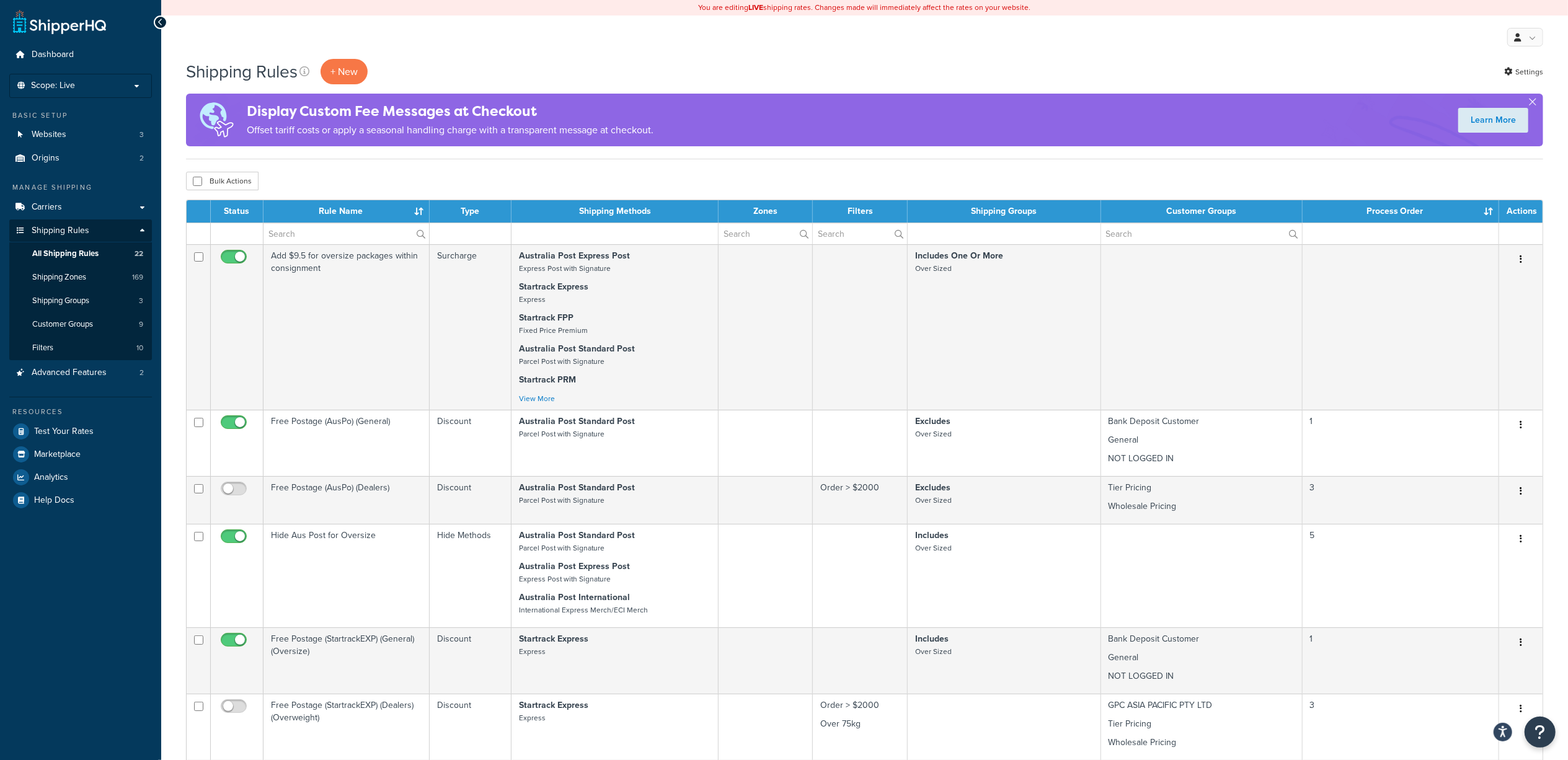 scroll, scrollTop: 0, scrollLeft: 0, axis: both 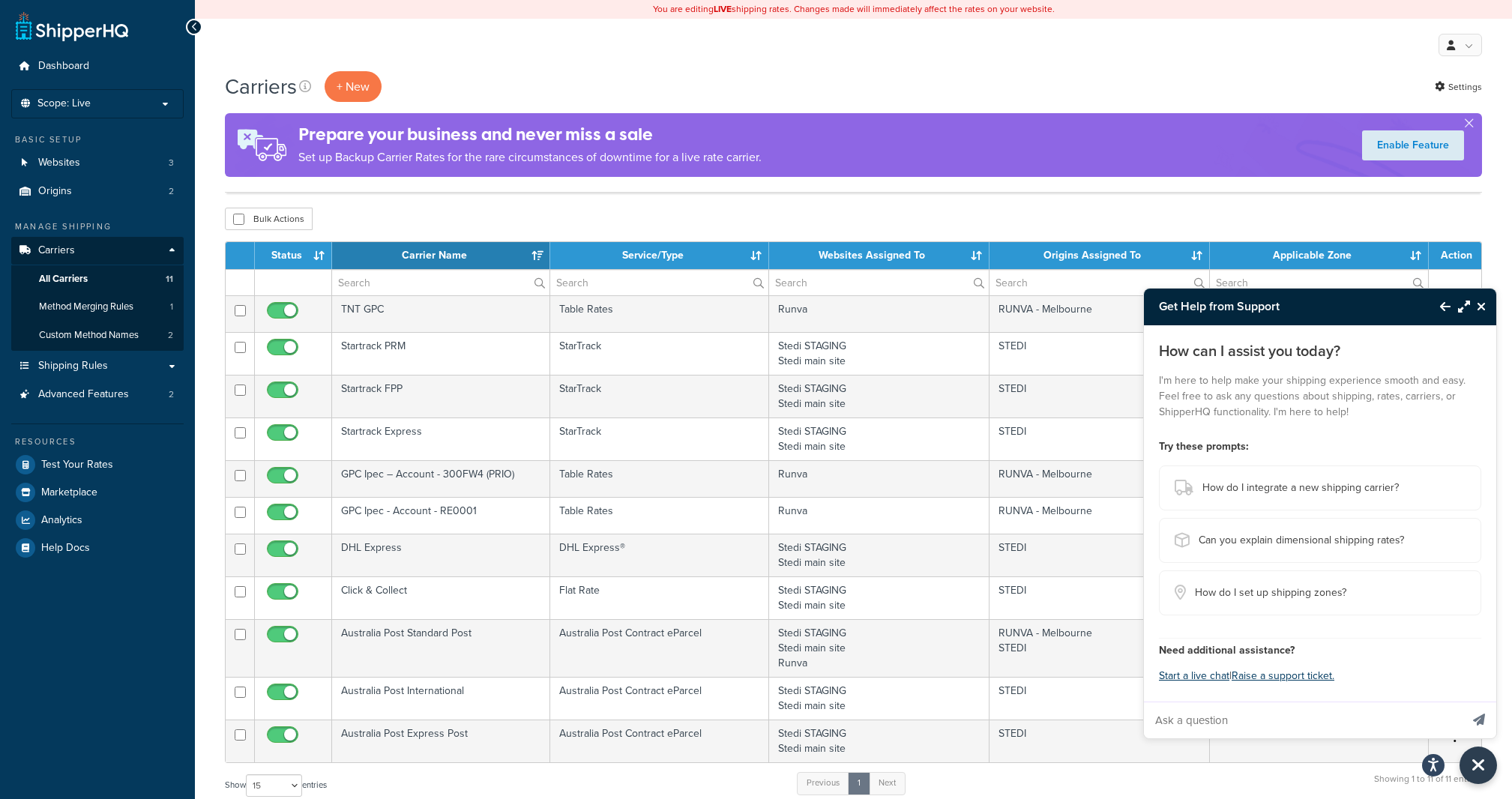 select on "15" 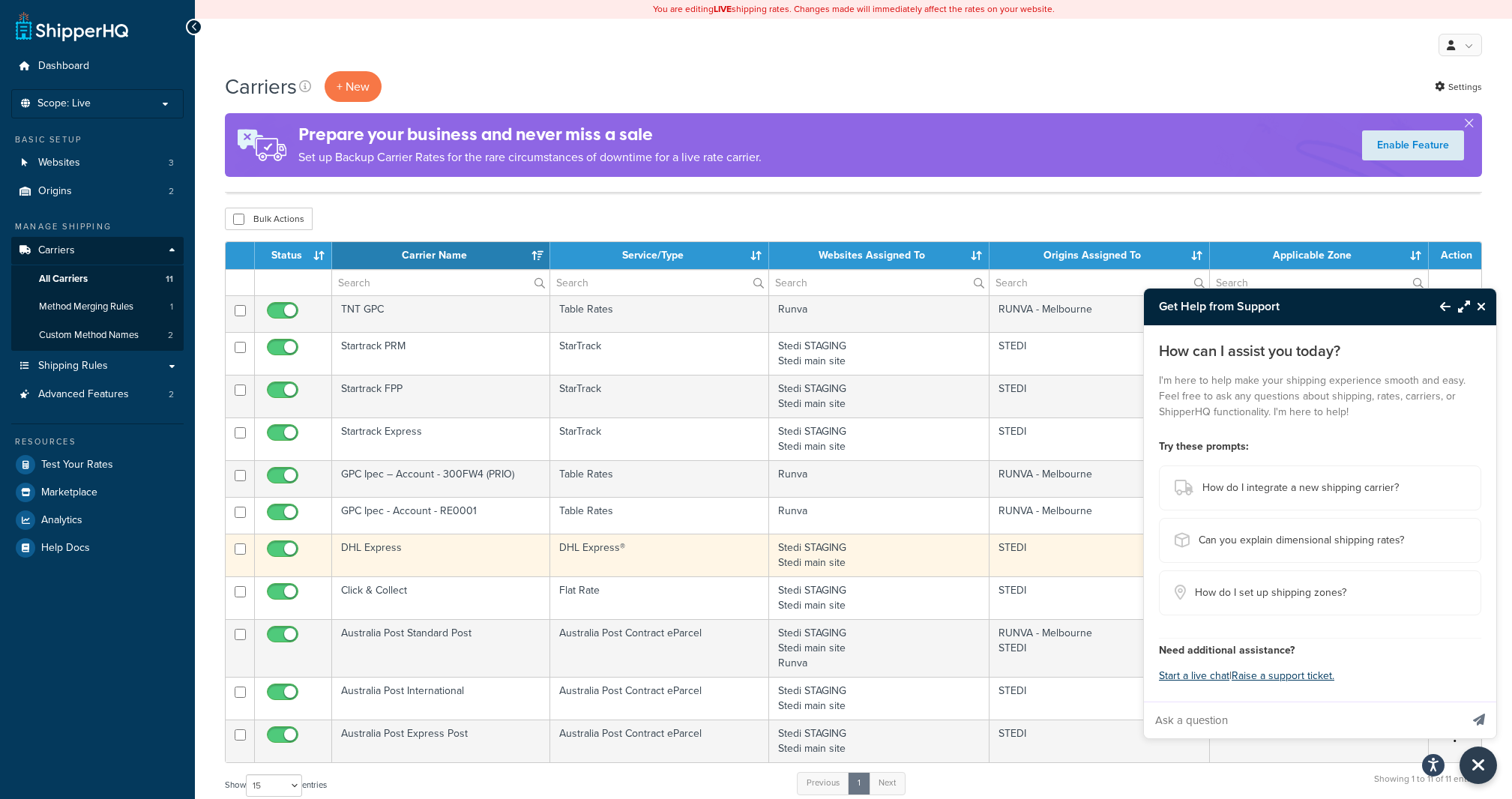 scroll, scrollTop: 408, scrollLeft: 0, axis: vertical 